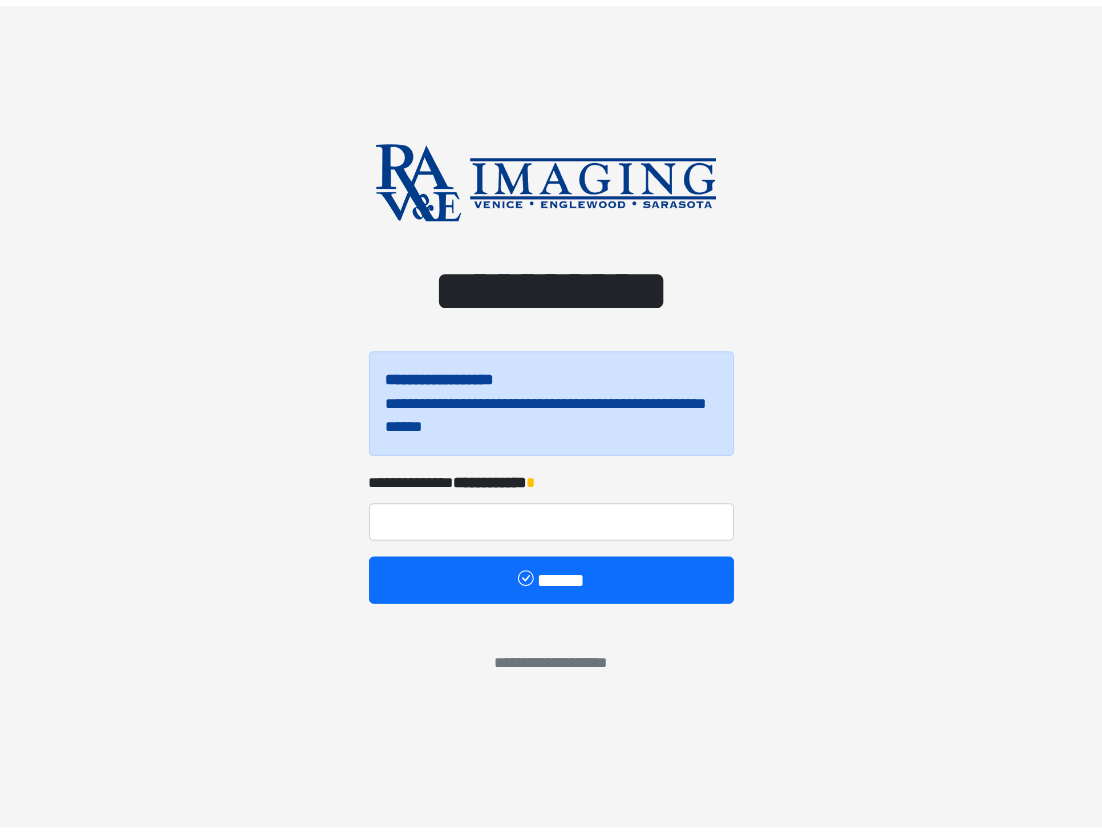 scroll, scrollTop: 0, scrollLeft: 0, axis: both 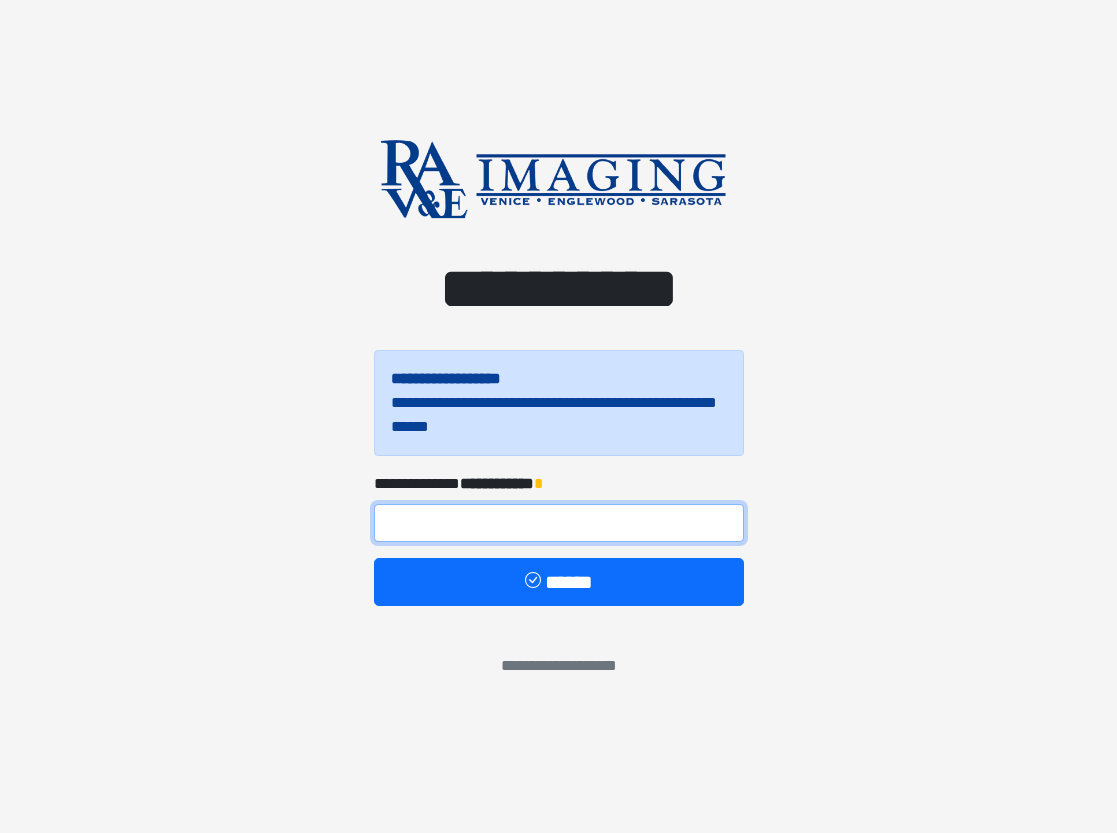 click at bounding box center [559, 523] 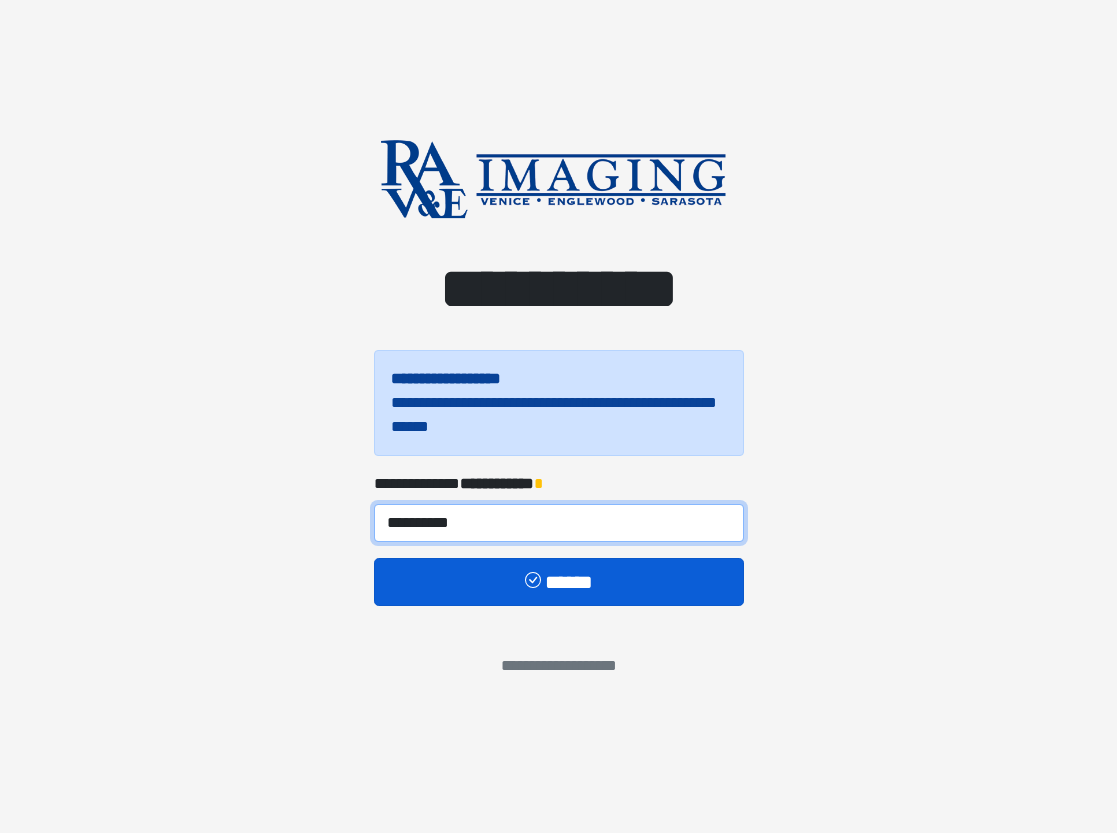type on "**********" 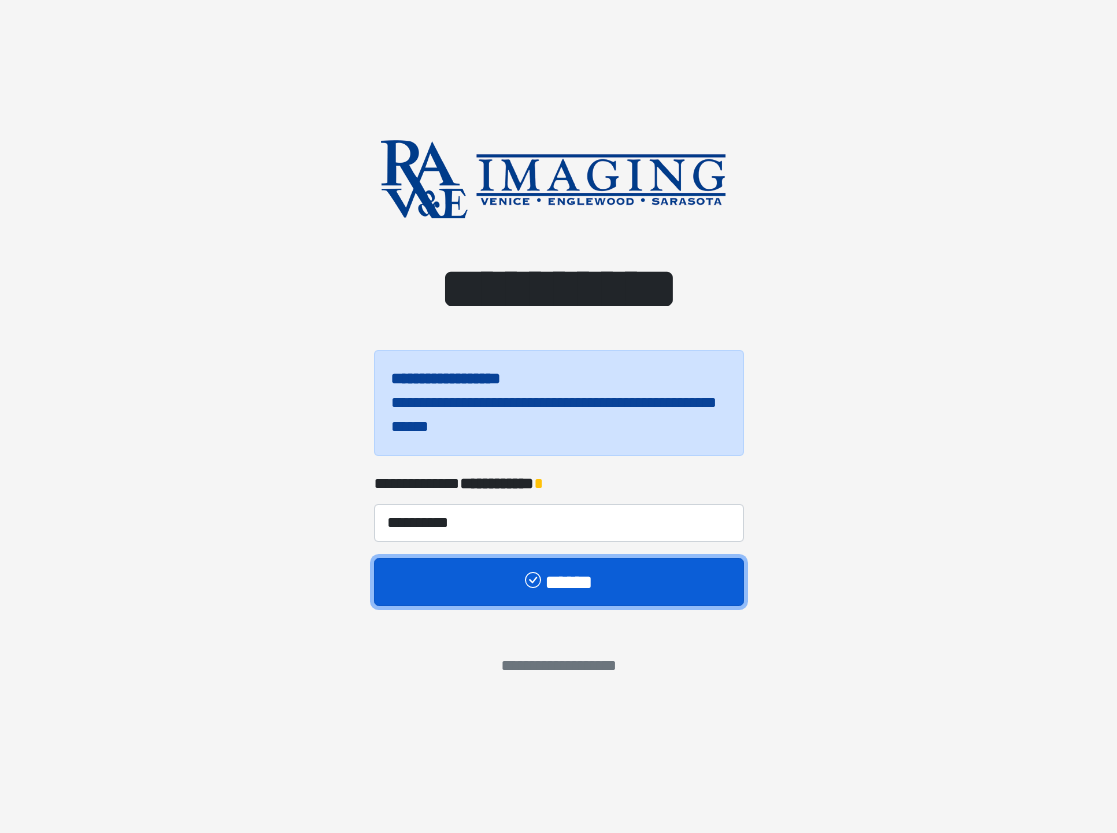 click on "******" at bounding box center (559, 582) 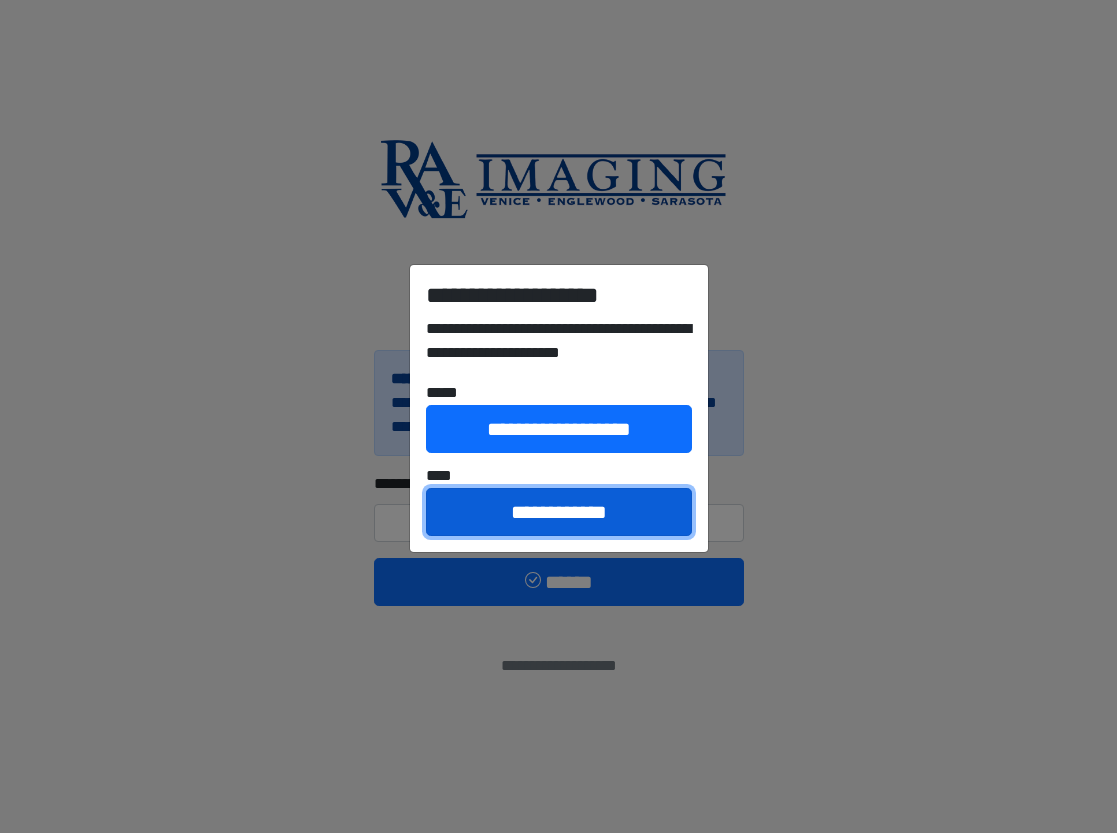 click on "**********" at bounding box center [559, 512] 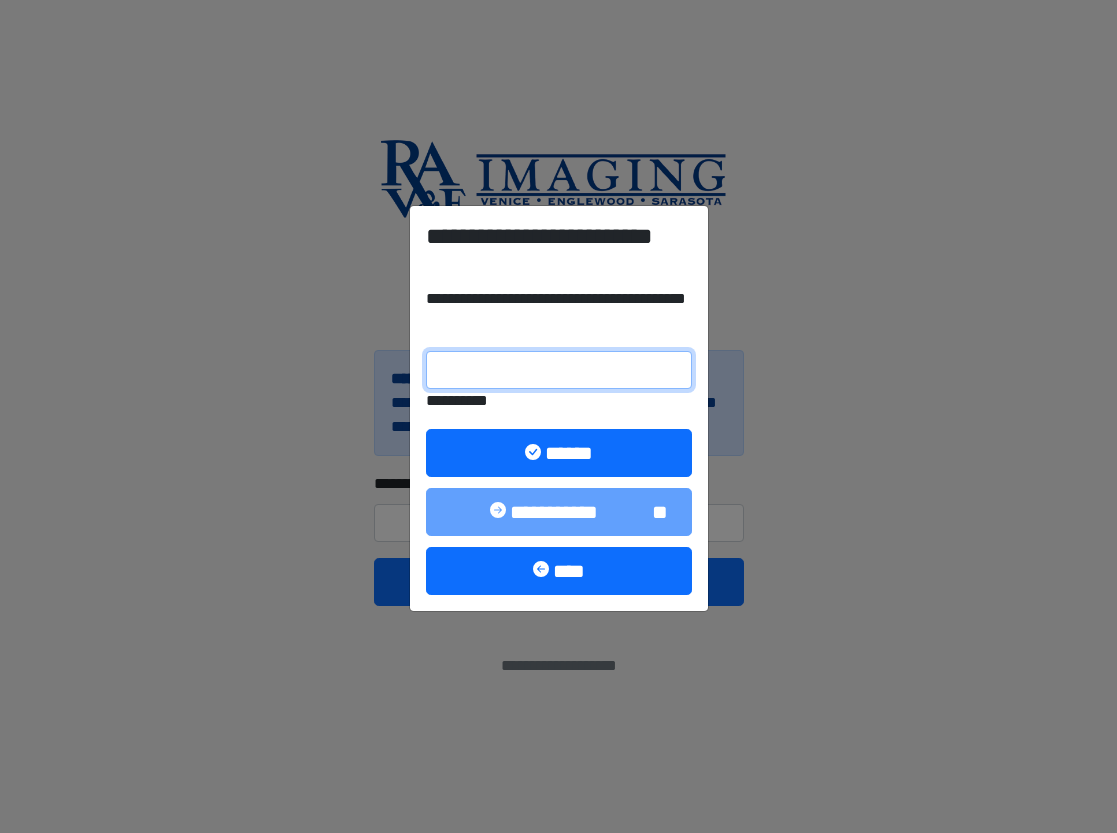 click on "**********" at bounding box center (559, 370) 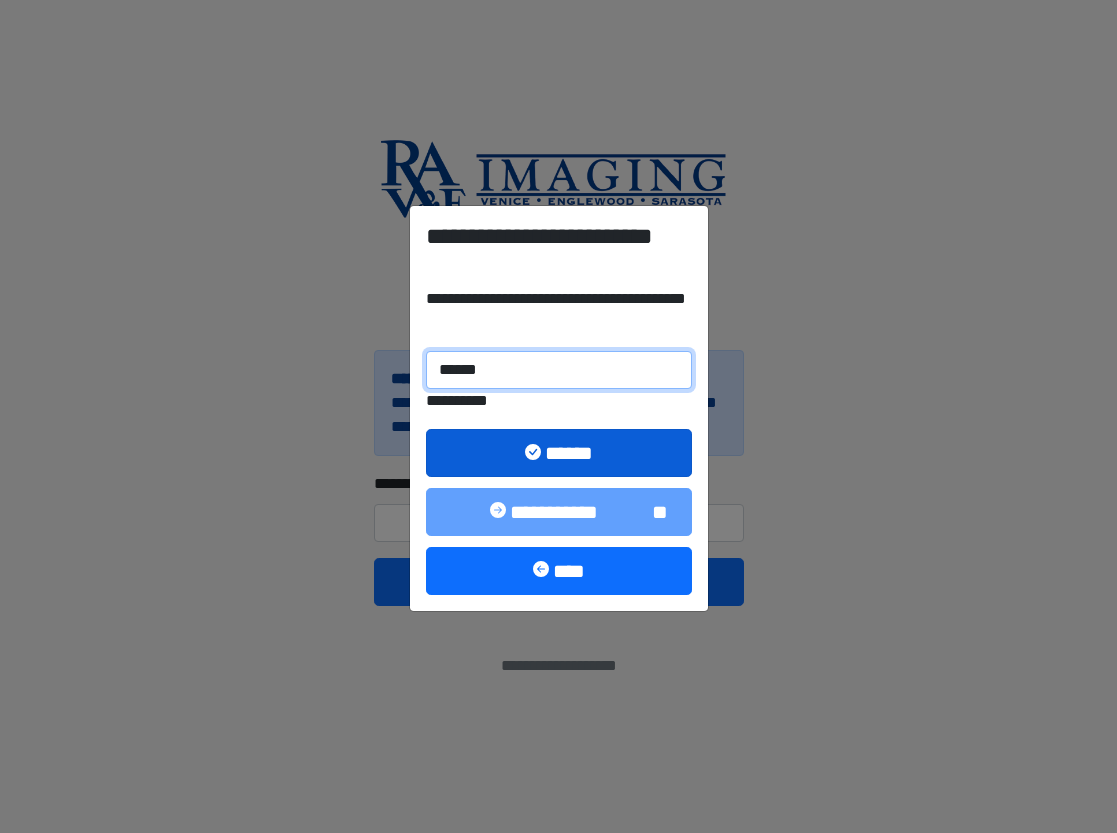 type on "******" 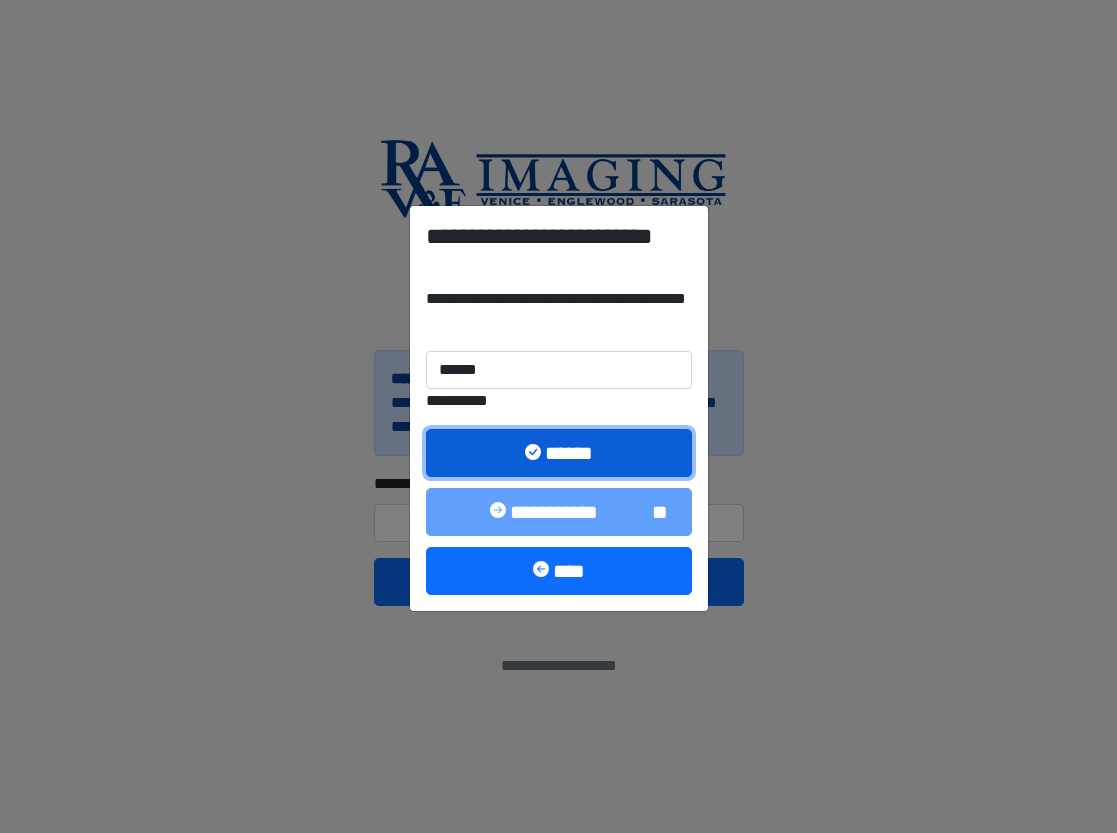 click on "******" at bounding box center (559, 453) 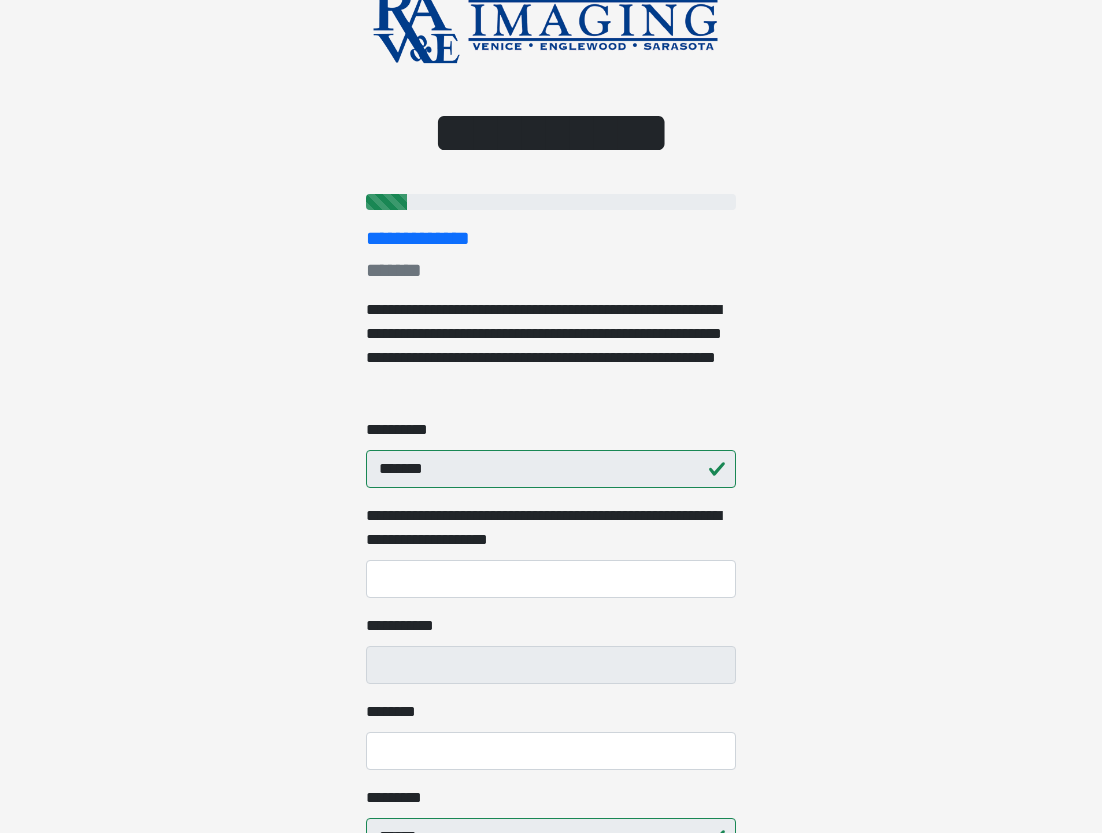 scroll, scrollTop: 112, scrollLeft: 0, axis: vertical 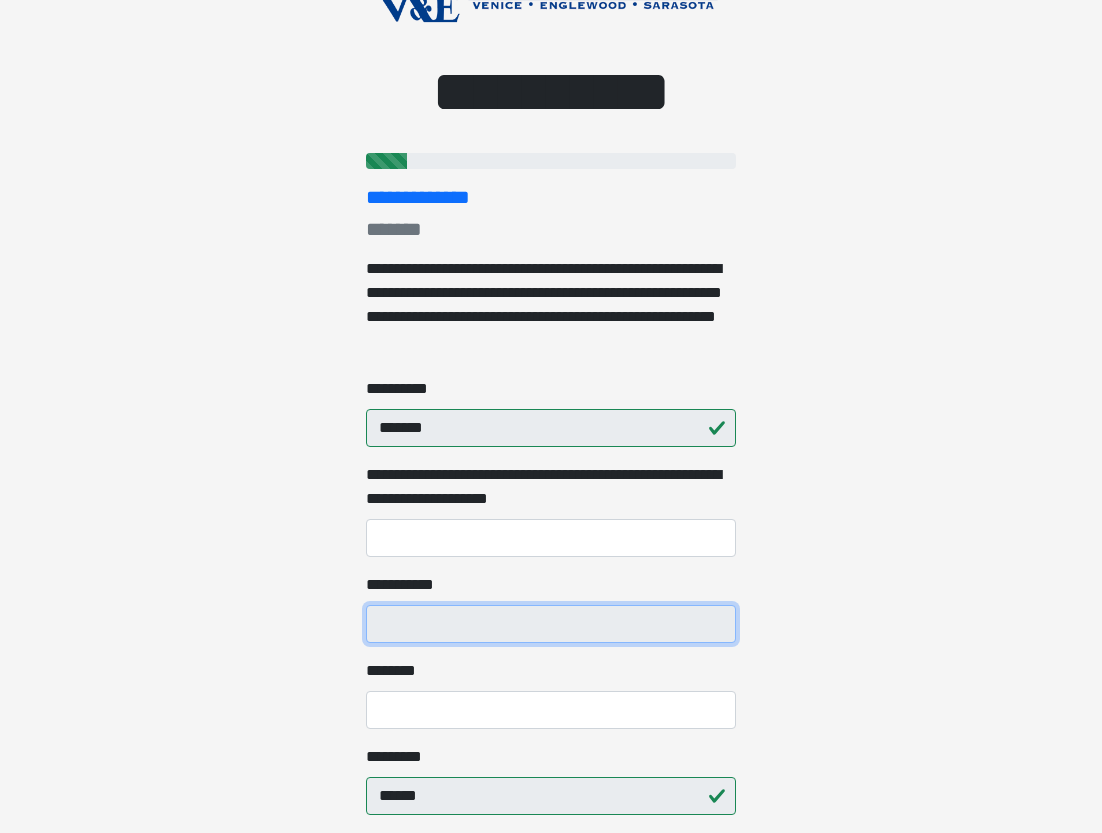 click on "**********" at bounding box center [551, 624] 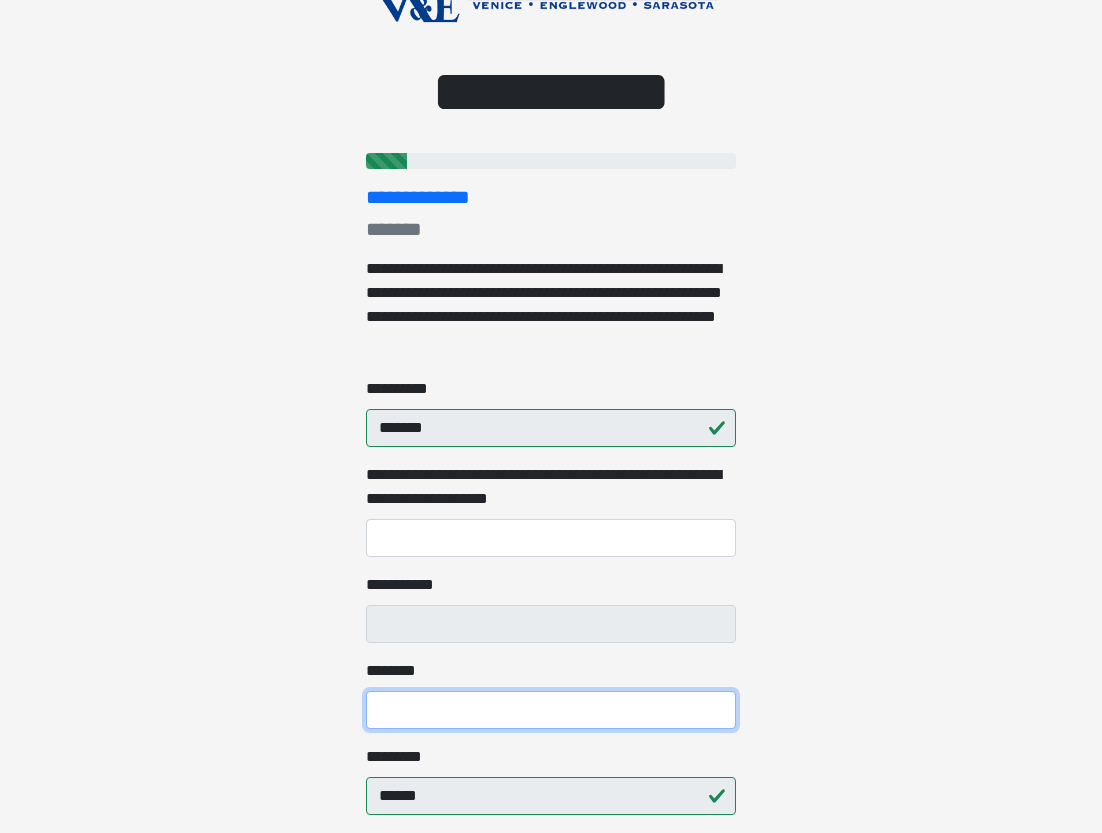 click on "********" at bounding box center (551, 710) 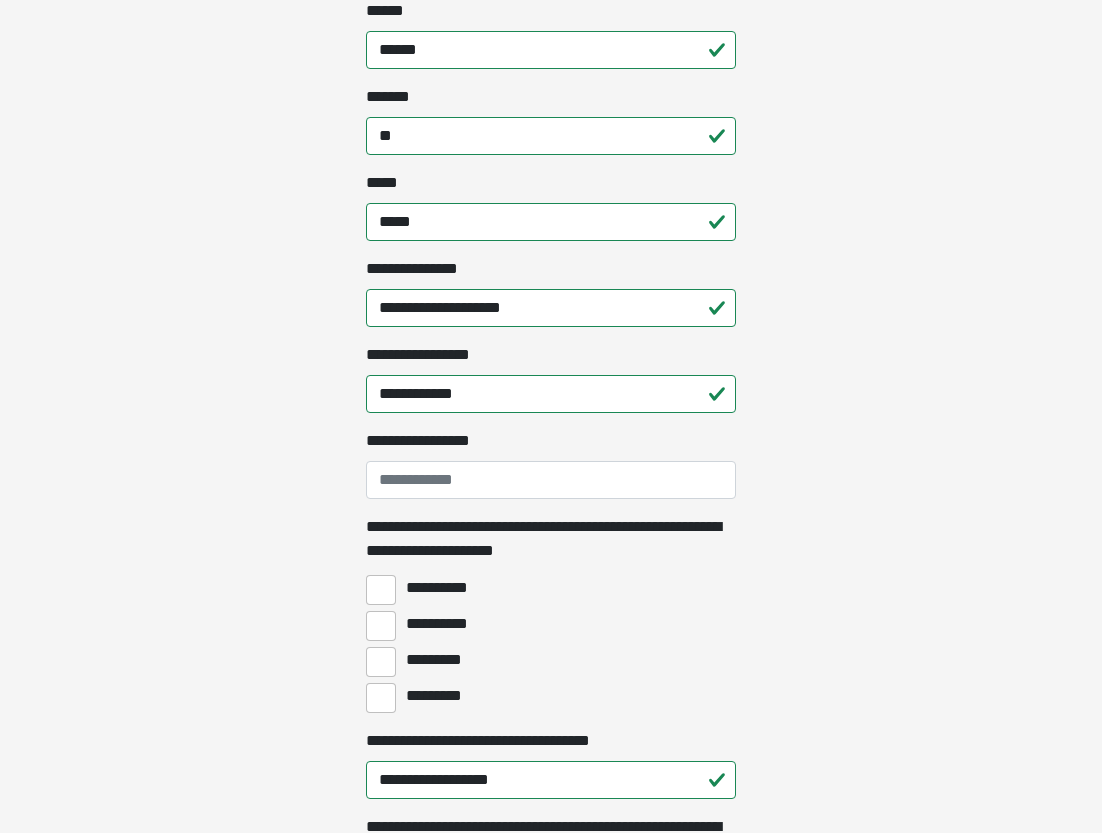 scroll, scrollTop: 1257, scrollLeft: 0, axis: vertical 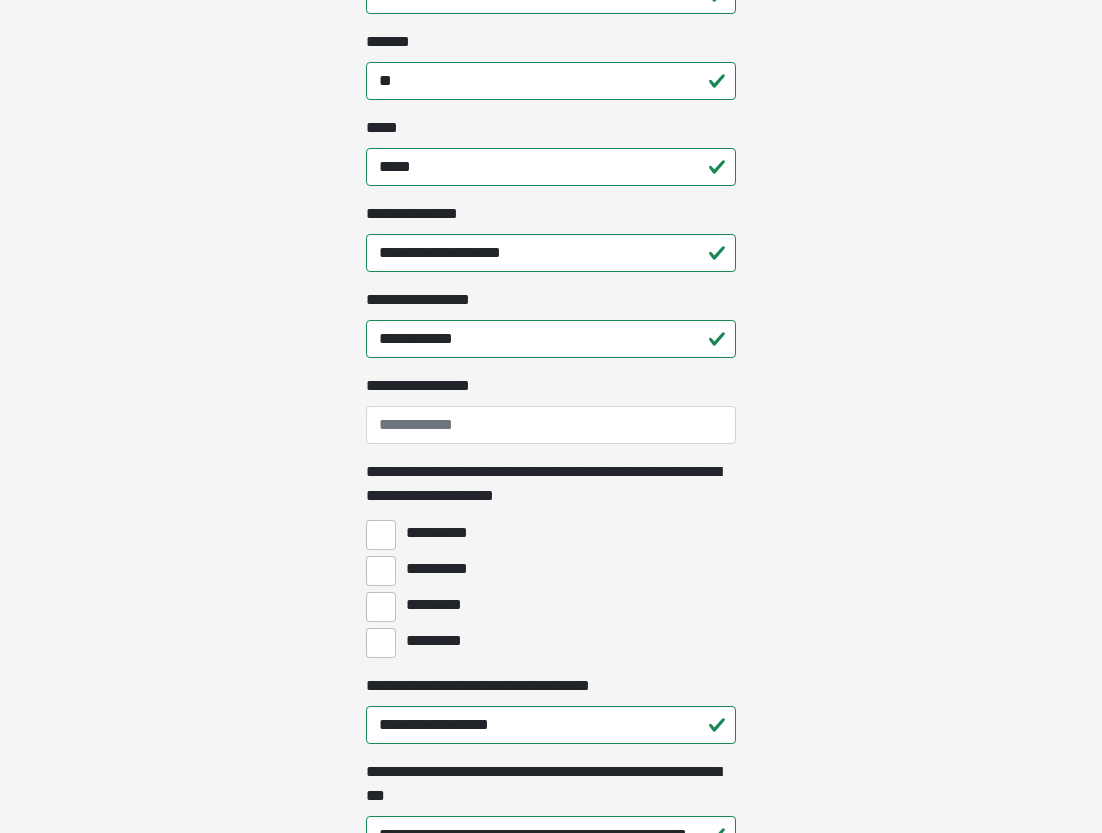 type on "*********" 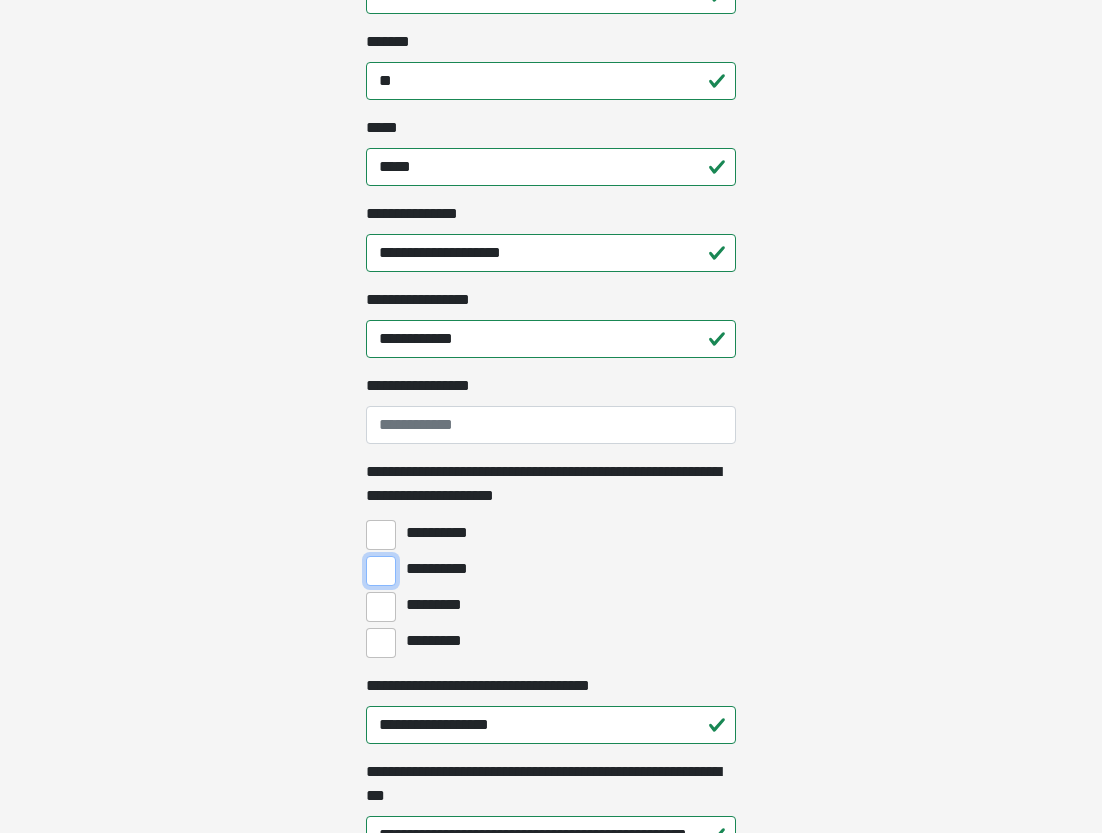 click on "**********" at bounding box center (381, 571) 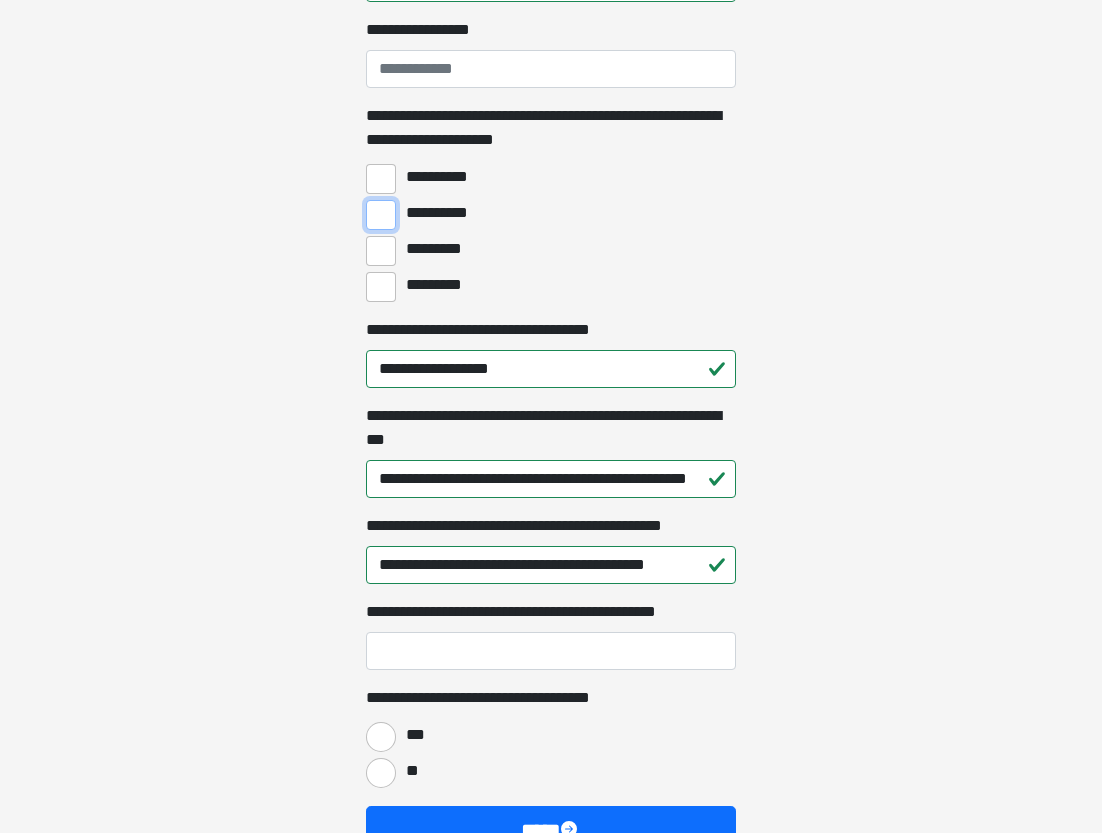 scroll, scrollTop: 1679, scrollLeft: 0, axis: vertical 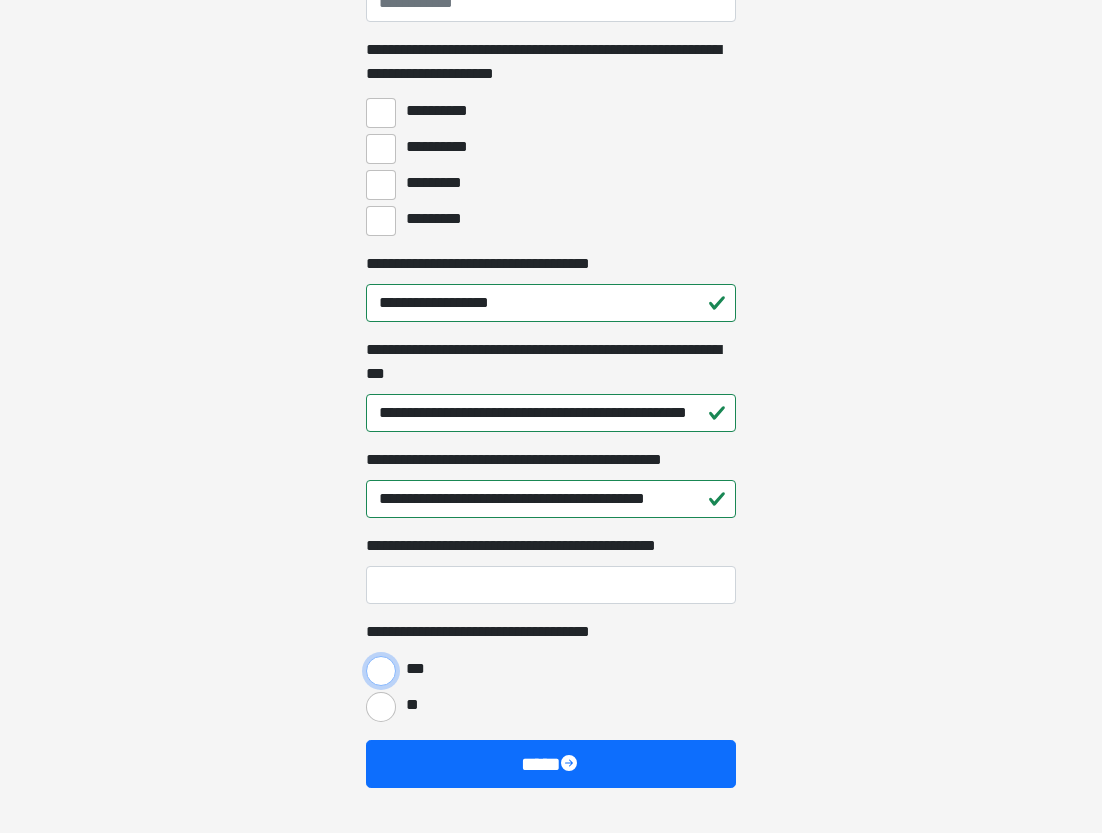 click on "***" at bounding box center (381, 671) 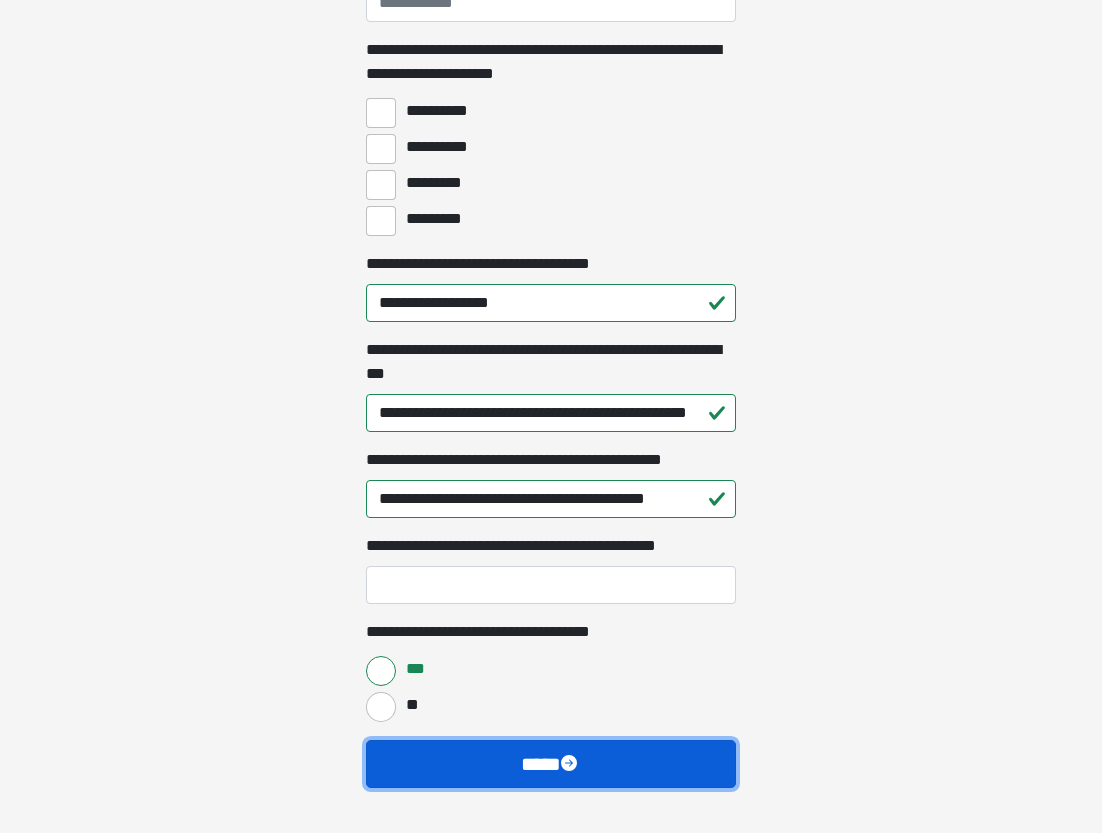 click on "****" at bounding box center (551, 764) 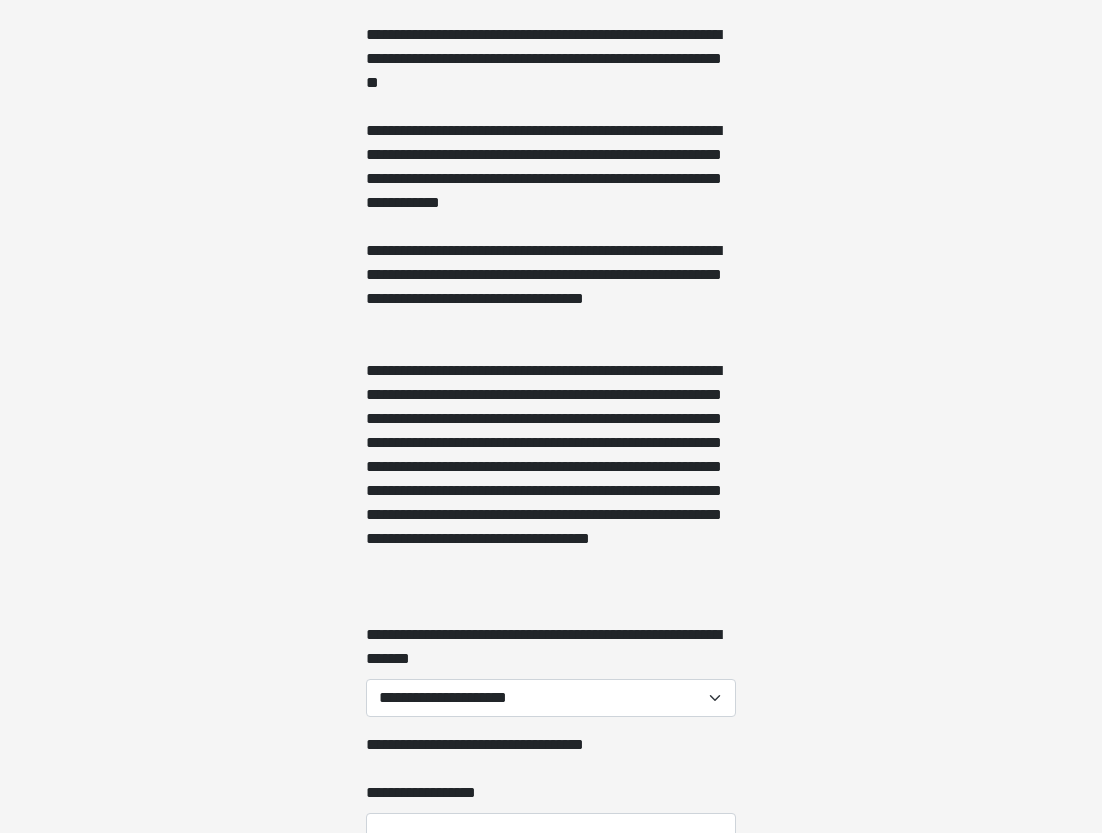 scroll, scrollTop: 1957, scrollLeft: 0, axis: vertical 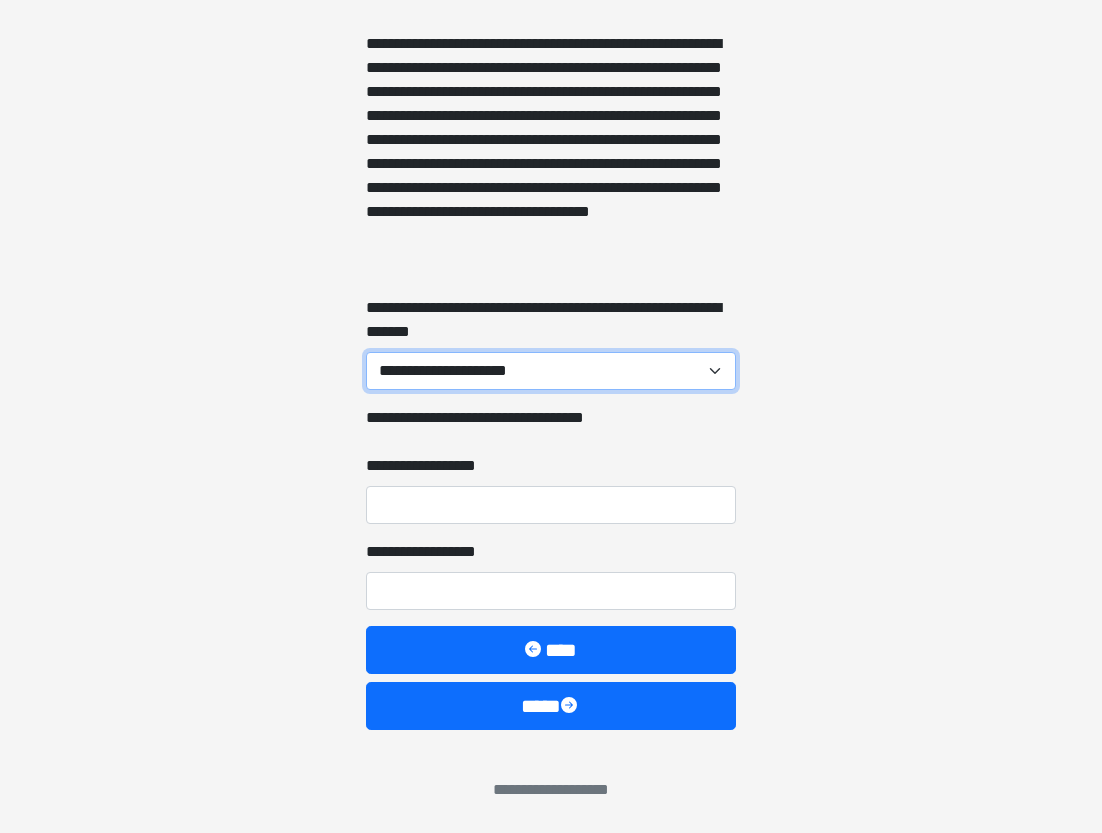click on "**********" at bounding box center (551, 371) 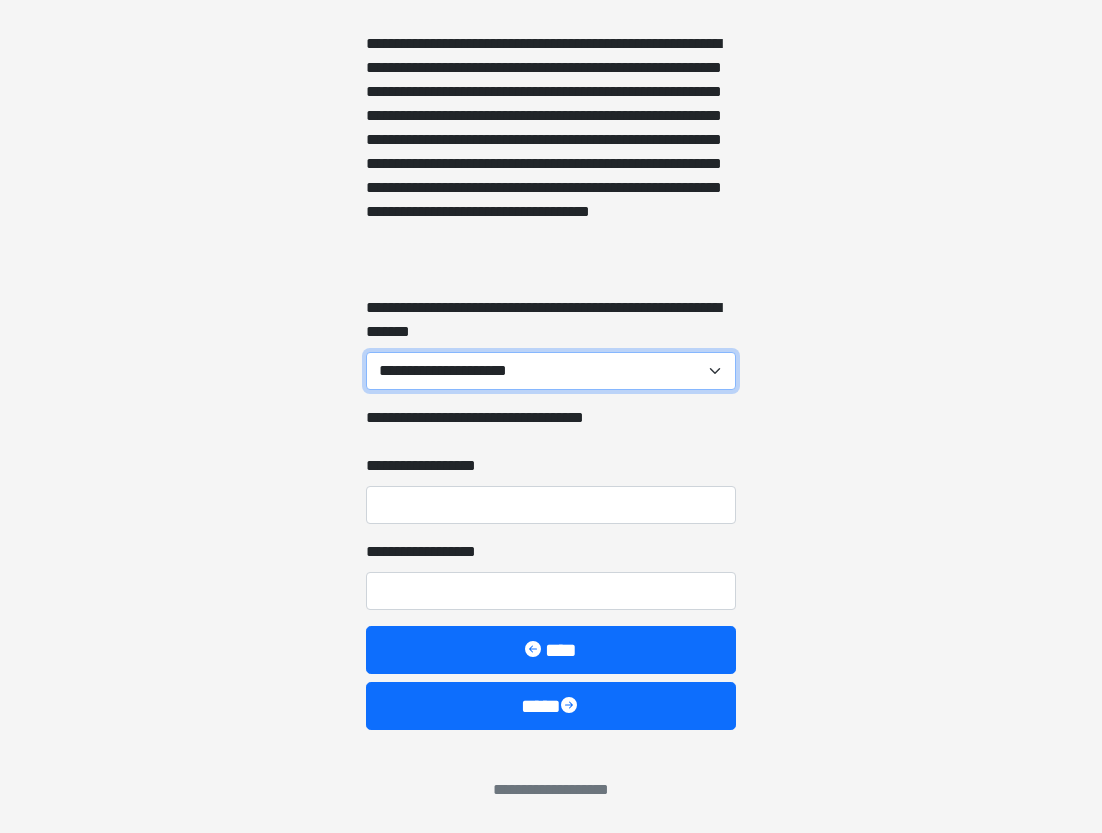 select on "***" 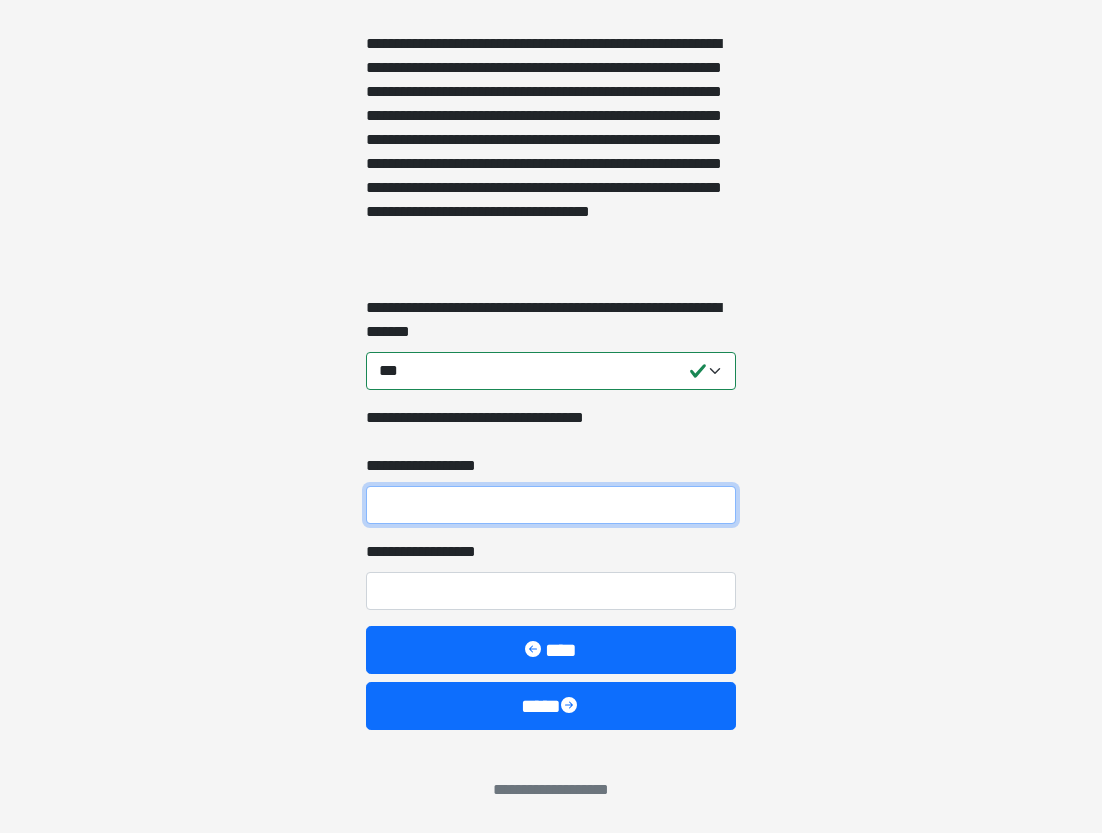 click on "**********" at bounding box center [551, 505] 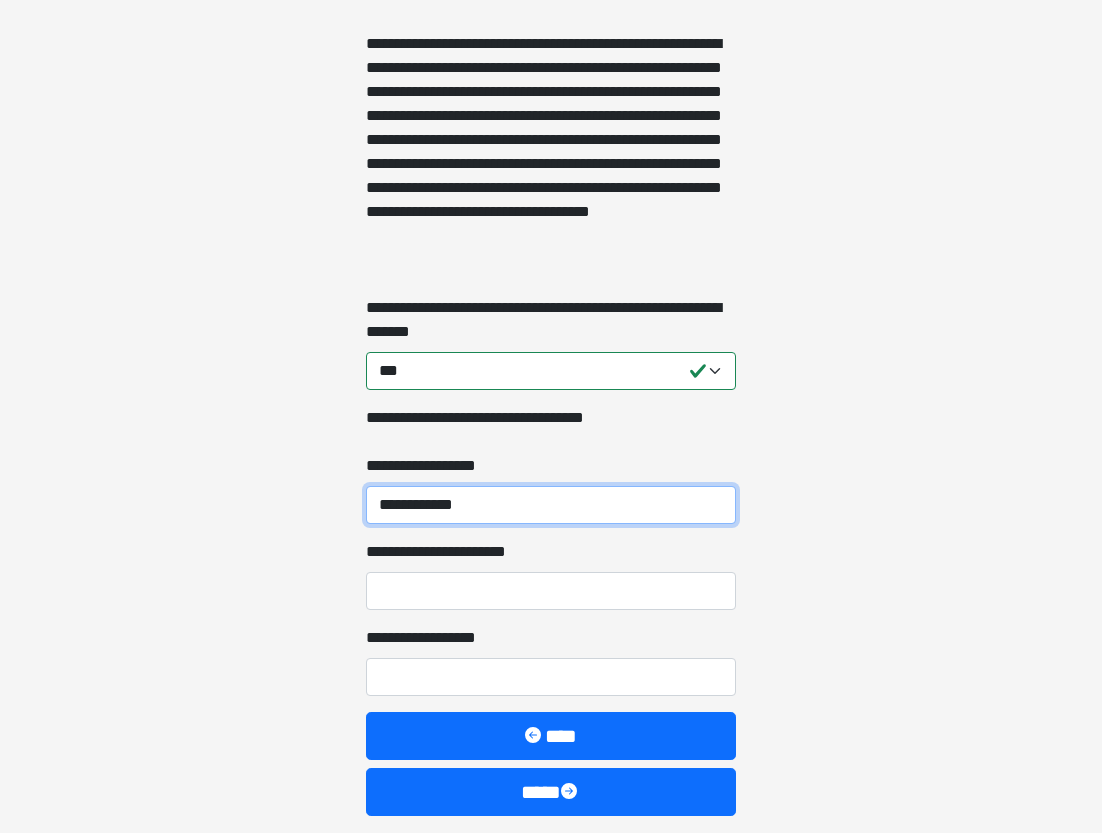 type on "**********" 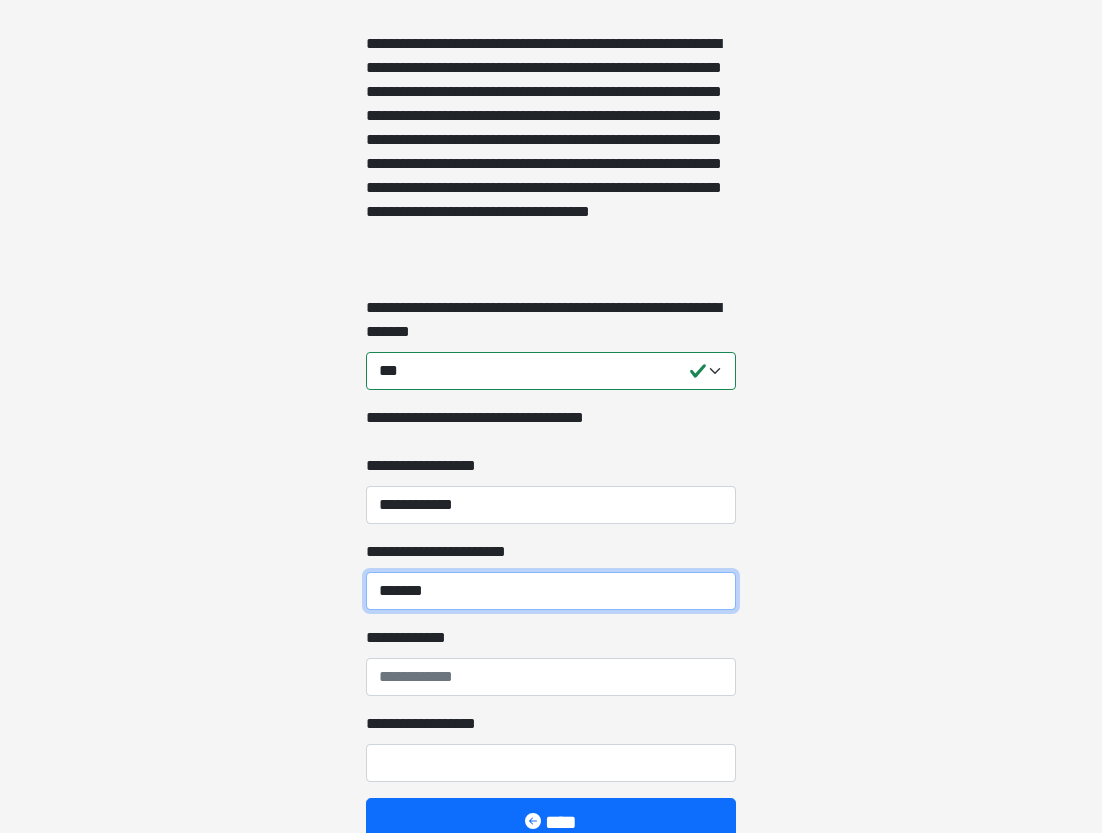 type on "*******" 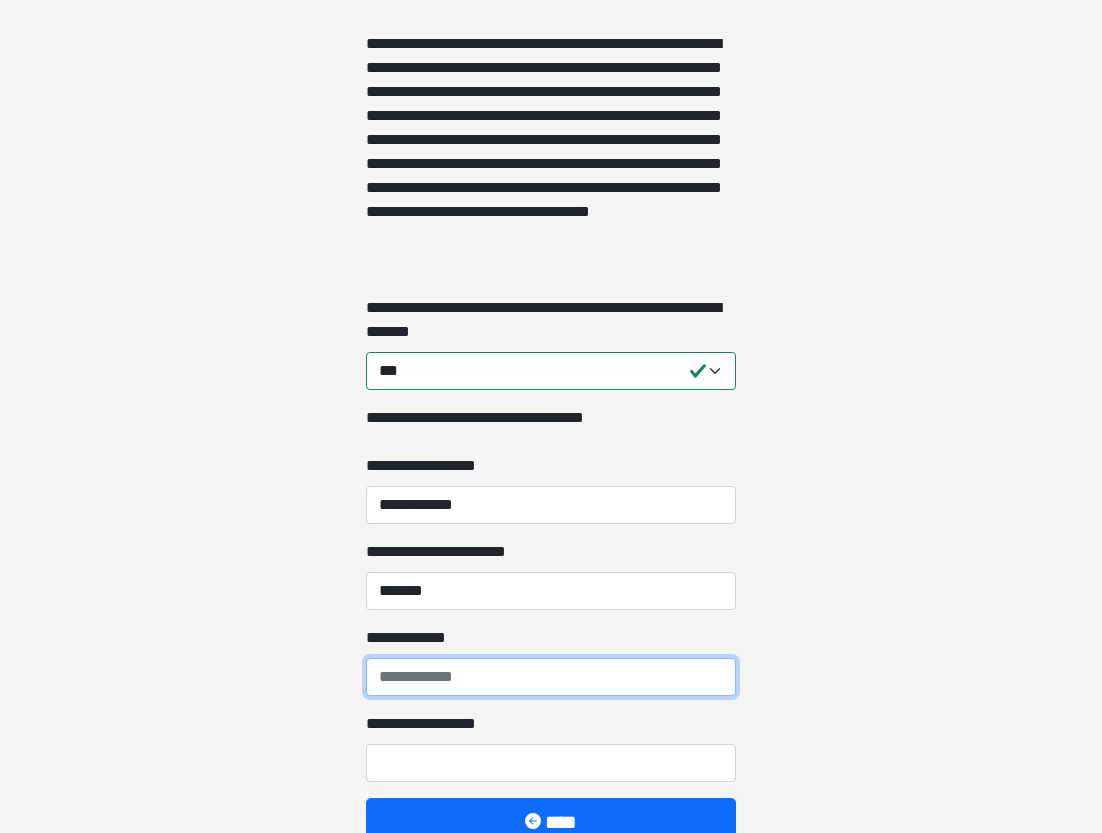 click on "**********" at bounding box center [551, 677] 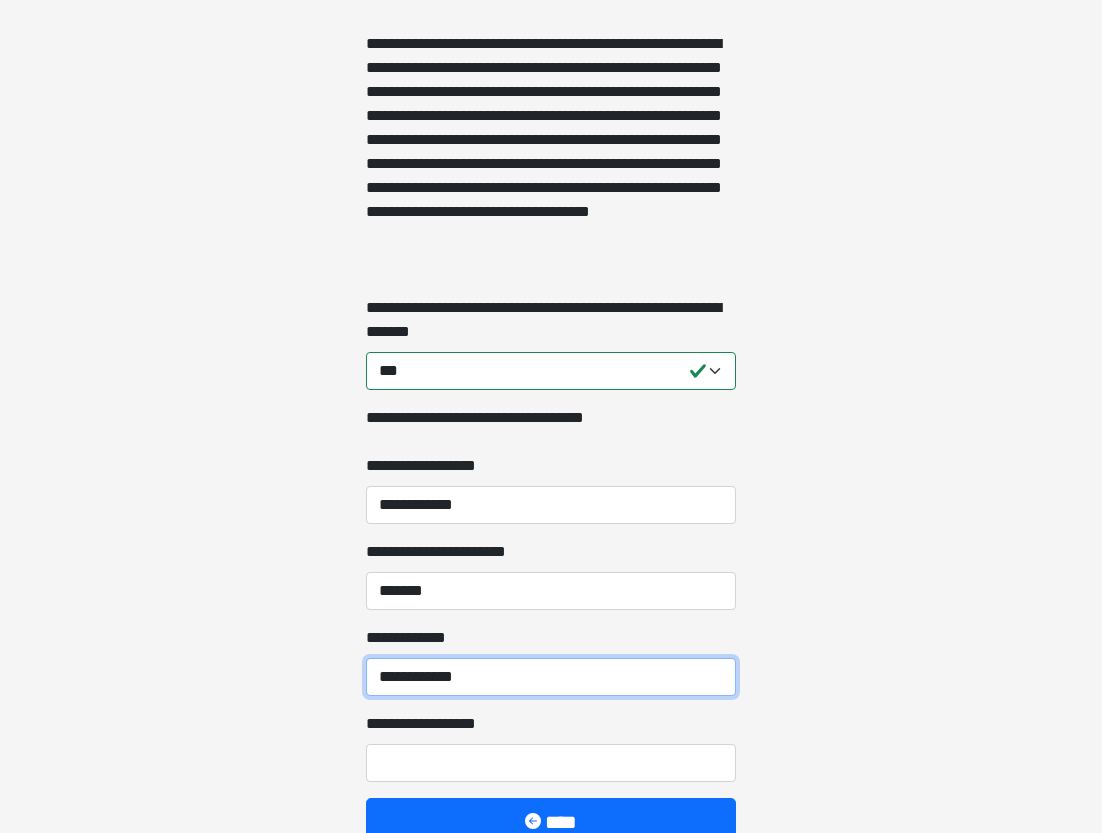 click on "**********" at bounding box center (551, 677) 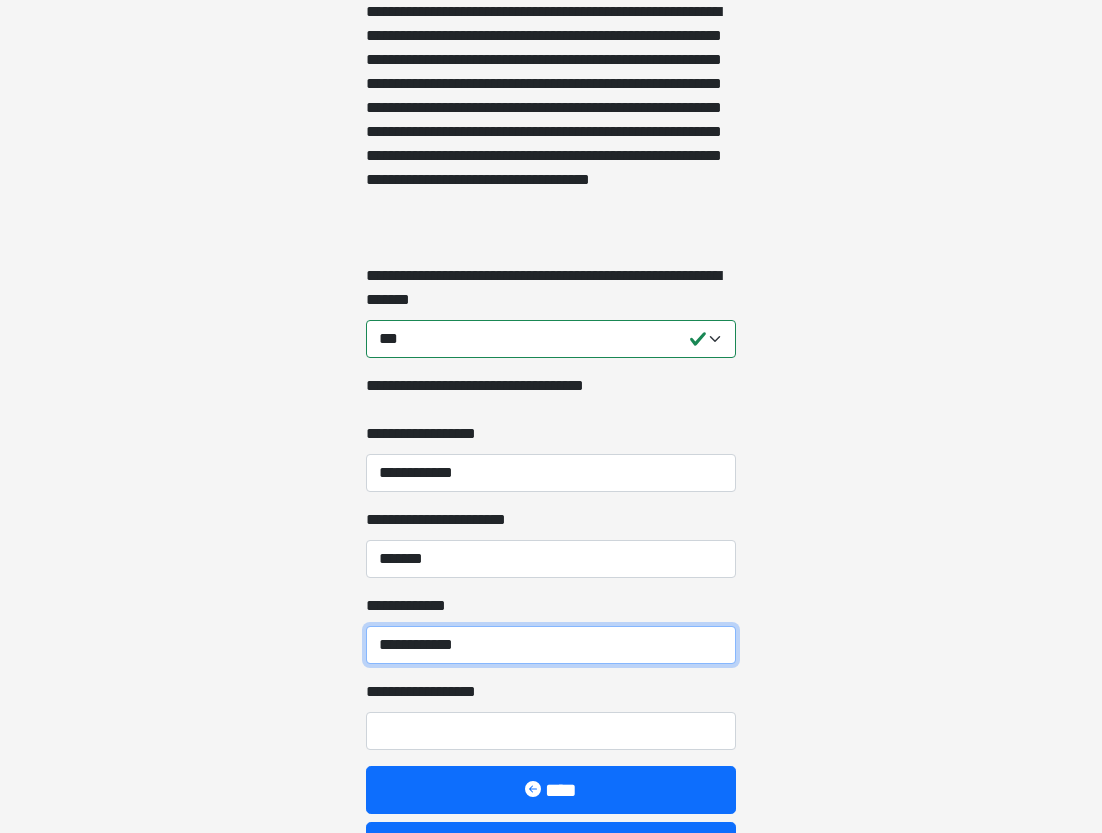 scroll, scrollTop: 1990, scrollLeft: 0, axis: vertical 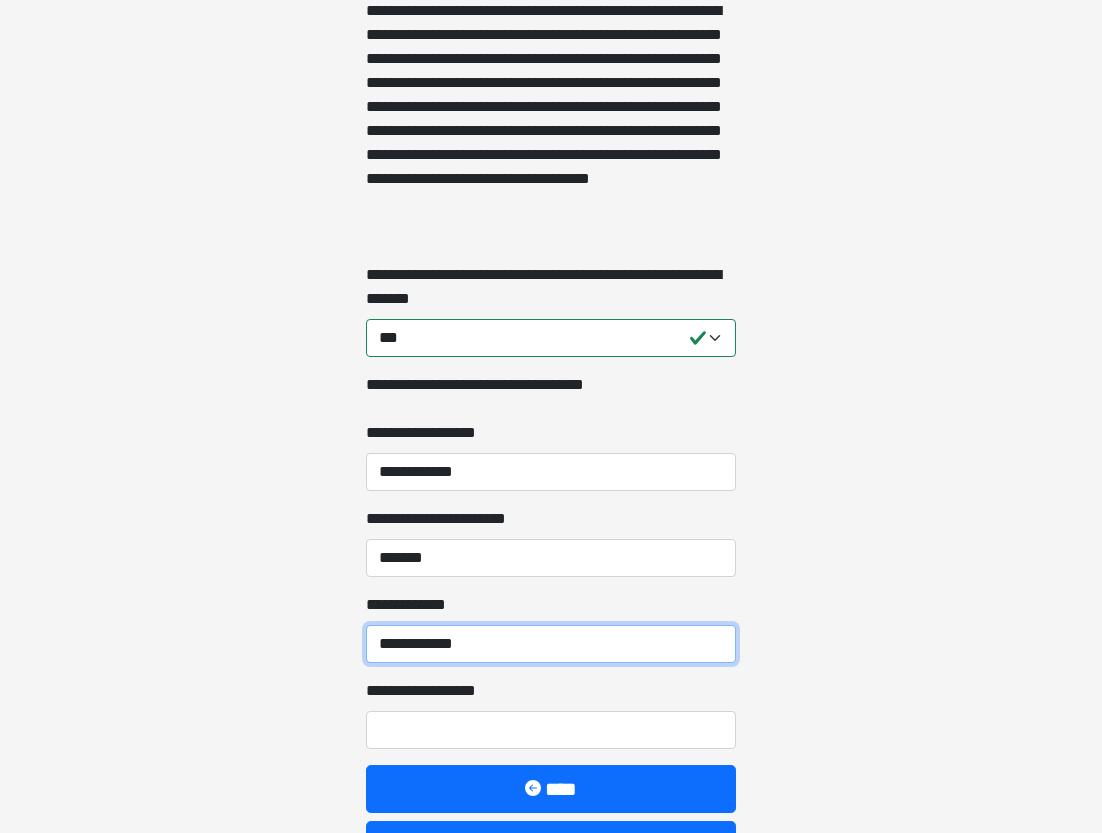 drag, startPoint x: 608, startPoint y: 647, endPoint x: 364, endPoint y: 644, distance: 244.01845 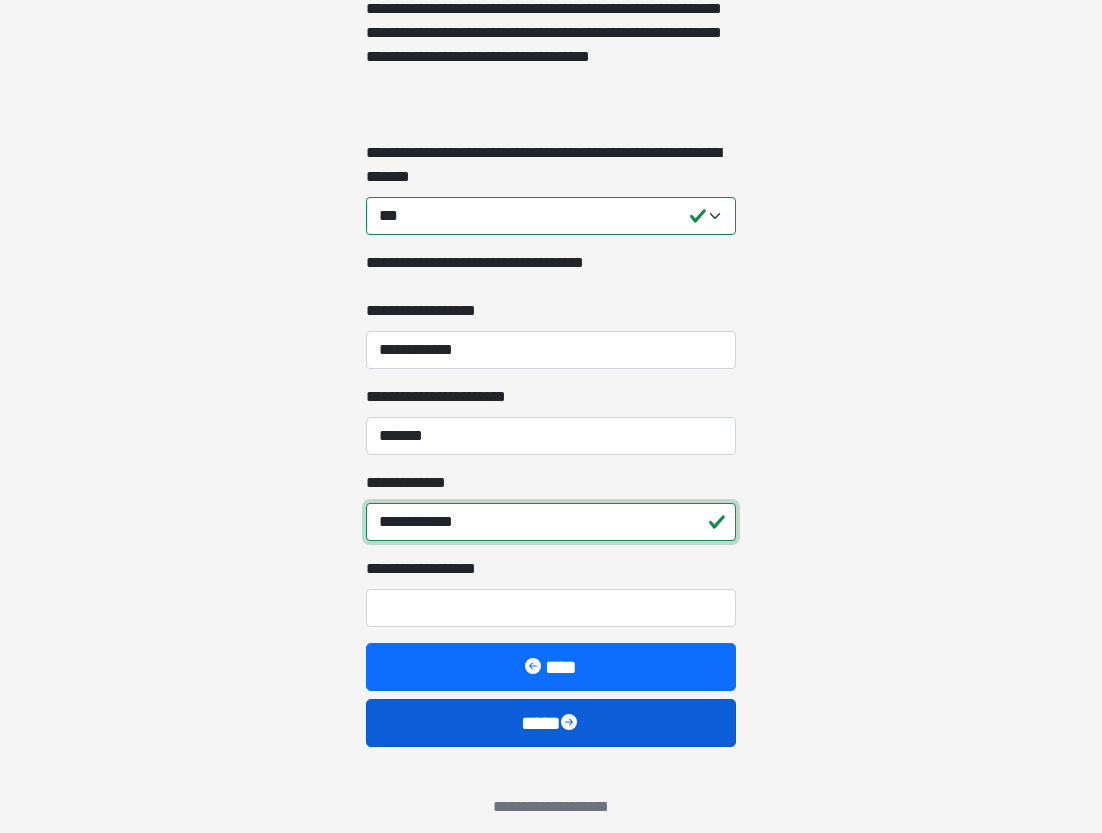 scroll, scrollTop: 2129, scrollLeft: 0, axis: vertical 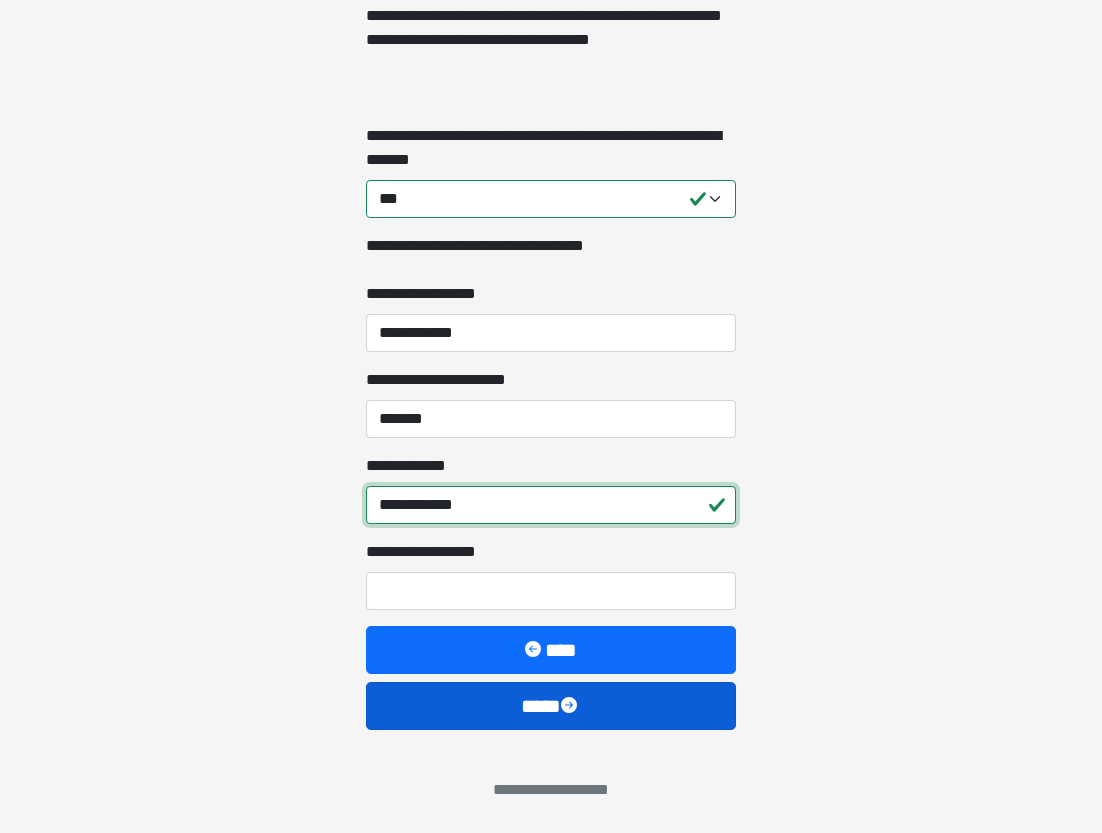 type on "**********" 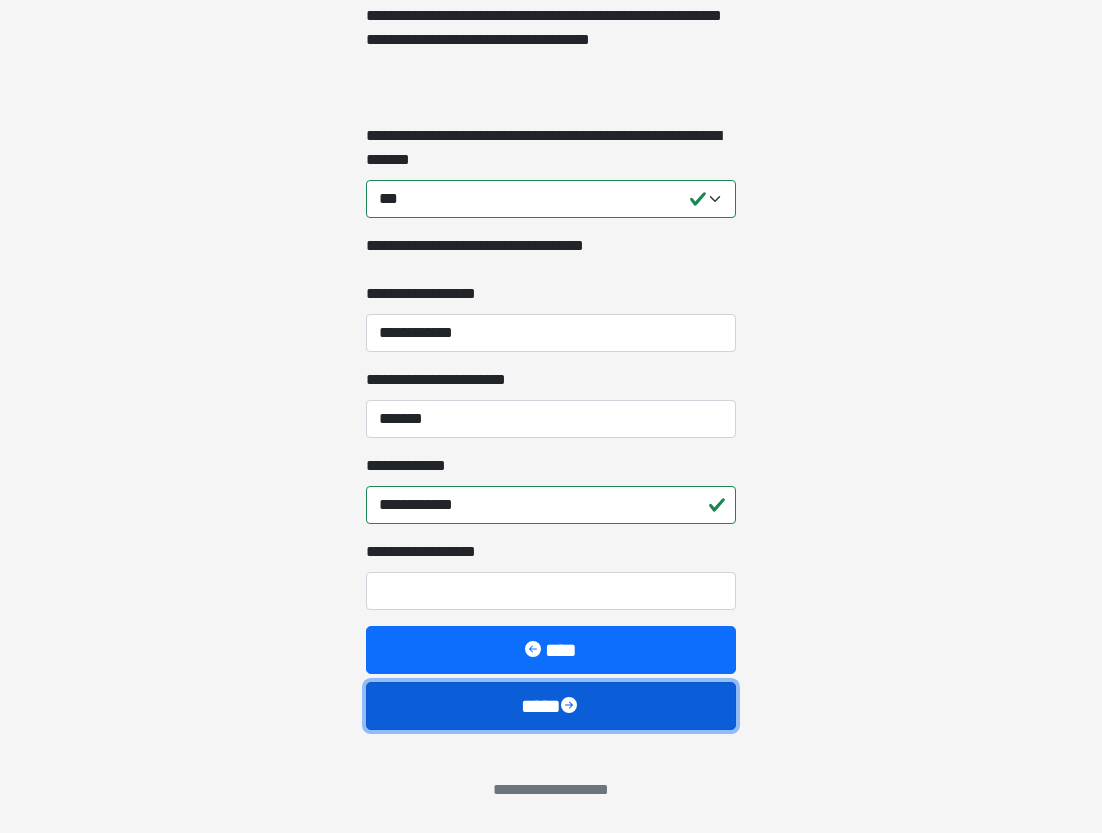 click at bounding box center (571, 707) 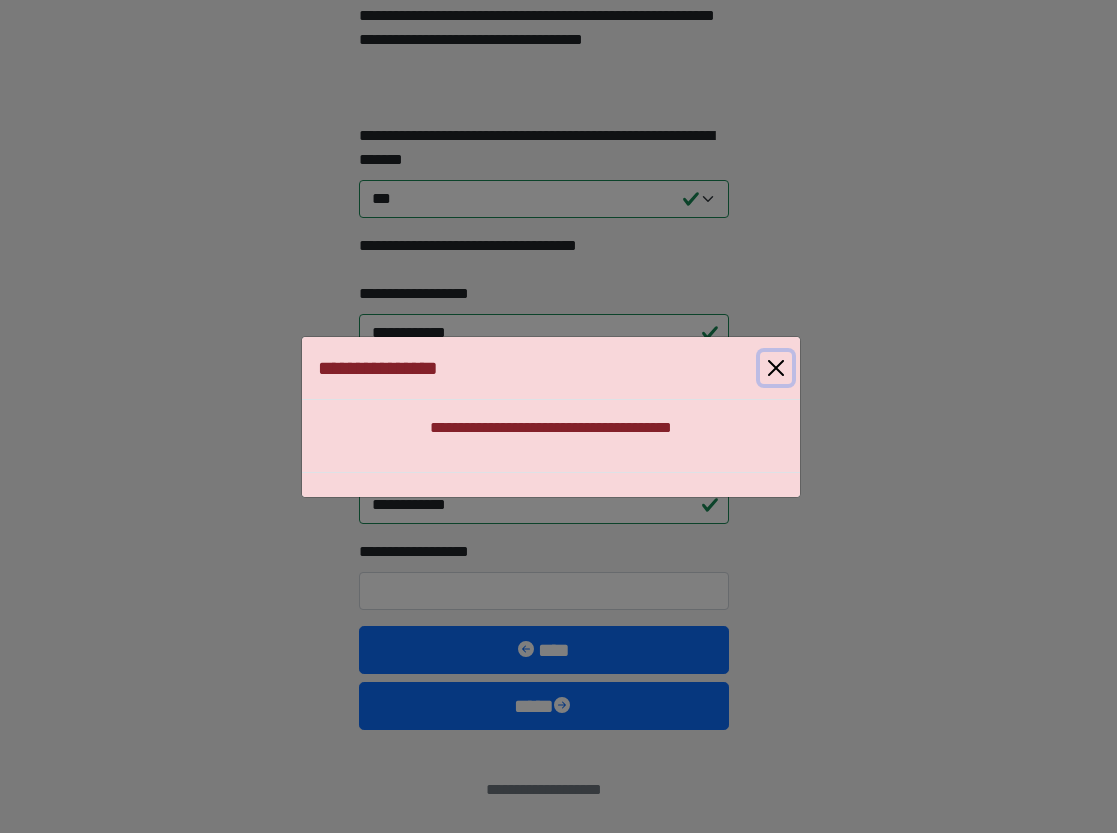 click at bounding box center [776, 368] 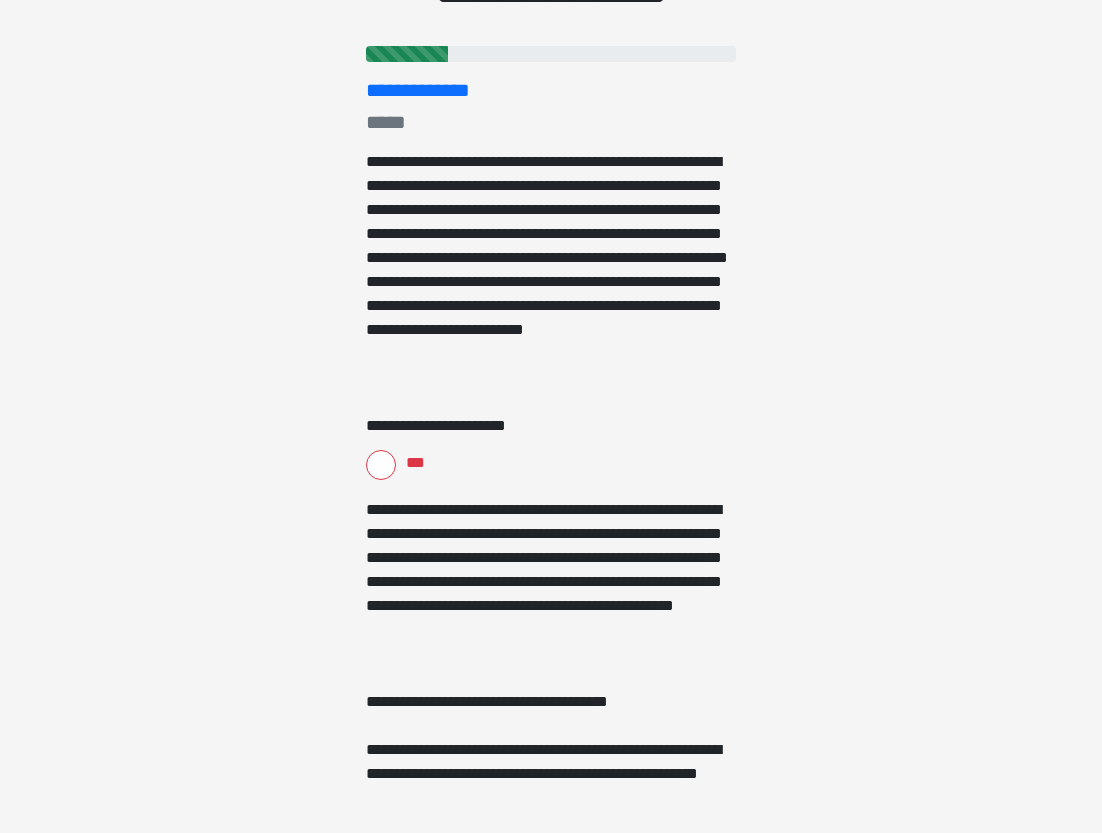 scroll, scrollTop: 167, scrollLeft: 0, axis: vertical 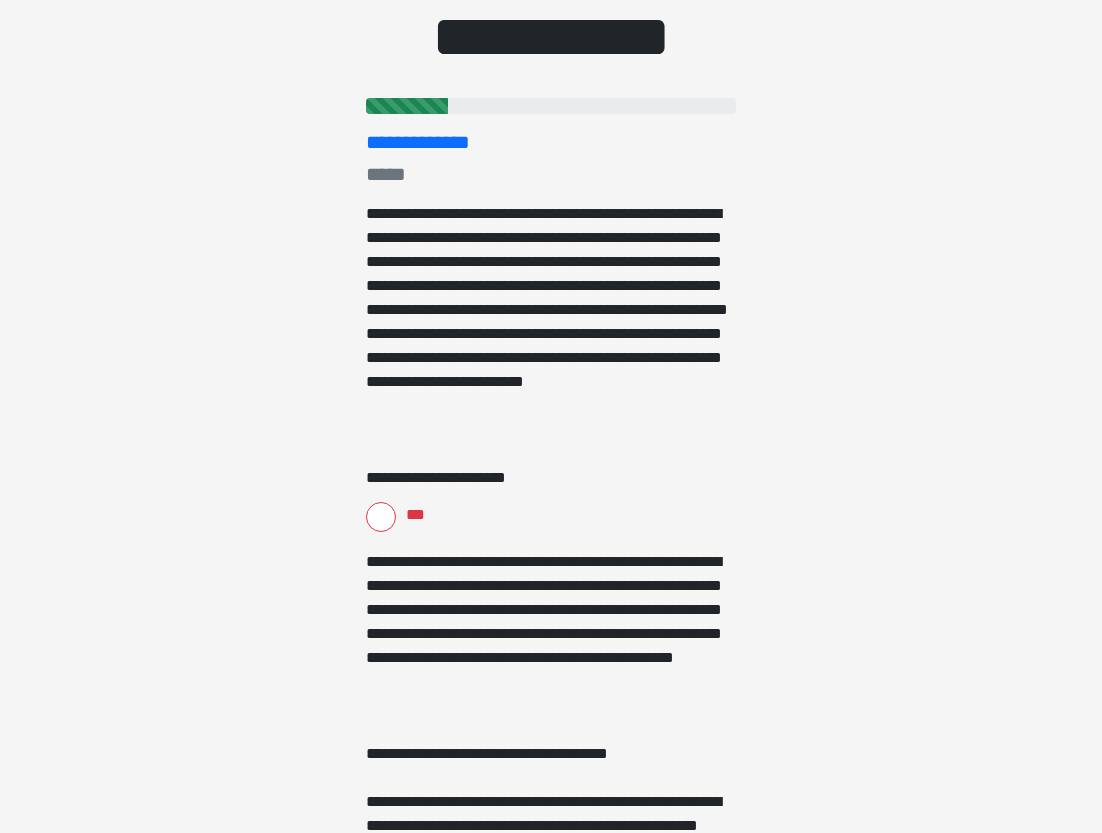 click on "**********" at bounding box center (551, 500) 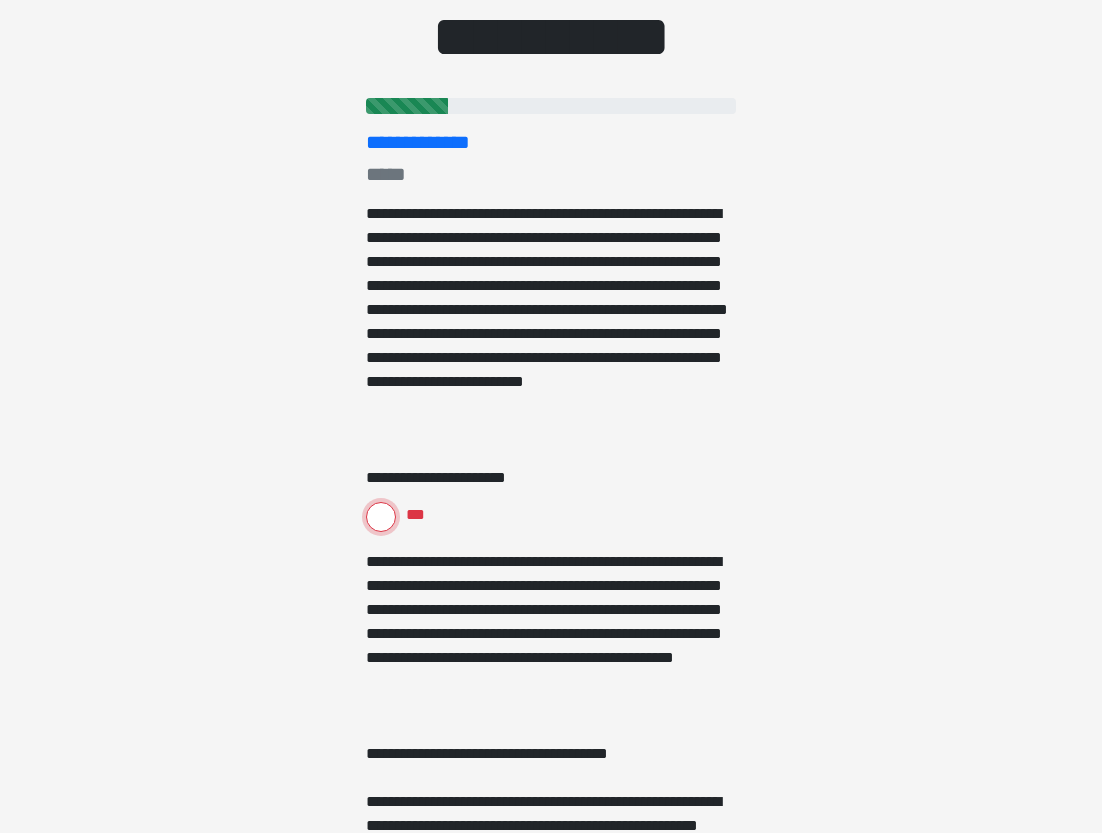 click on "***" at bounding box center [381, 517] 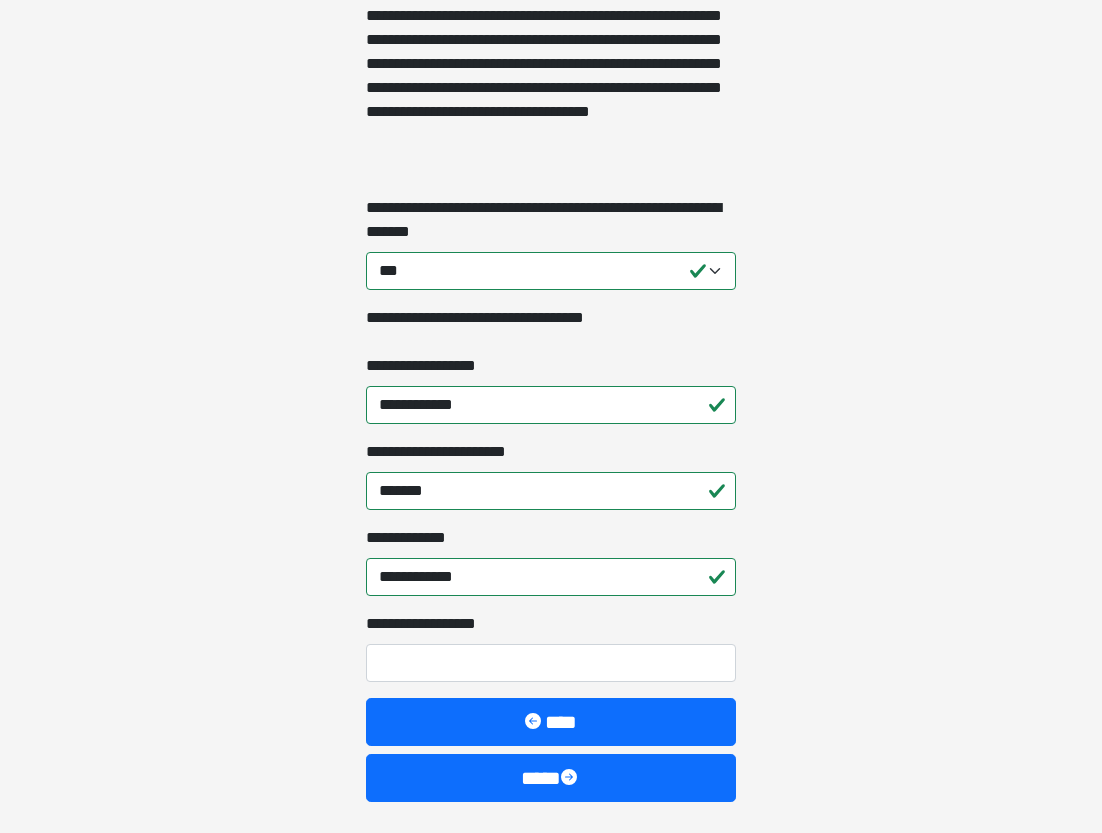 scroll, scrollTop: 2129, scrollLeft: 0, axis: vertical 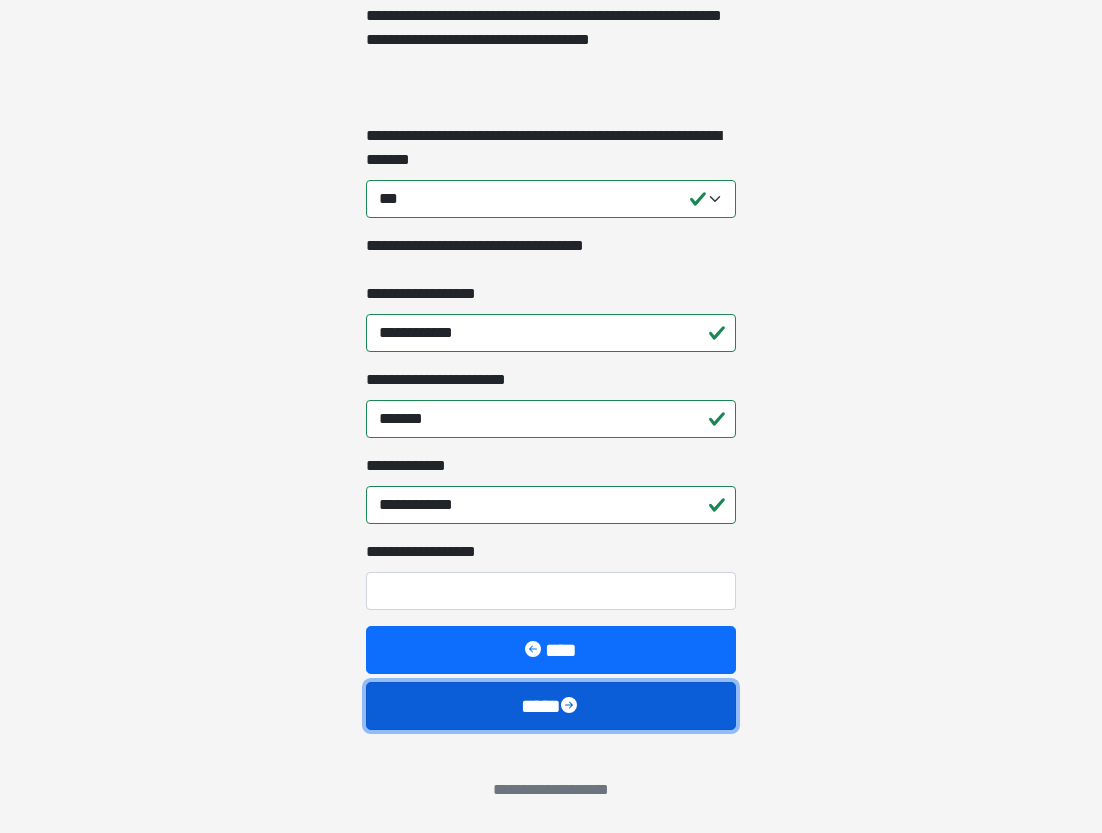 click on "****" at bounding box center [551, 706] 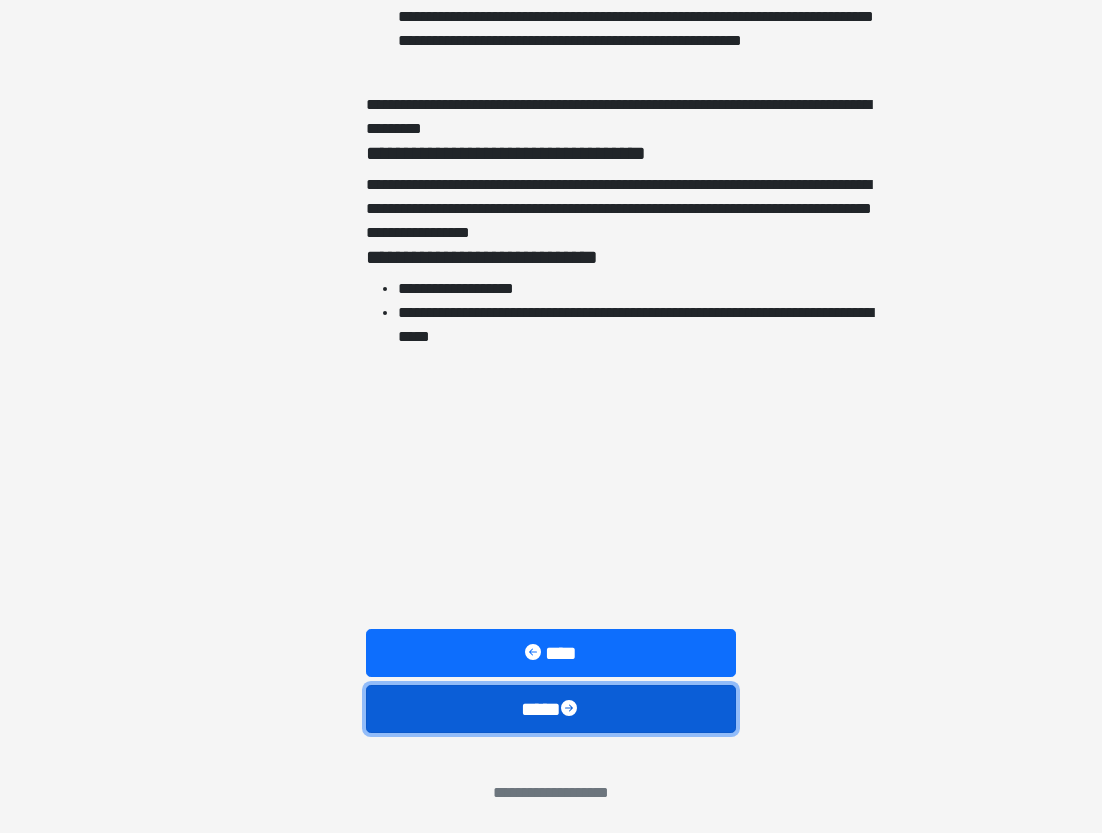 scroll, scrollTop: 4479, scrollLeft: 0, axis: vertical 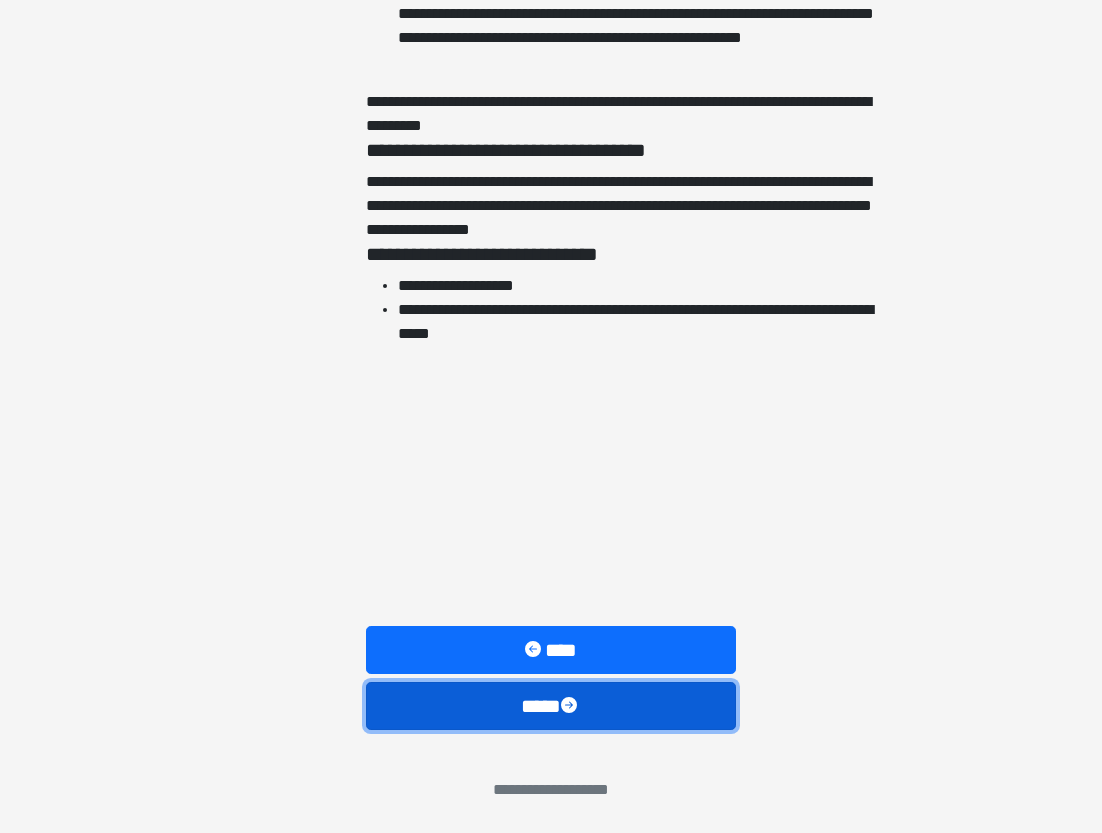 click on "****" at bounding box center (551, 706) 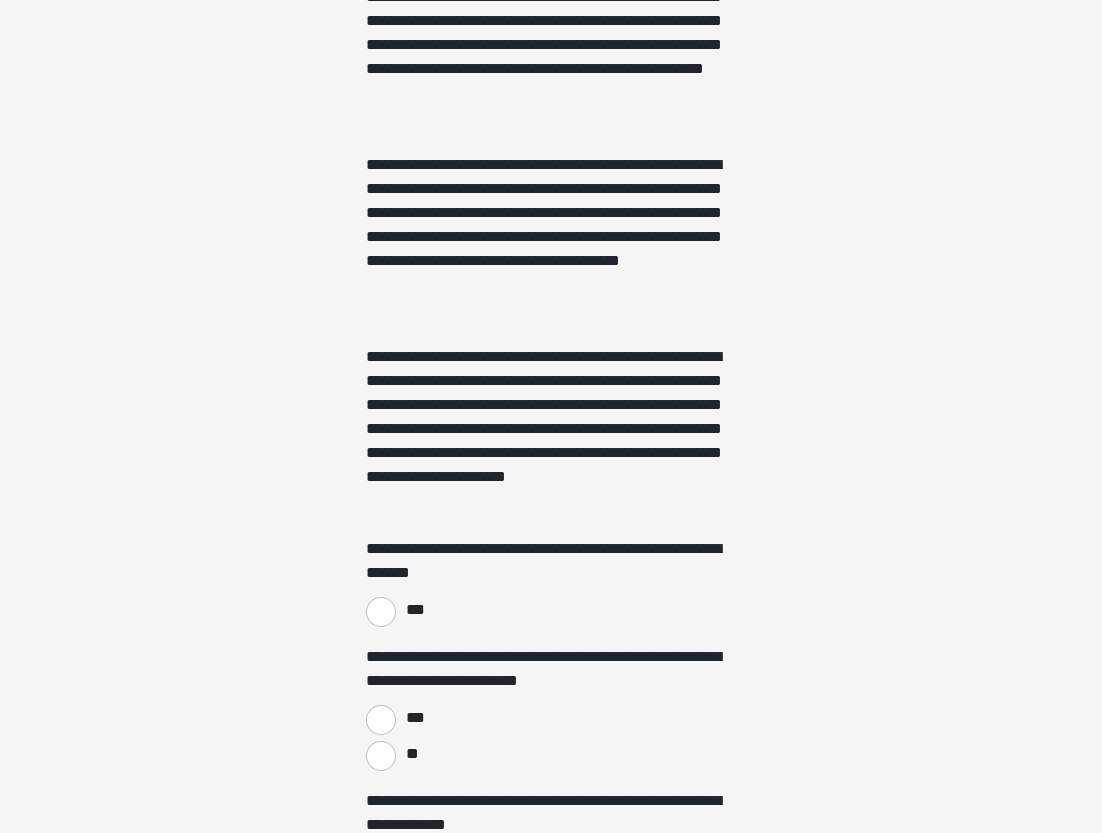 scroll, scrollTop: 1476, scrollLeft: 0, axis: vertical 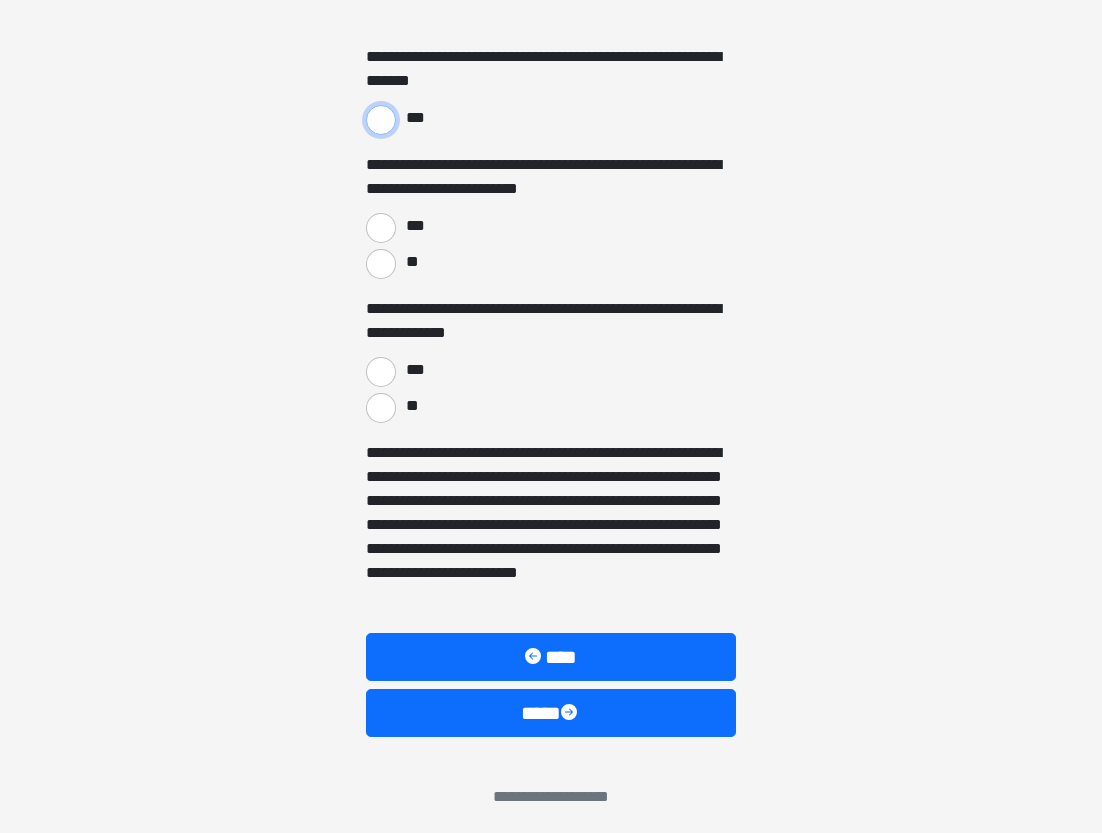 click on "***" at bounding box center (381, 120) 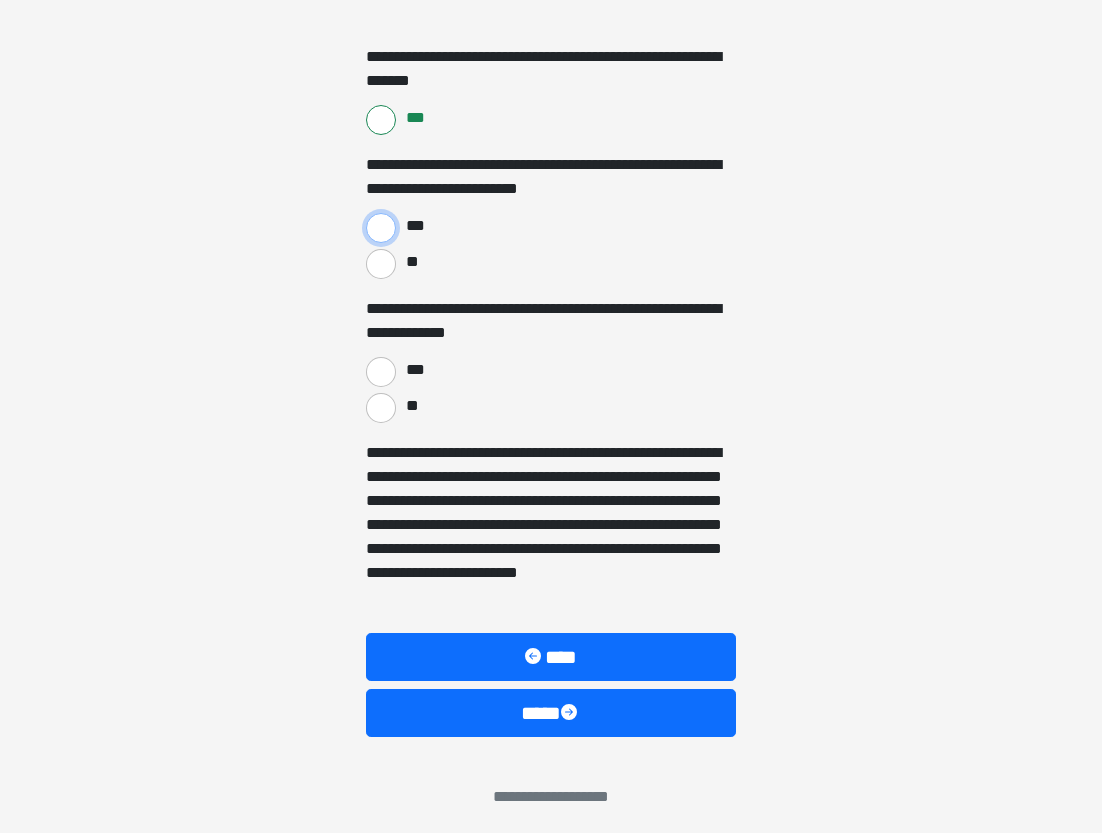 drag, startPoint x: 372, startPoint y: 228, endPoint x: 373, endPoint y: 240, distance: 12.0415945 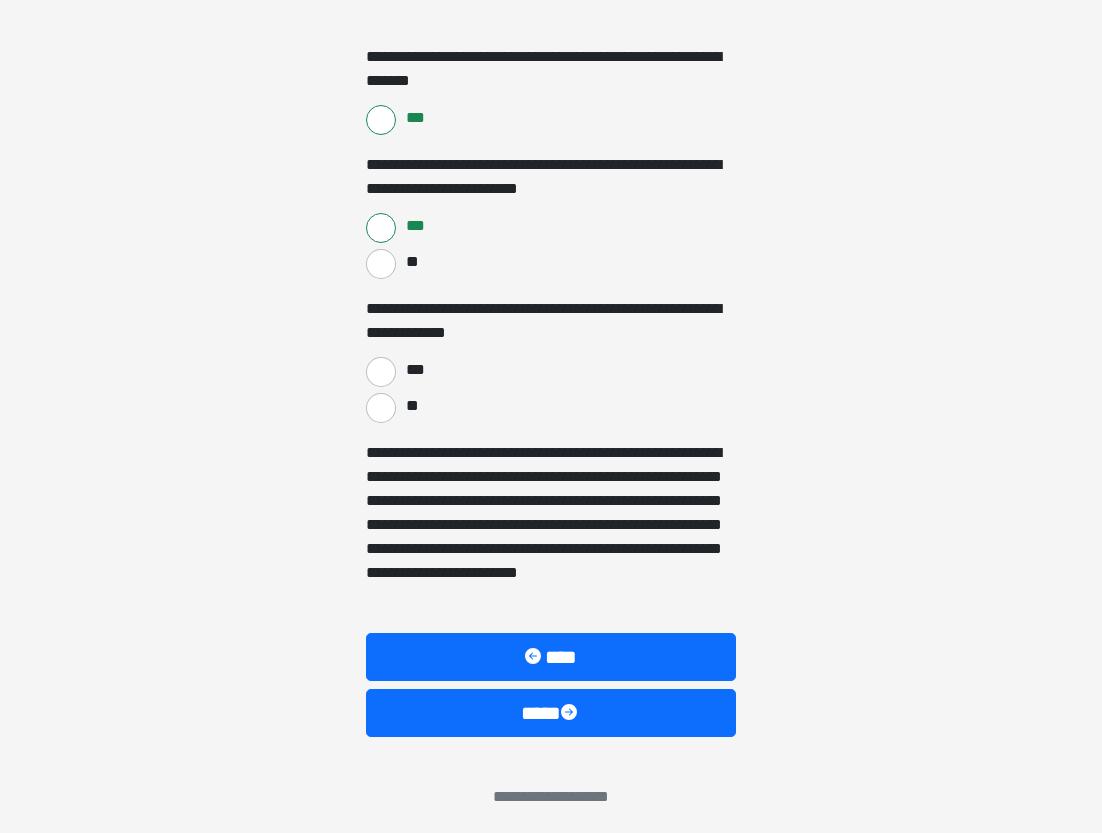 click on "***" at bounding box center (551, 370) 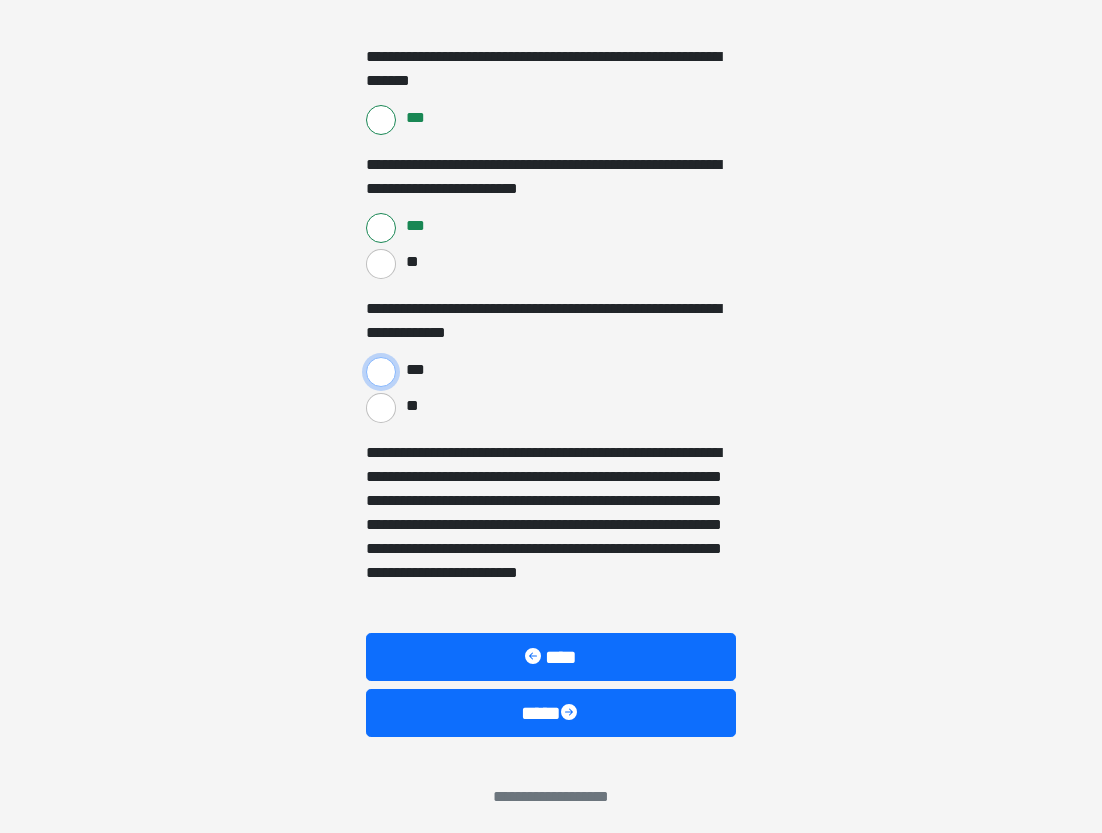 click on "***" at bounding box center [381, 372] 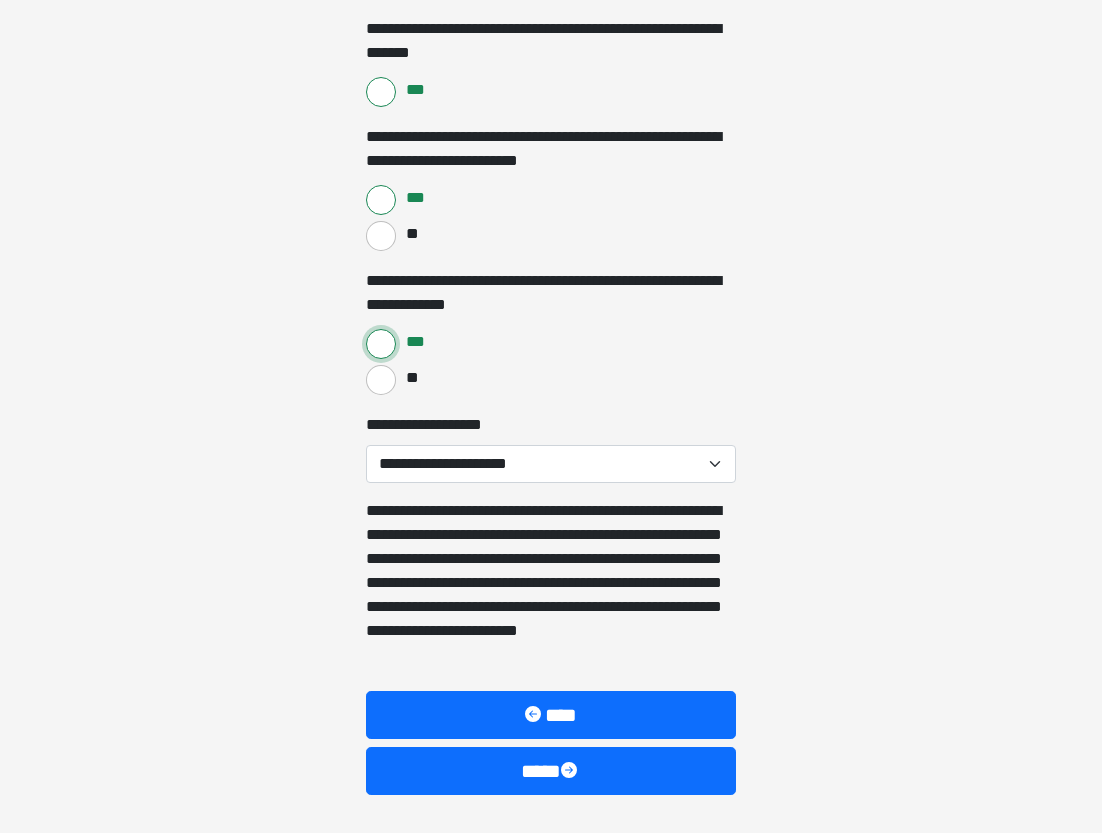 scroll, scrollTop: 1505, scrollLeft: 0, axis: vertical 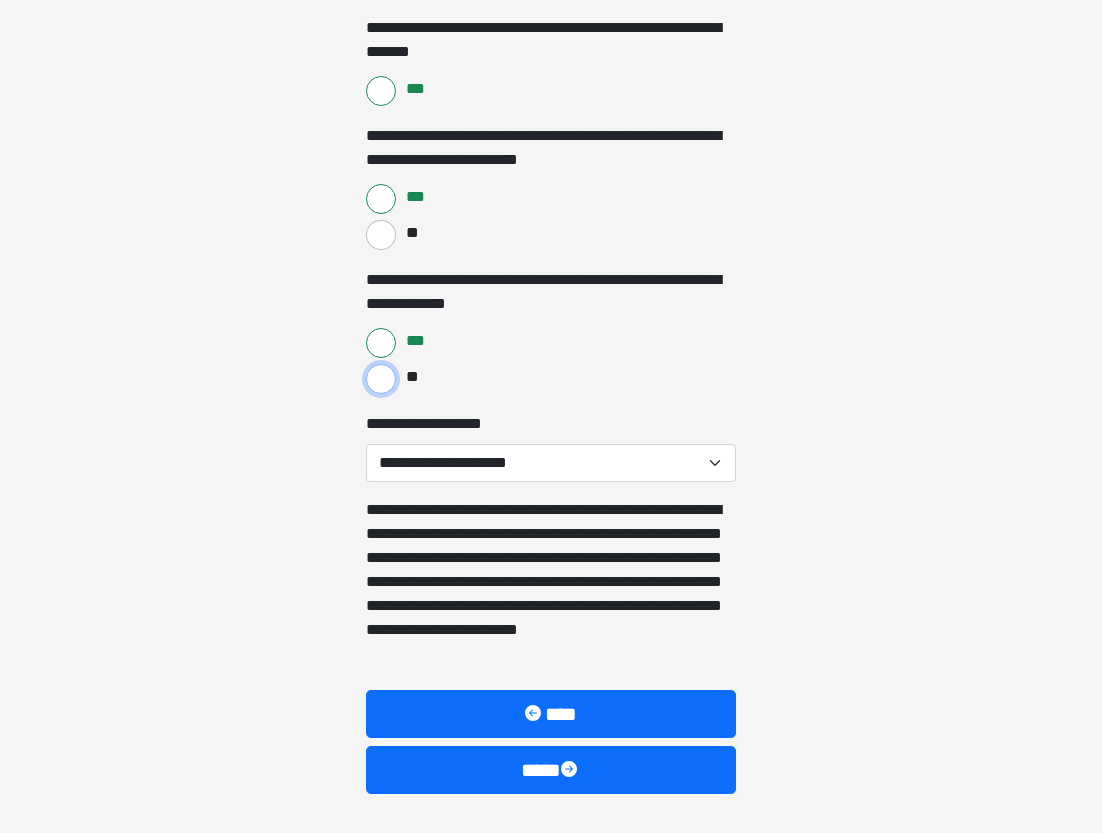 click on "**" at bounding box center (381, 379) 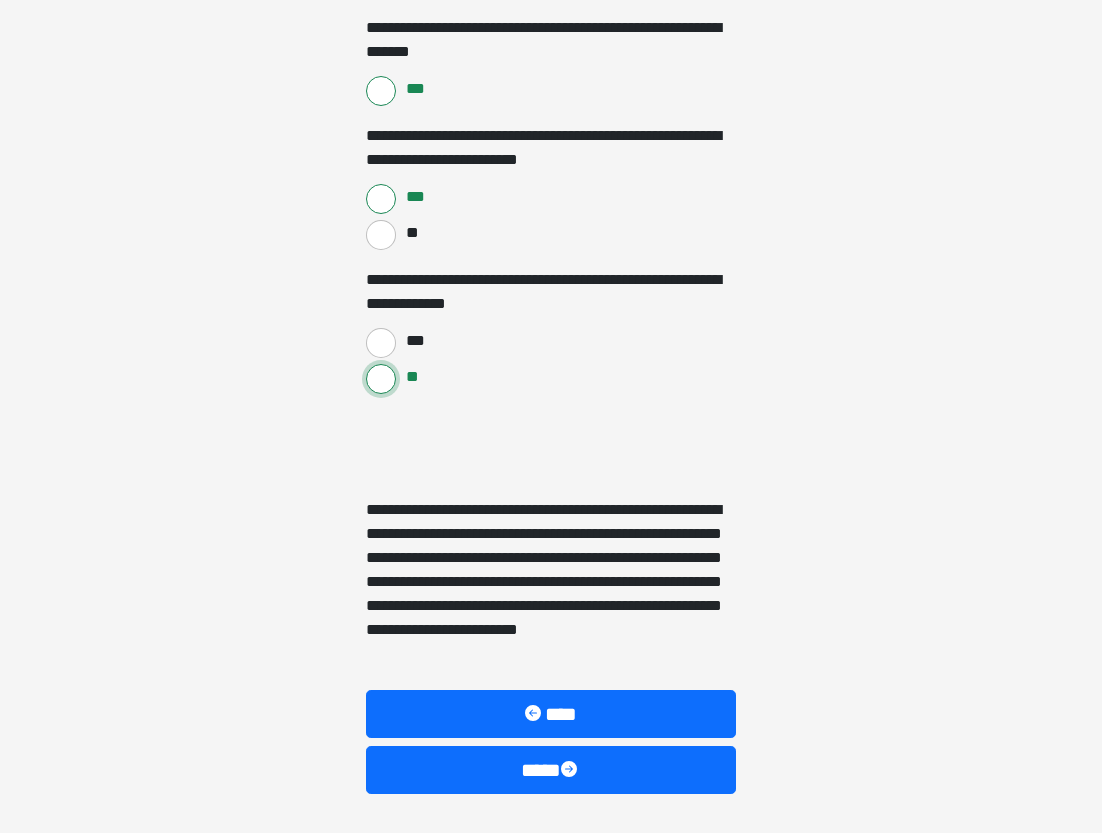 scroll, scrollTop: 1483, scrollLeft: 0, axis: vertical 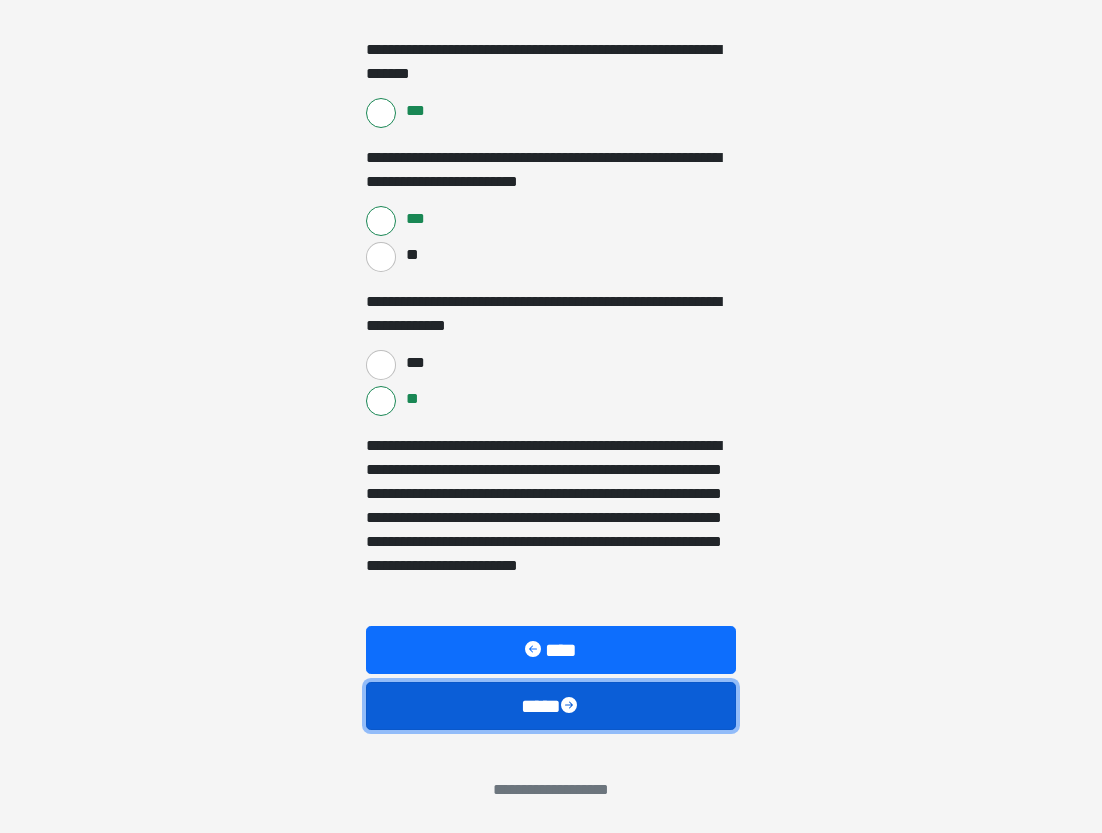 drag, startPoint x: 503, startPoint y: 712, endPoint x: 868, endPoint y: 620, distance: 376.416 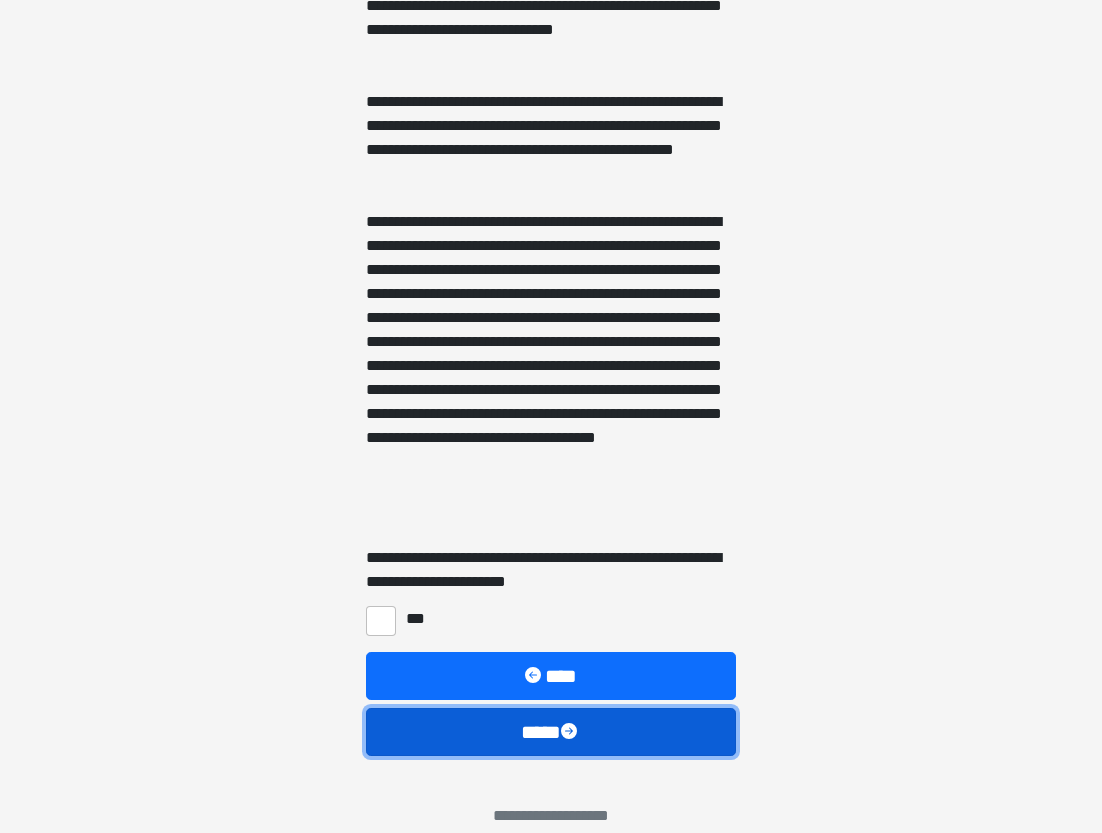scroll, scrollTop: 737, scrollLeft: 0, axis: vertical 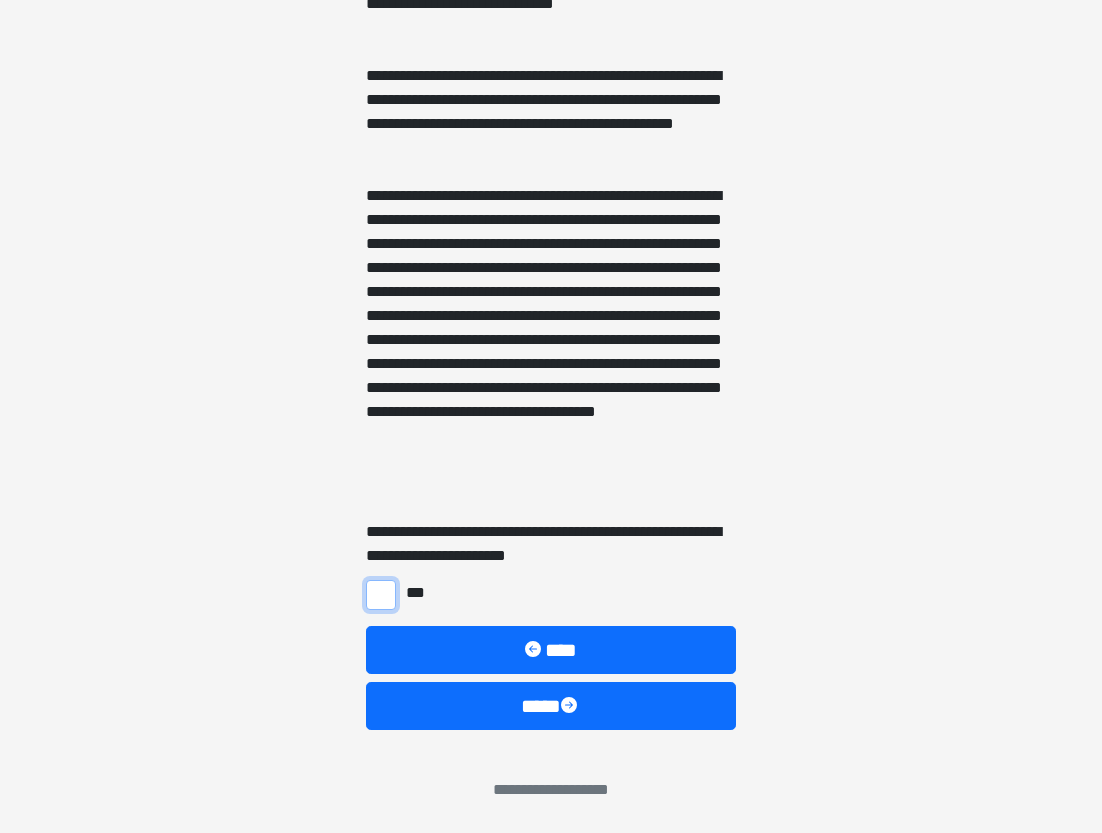 click on "***" at bounding box center [381, 595] 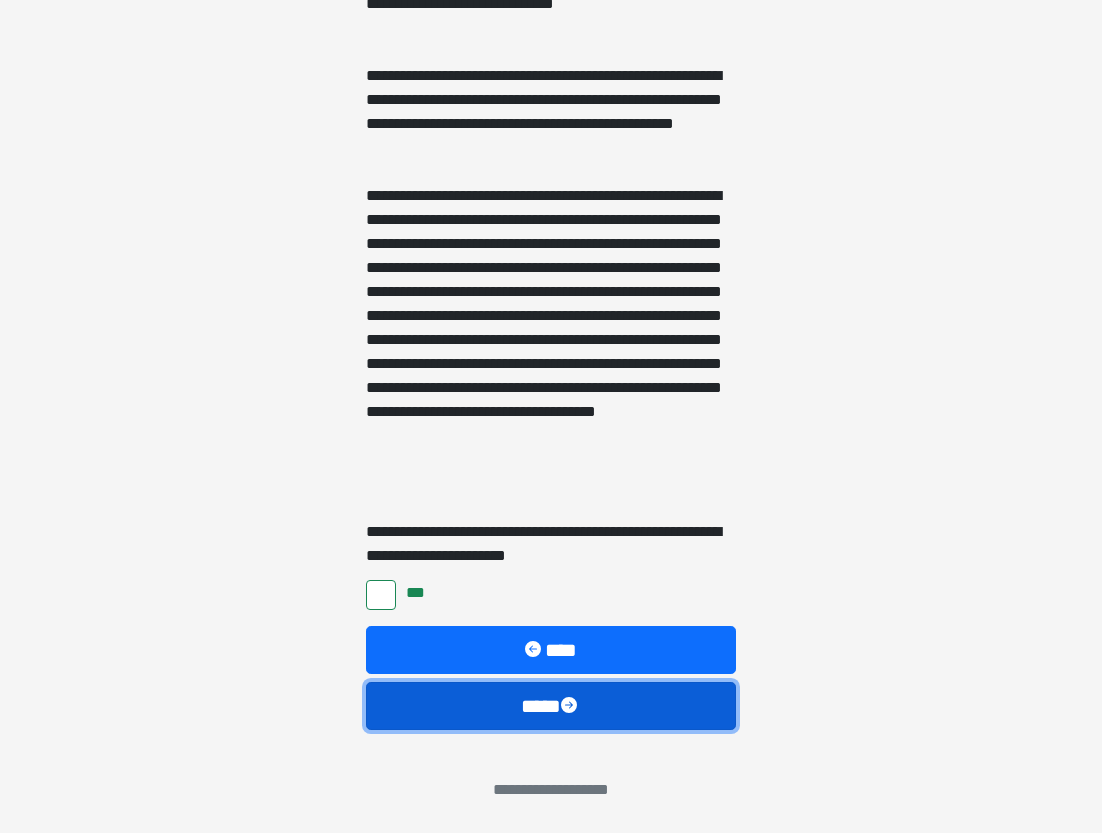 click at bounding box center [571, 707] 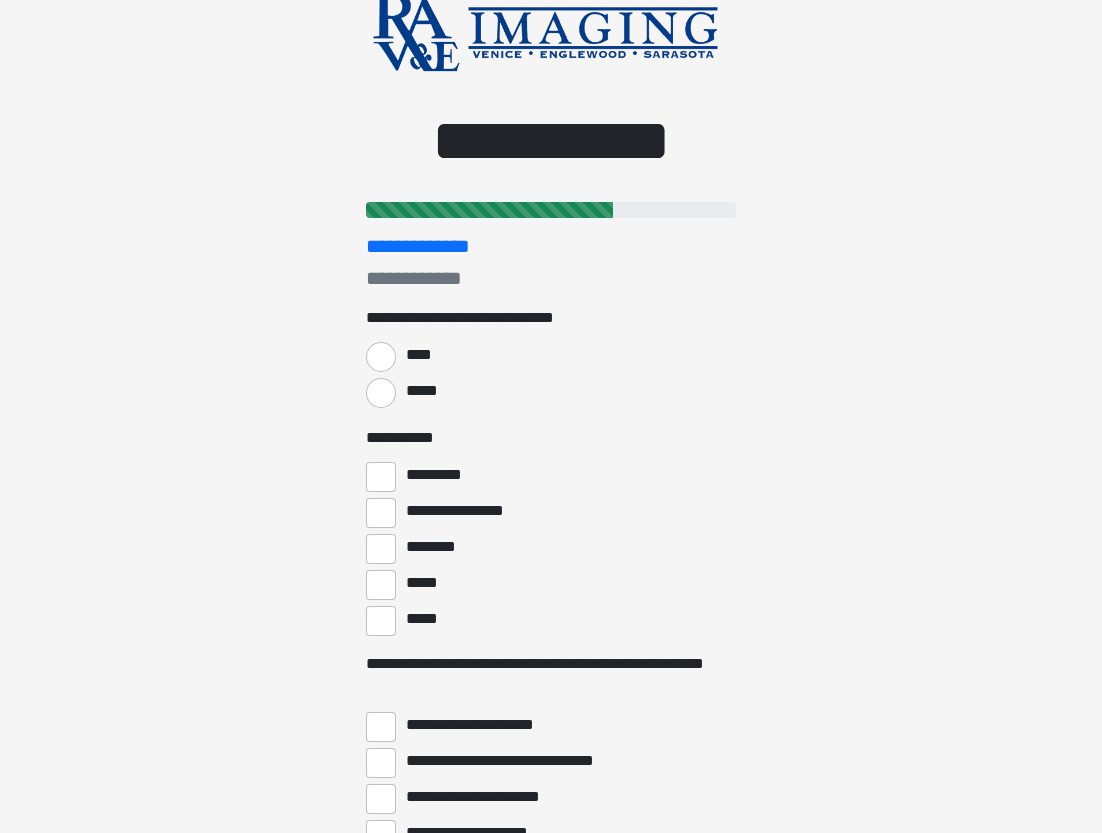 scroll, scrollTop: 0, scrollLeft: 0, axis: both 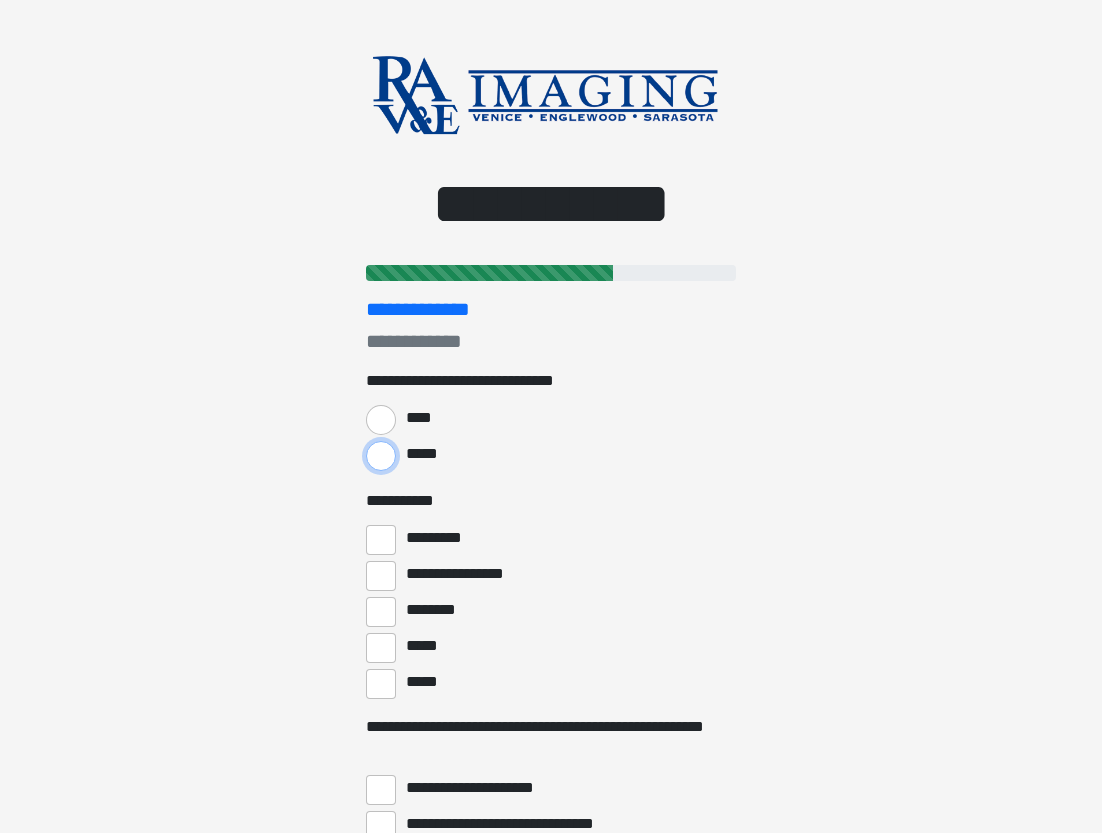 click on "*****" at bounding box center (381, 456) 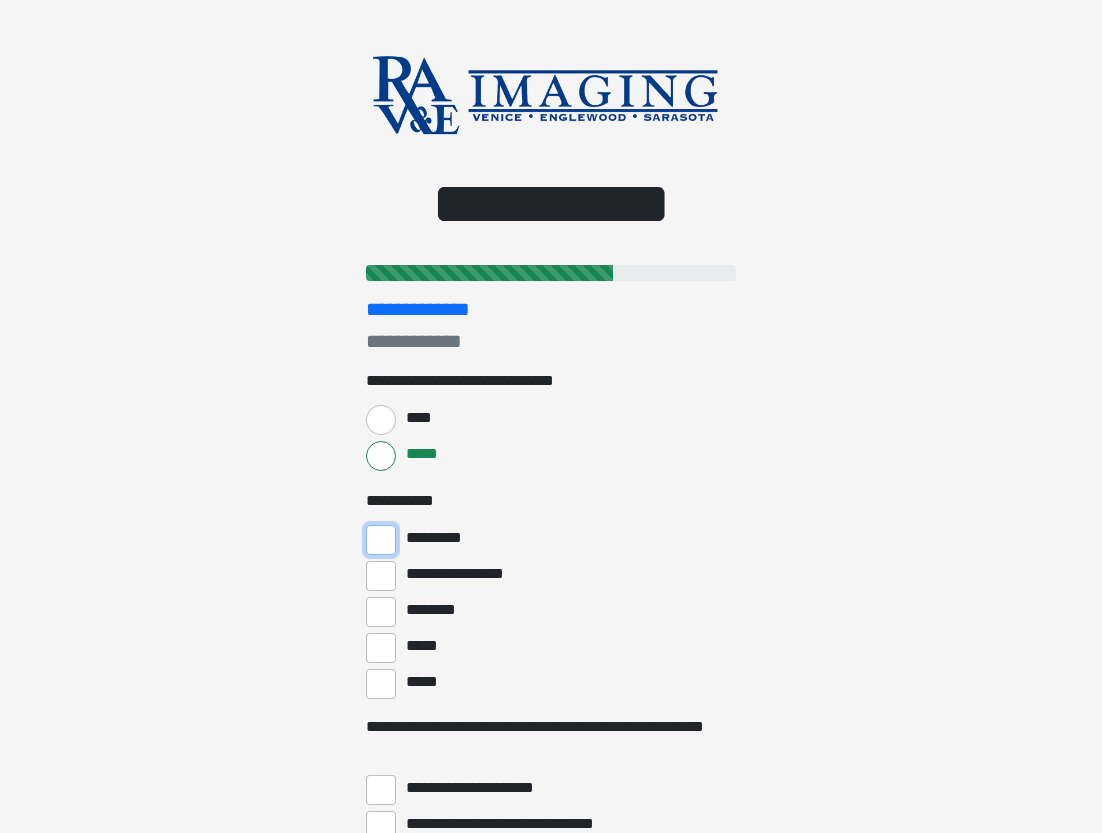 click on "*********" at bounding box center [381, 540] 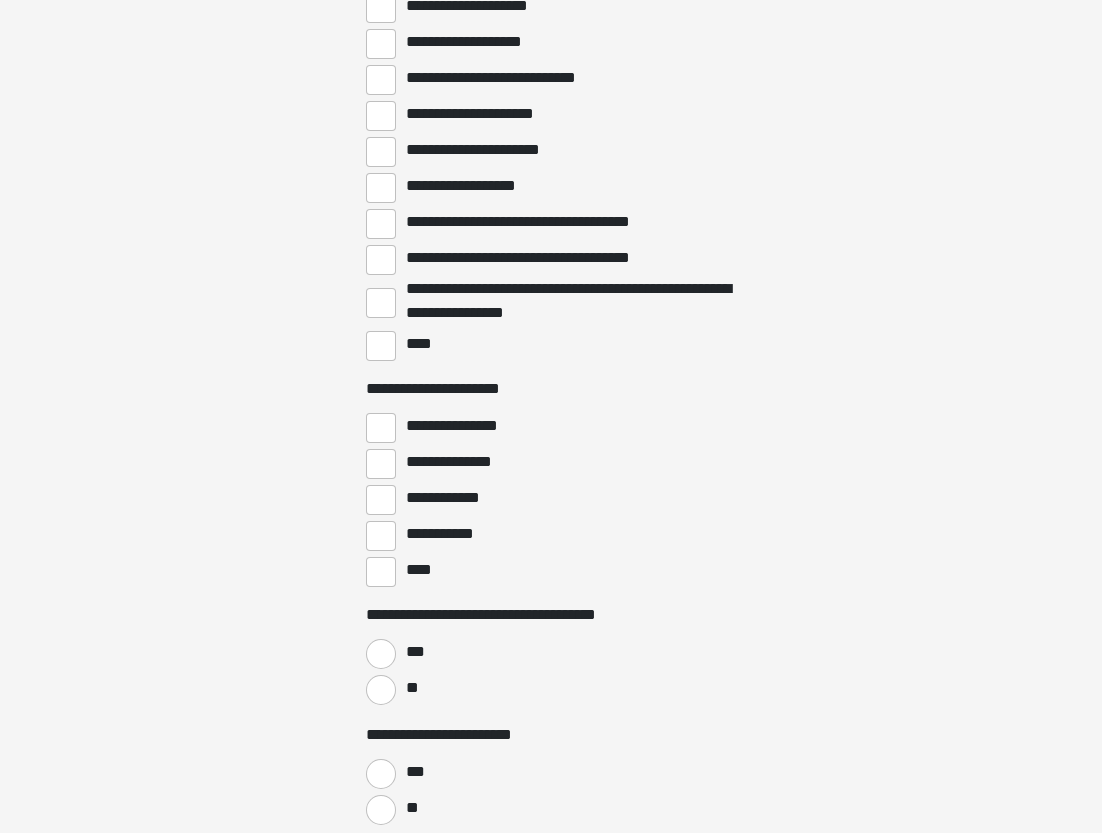scroll, scrollTop: 952, scrollLeft: 0, axis: vertical 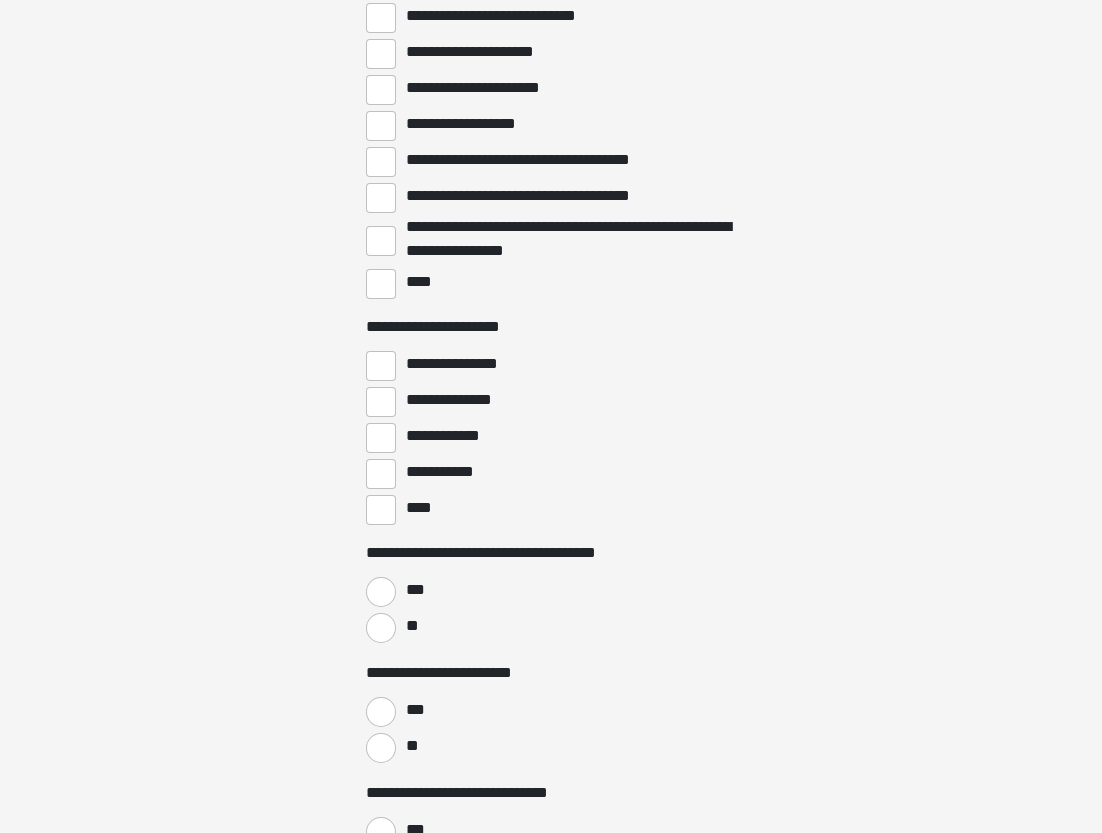 click on "****" at bounding box center (420, 508) 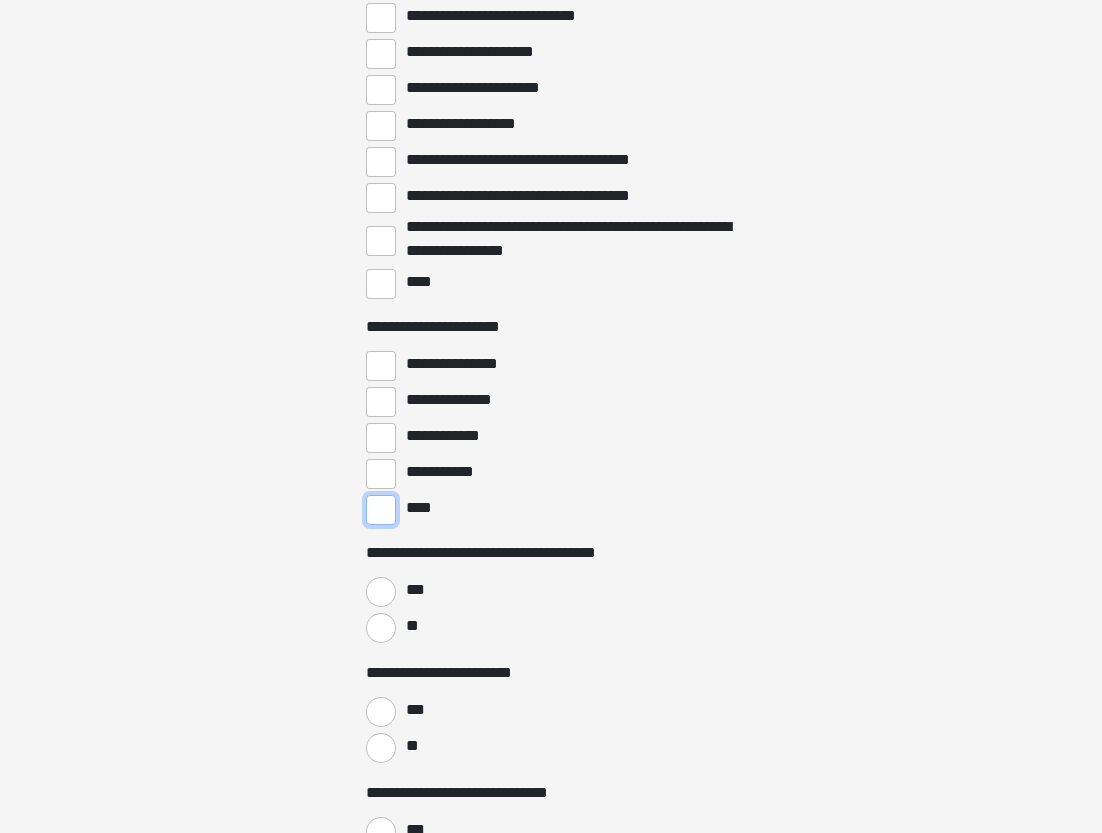 click on "****" at bounding box center [381, 510] 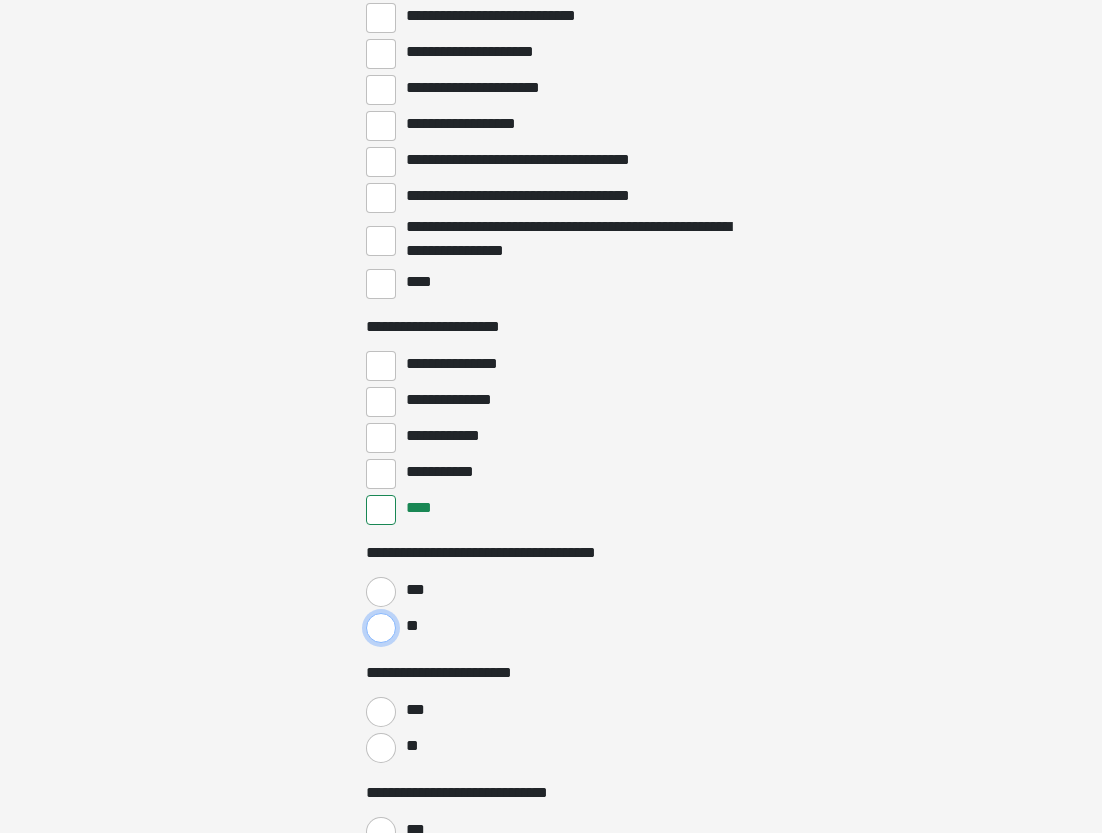 click on "**" at bounding box center [381, 628] 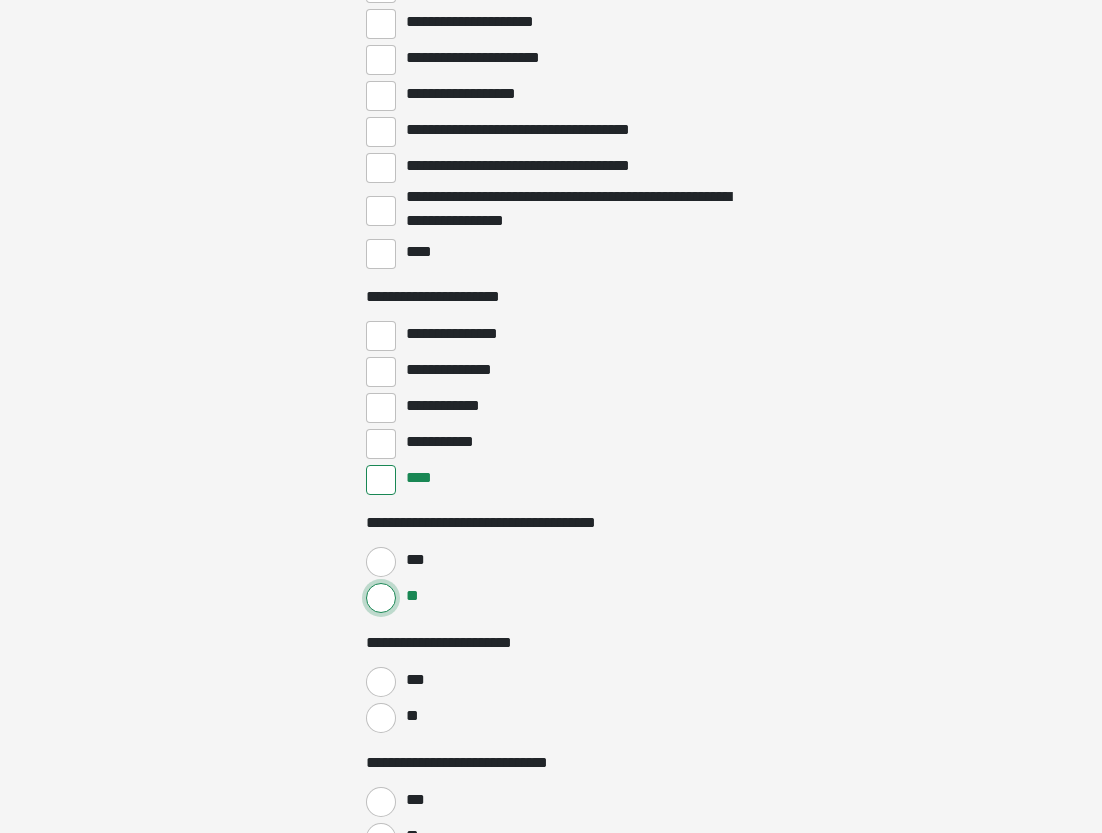 scroll, scrollTop: 1113, scrollLeft: 0, axis: vertical 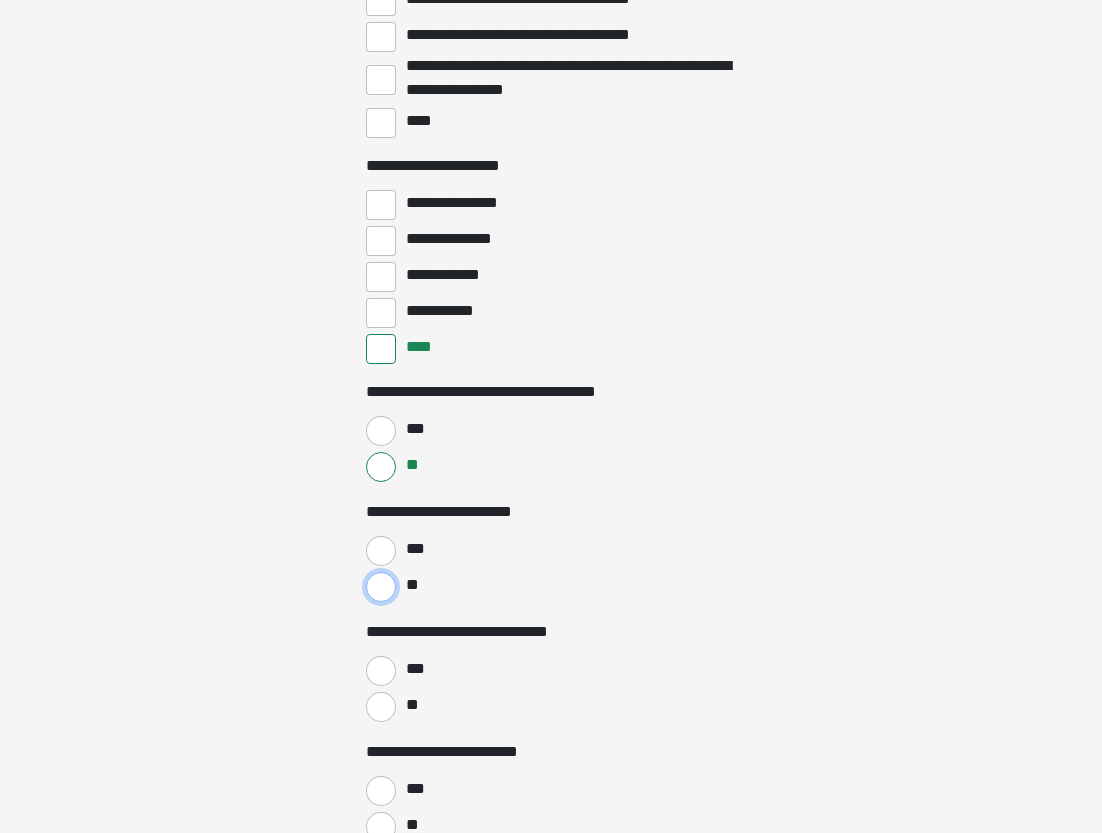 click on "**" at bounding box center [381, 587] 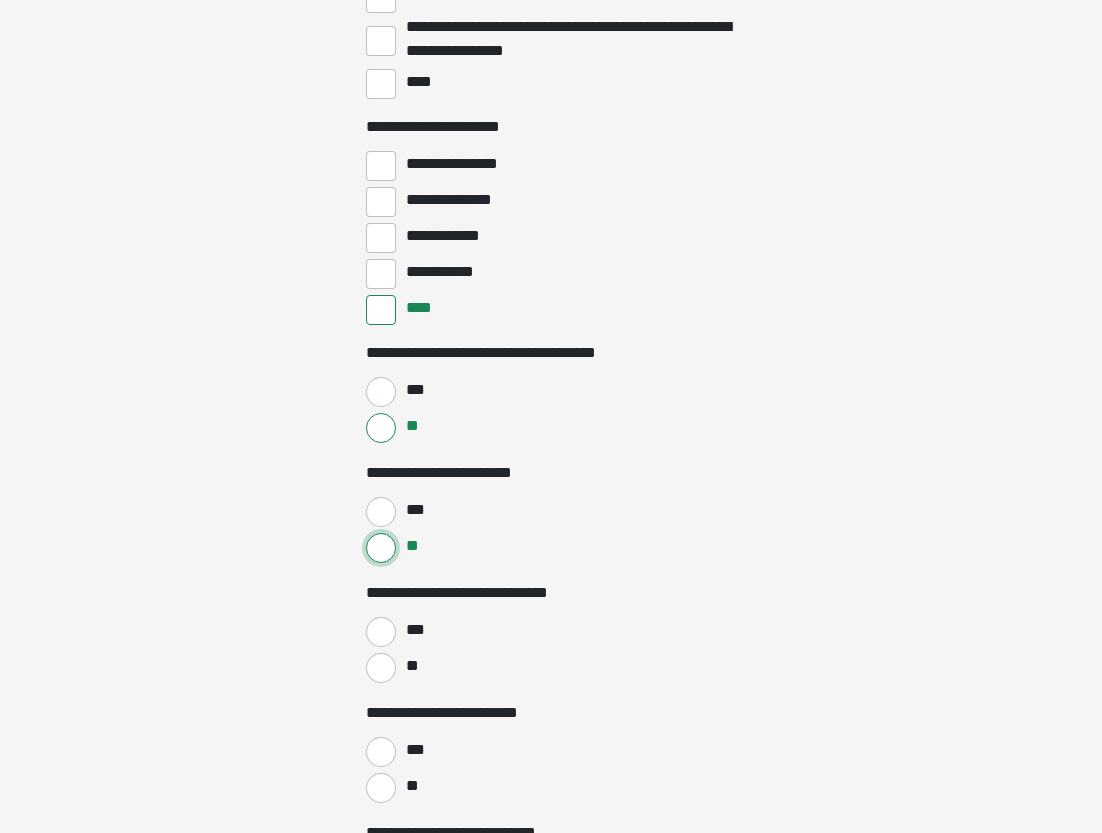 scroll, scrollTop: 1153, scrollLeft: 0, axis: vertical 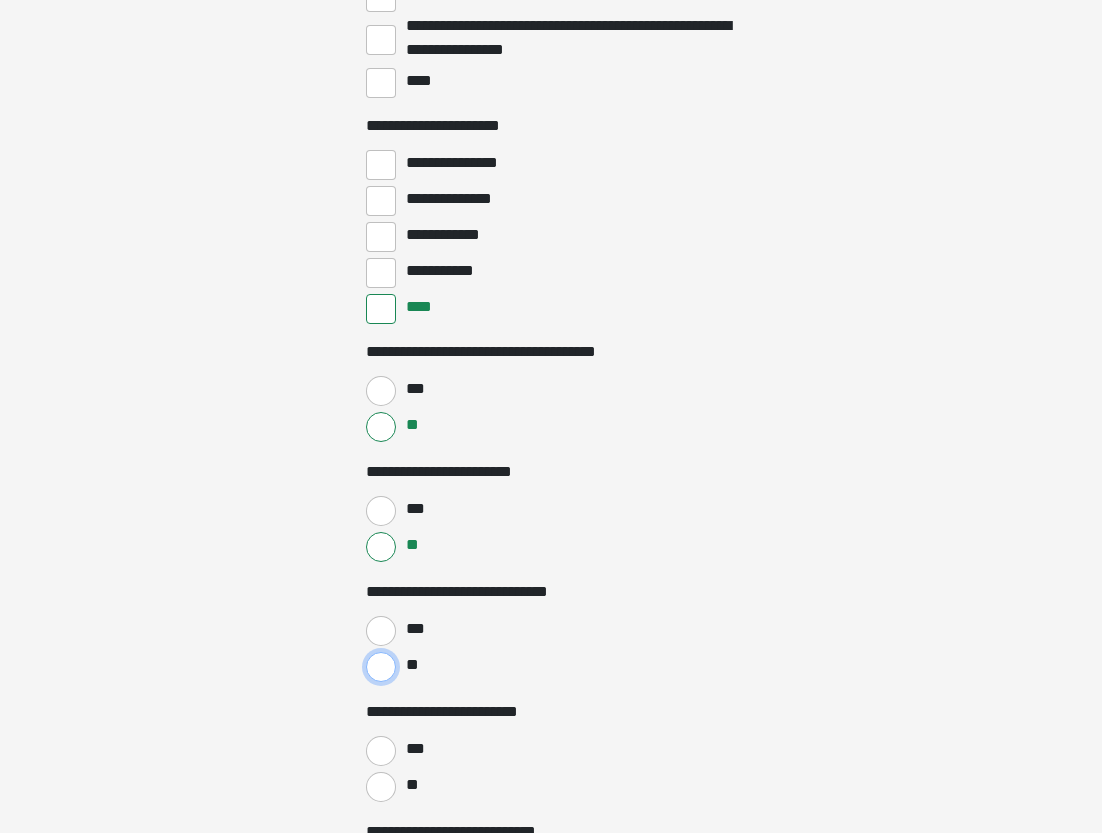 click on "**" at bounding box center [381, 667] 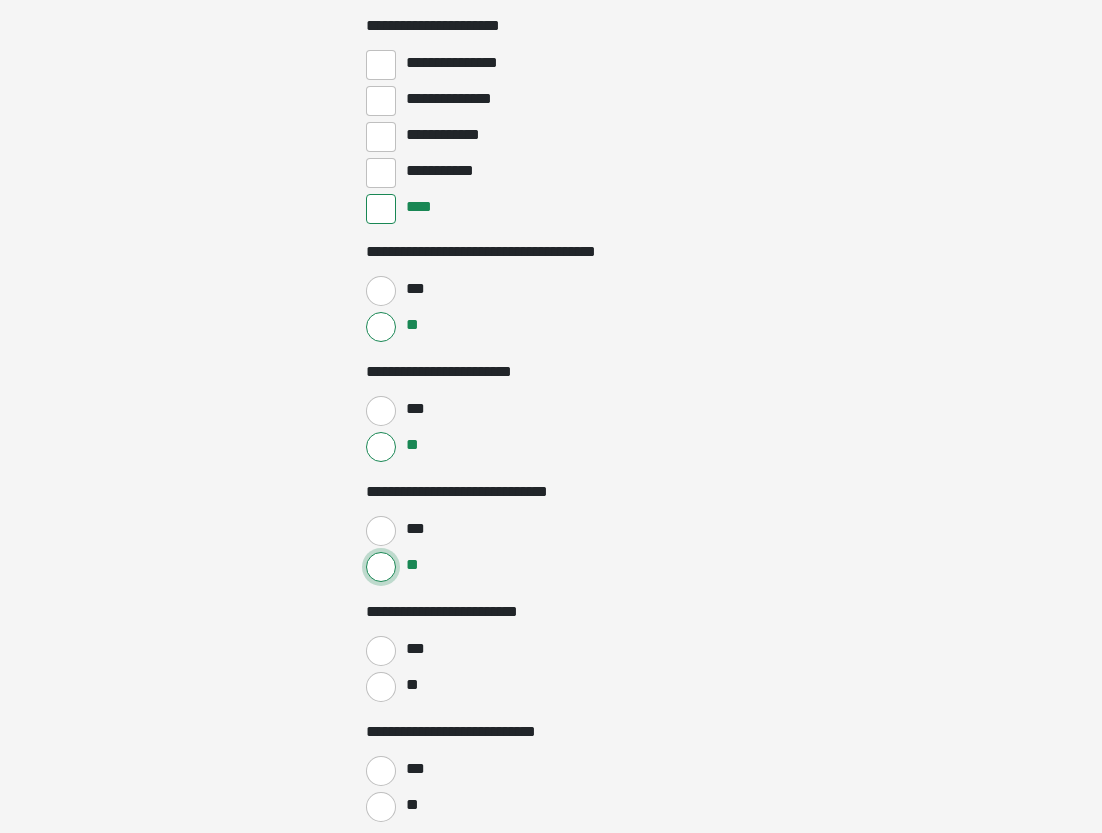 scroll, scrollTop: 1285, scrollLeft: 0, axis: vertical 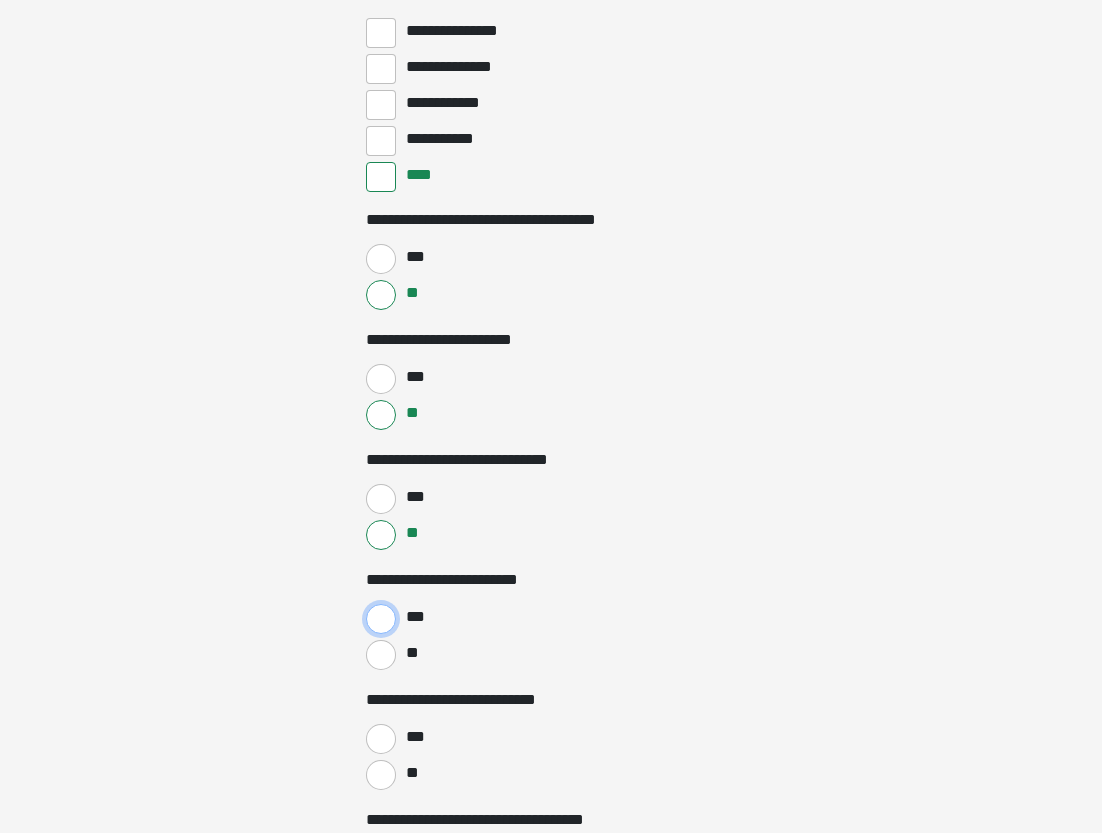 click on "***" at bounding box center [381, 619] 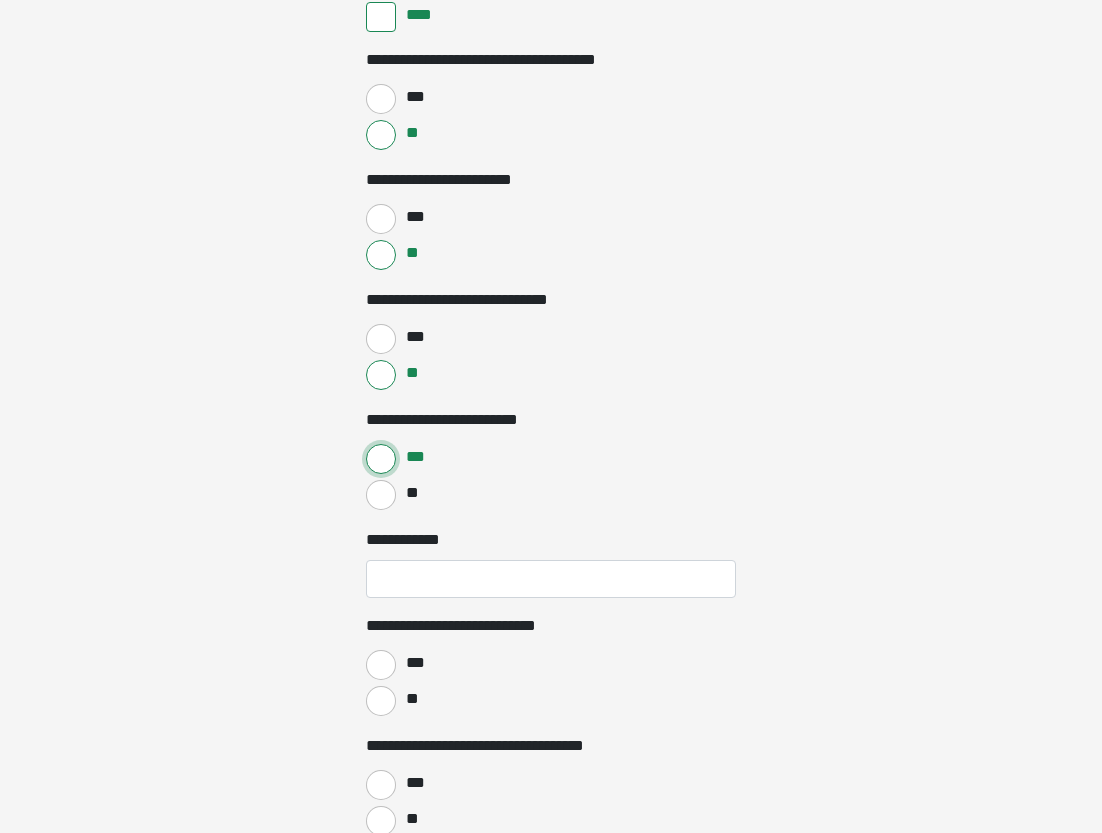 scroll, scrollTop: 1489, scrollLeft: 0, axis: vertical 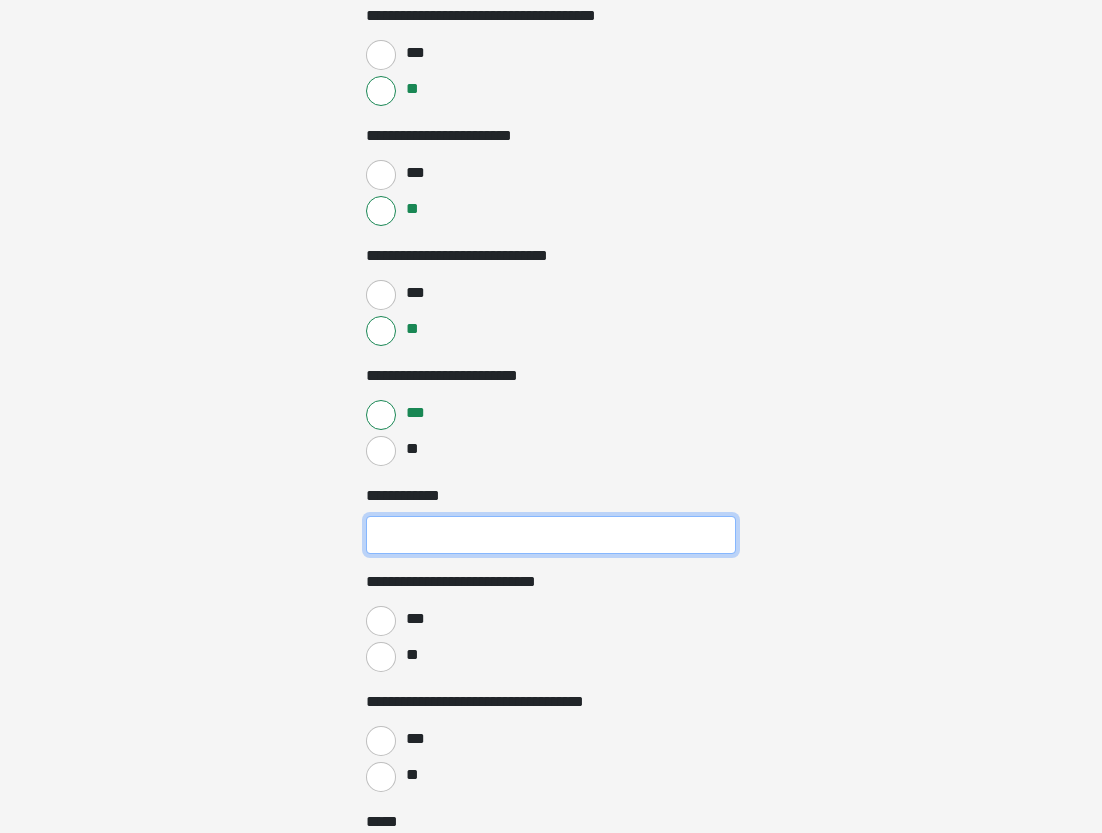 click on "**********" at bounding box center [551, 535] 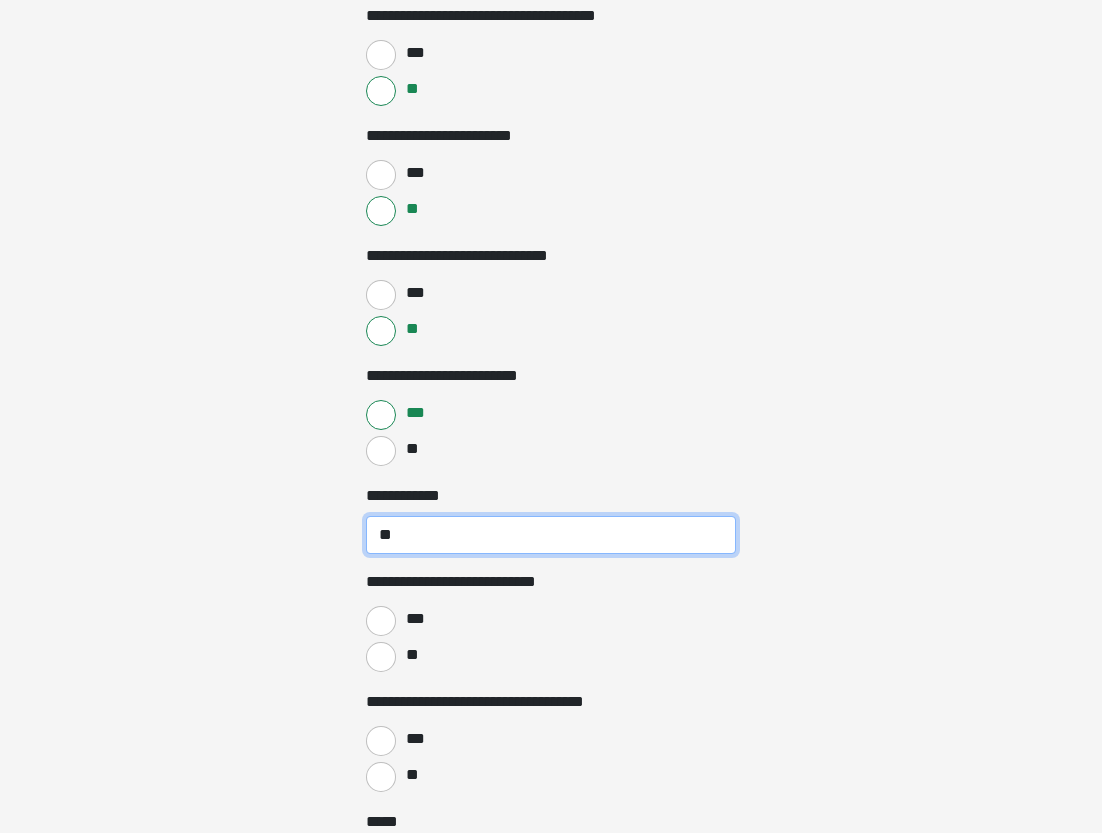 type on "**" 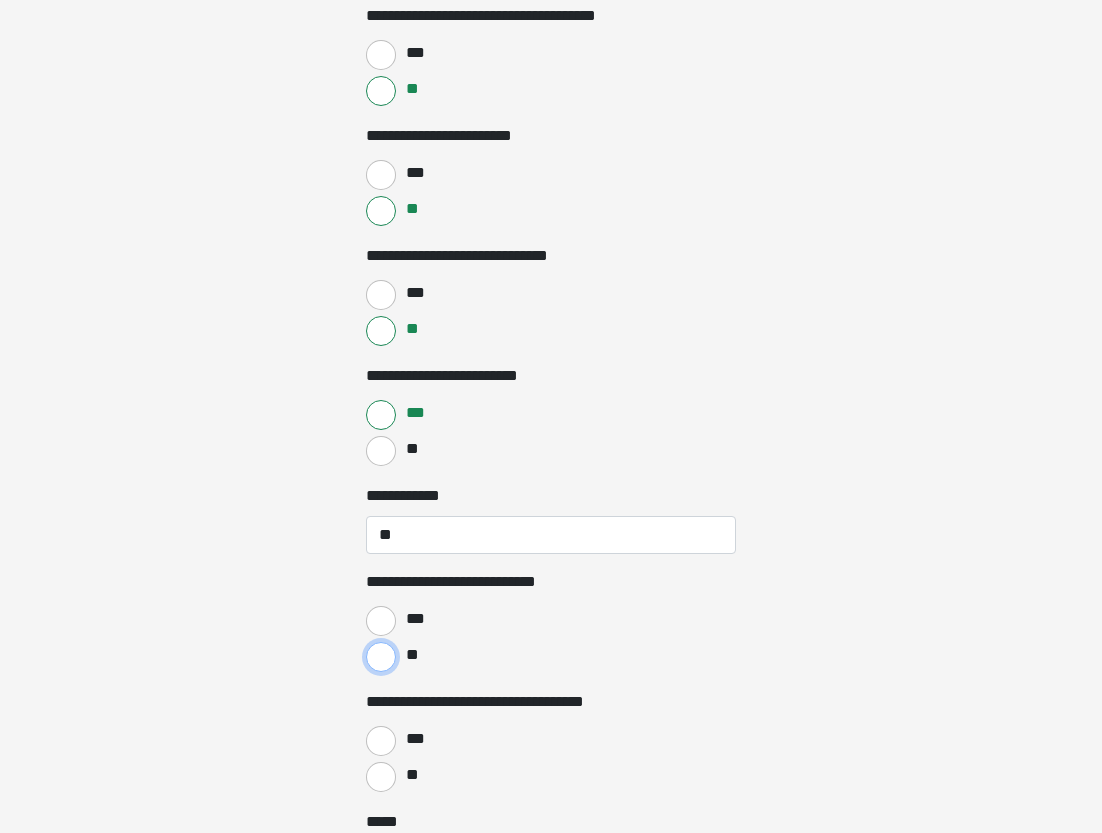 click on "**" at bounding box center (381, 657) 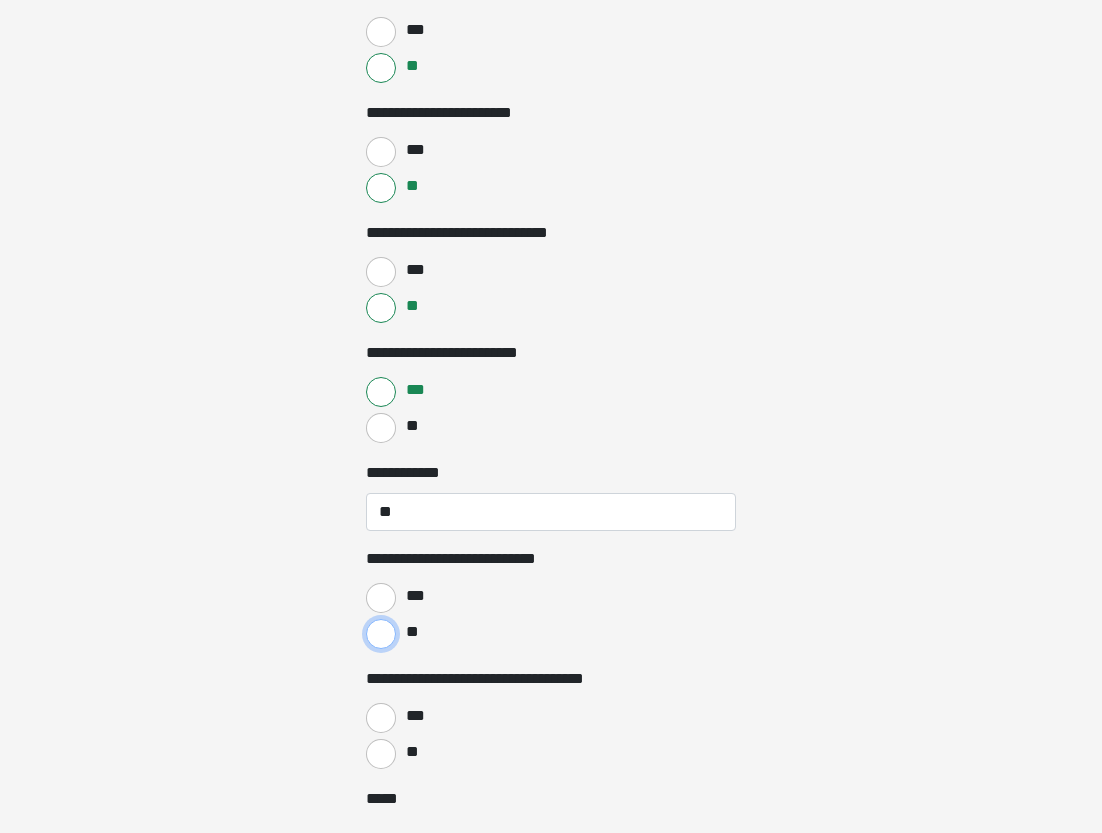 scroll, scrollTop: 1621, scrollLeft: 0, axis: vertical 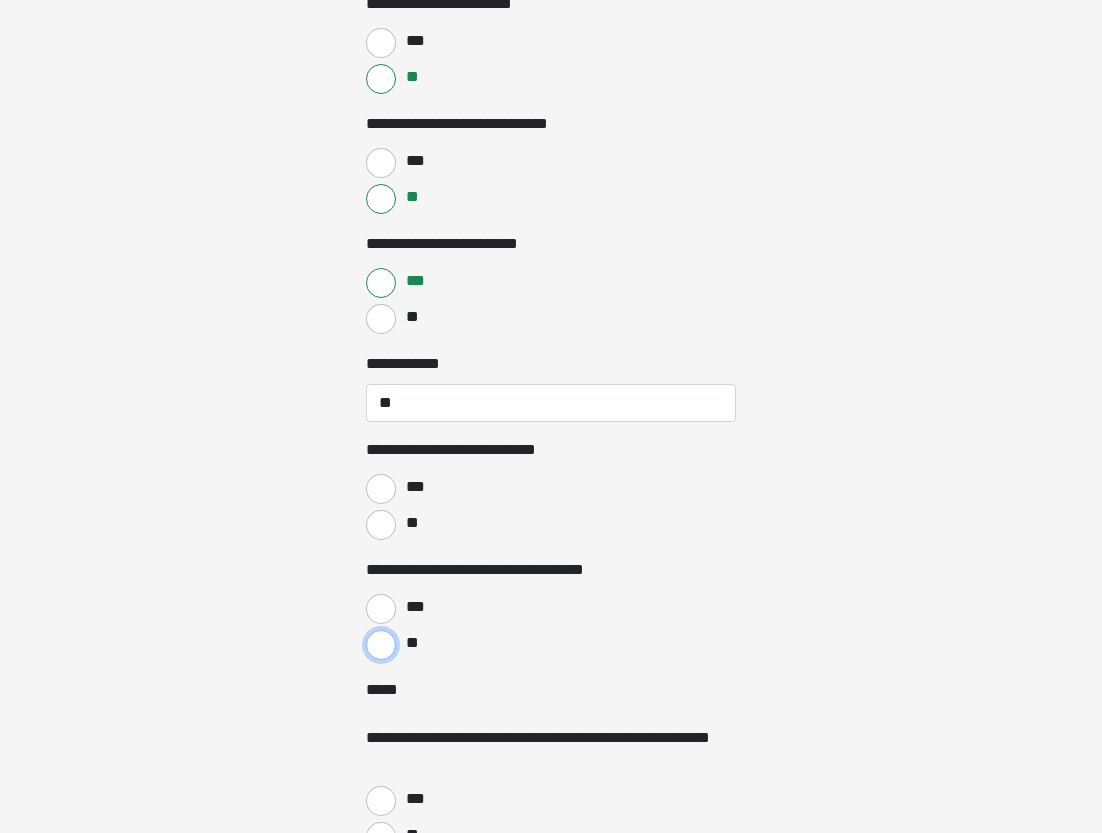 click on "**" at bounding box center [381, 645] 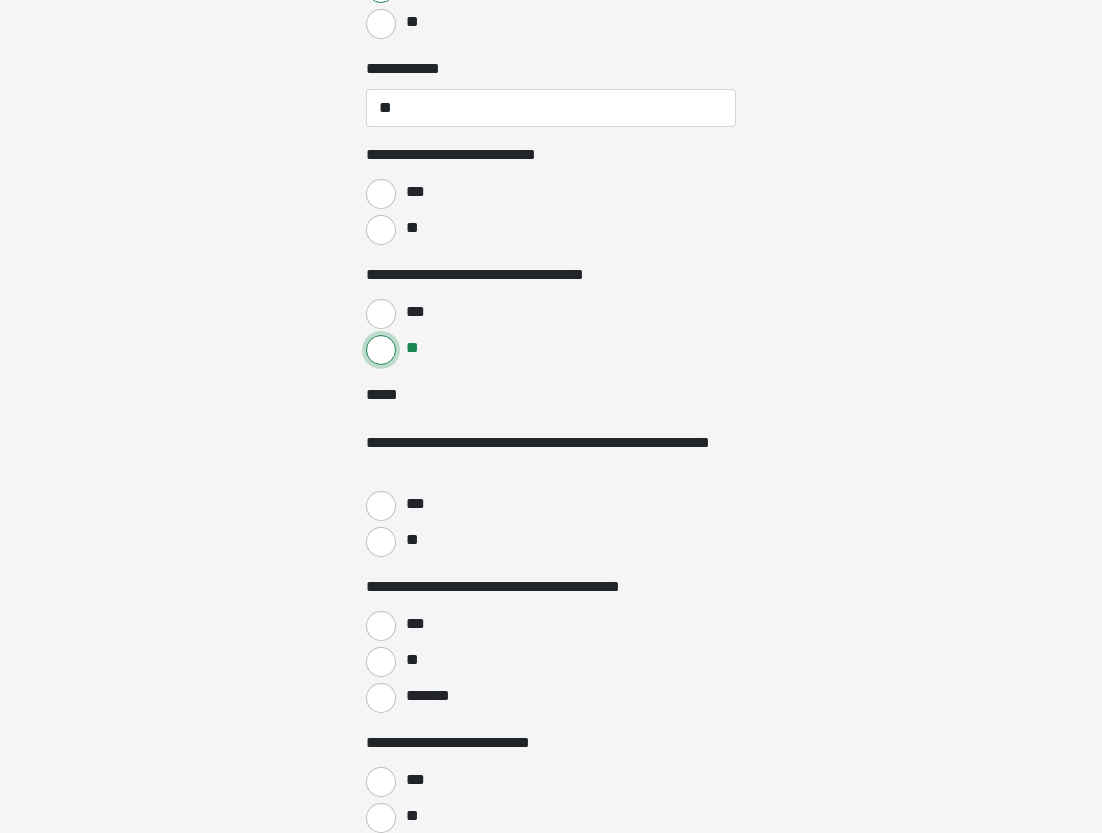 scroll, scrollTop: 1954, scrollLeft: 0, axis: vertical 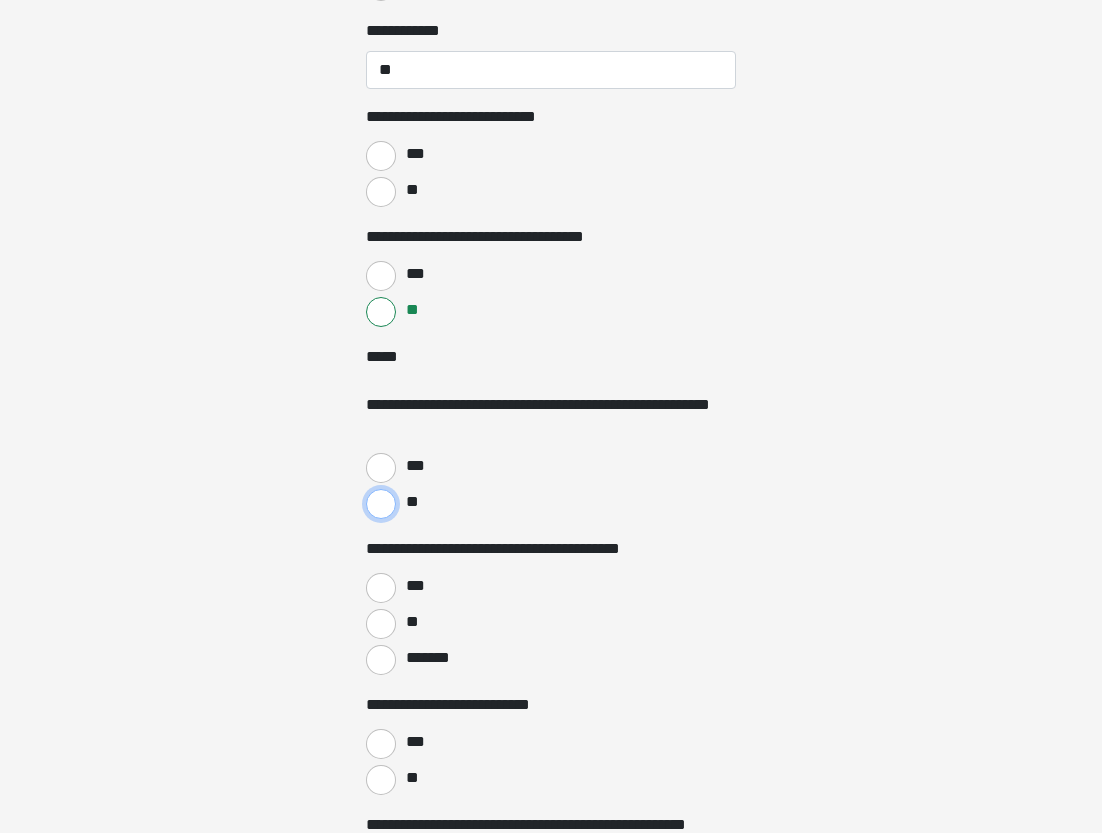 click on "**" at bounding box center (381, 504) 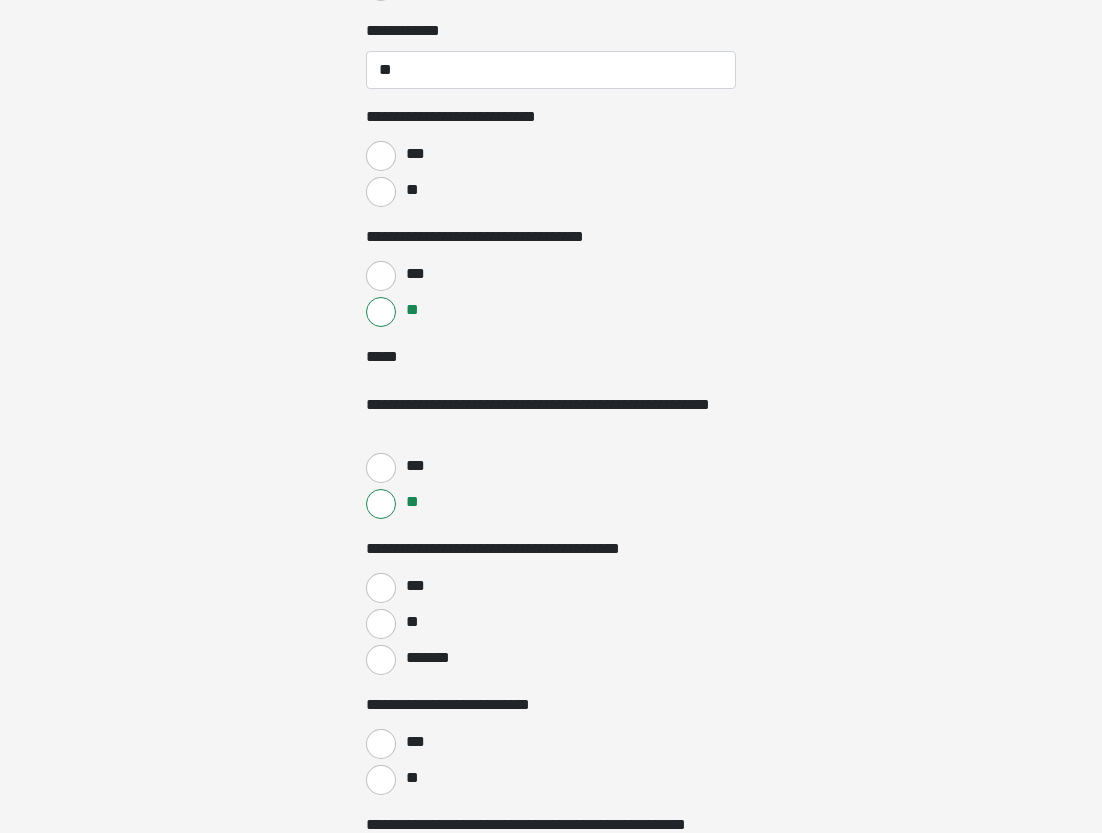 click on "**" at bounding box center [413, 622] 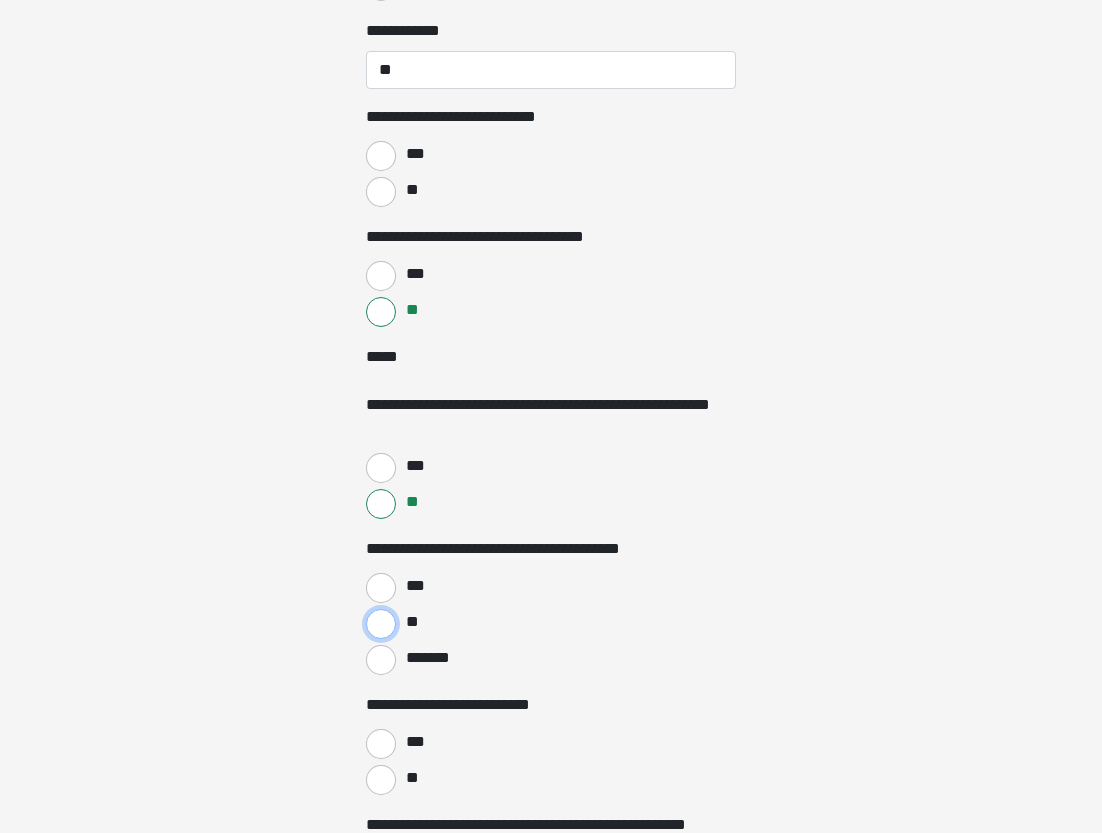 click on "**" at bounding box center (381, 624) 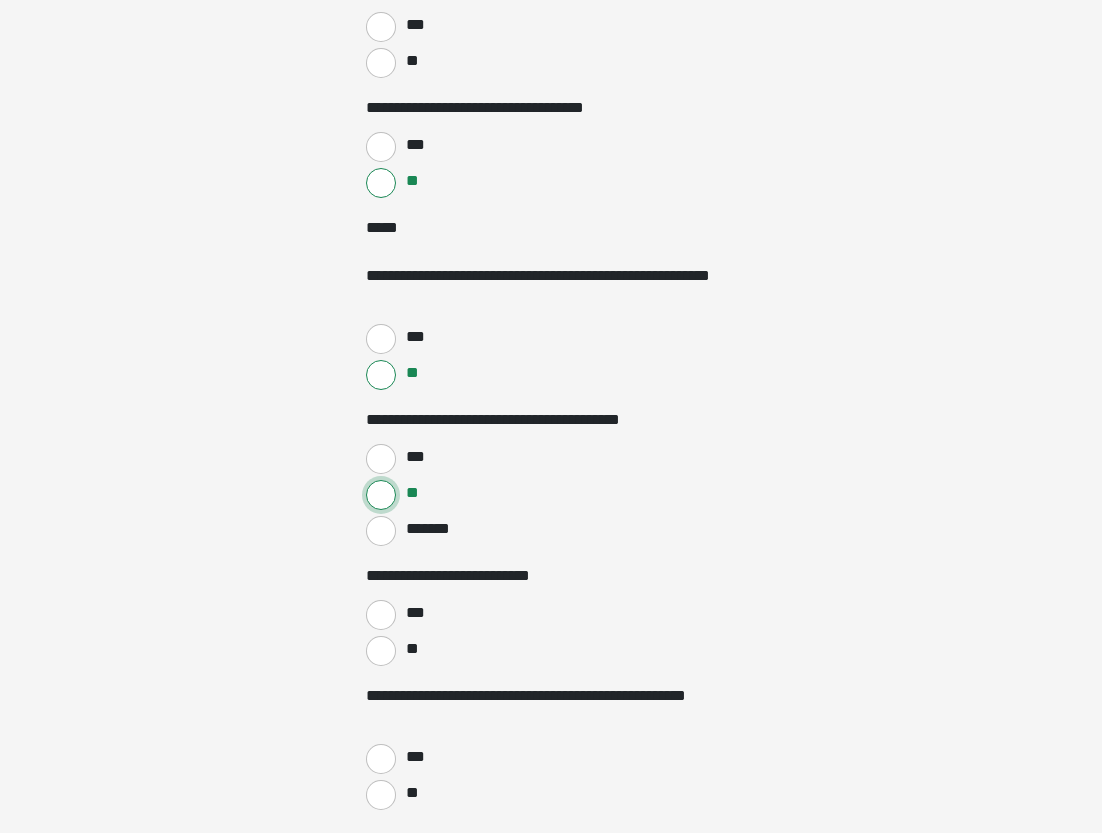scroll, scrollTop: 2316, scrollLeft: 0, axis: vertical 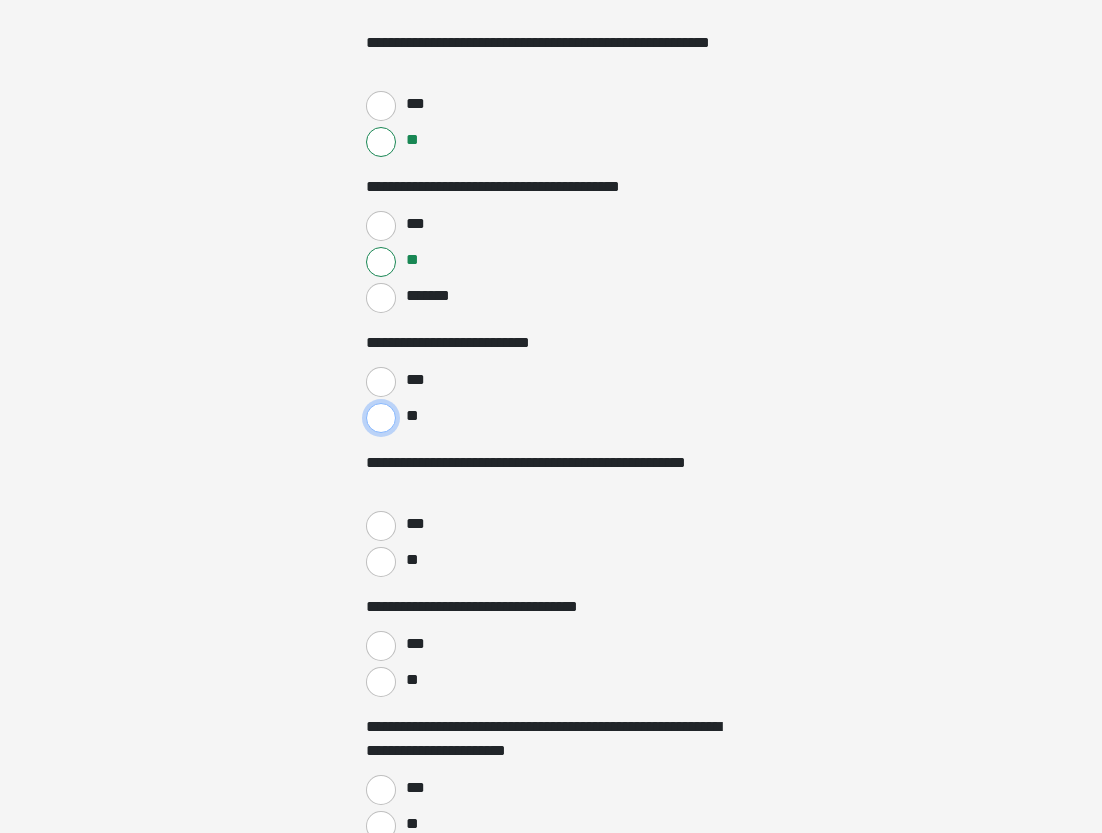 click on "**" at bounding box center (381, 418) 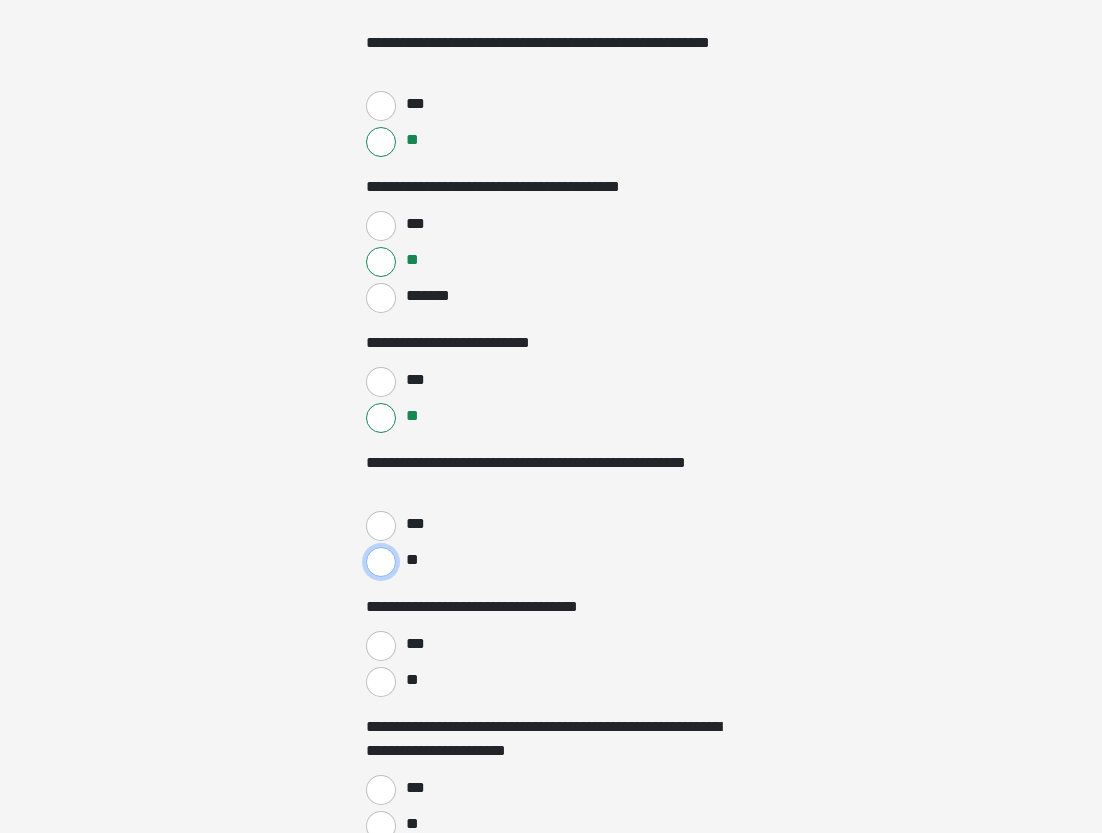 click on "**" at bounding box center (381, 562) 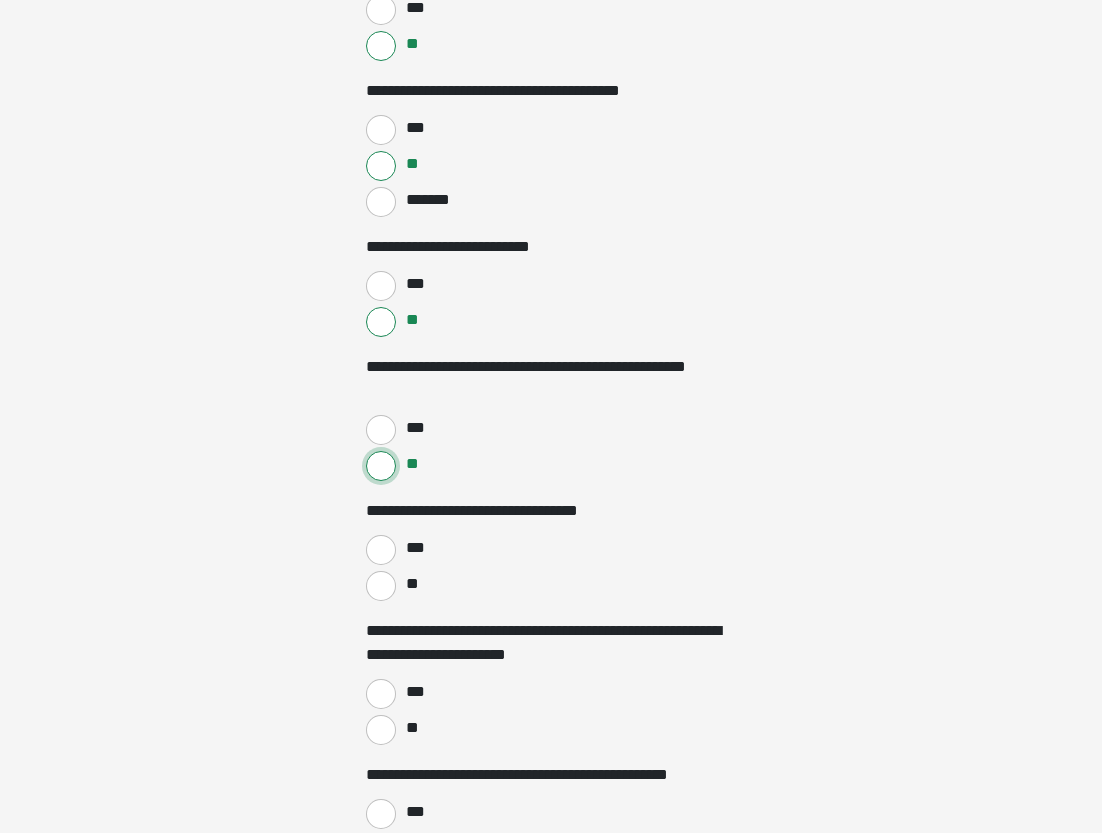scroll, scrollTop: 2445, scrollLeft: 0, axis: vertical 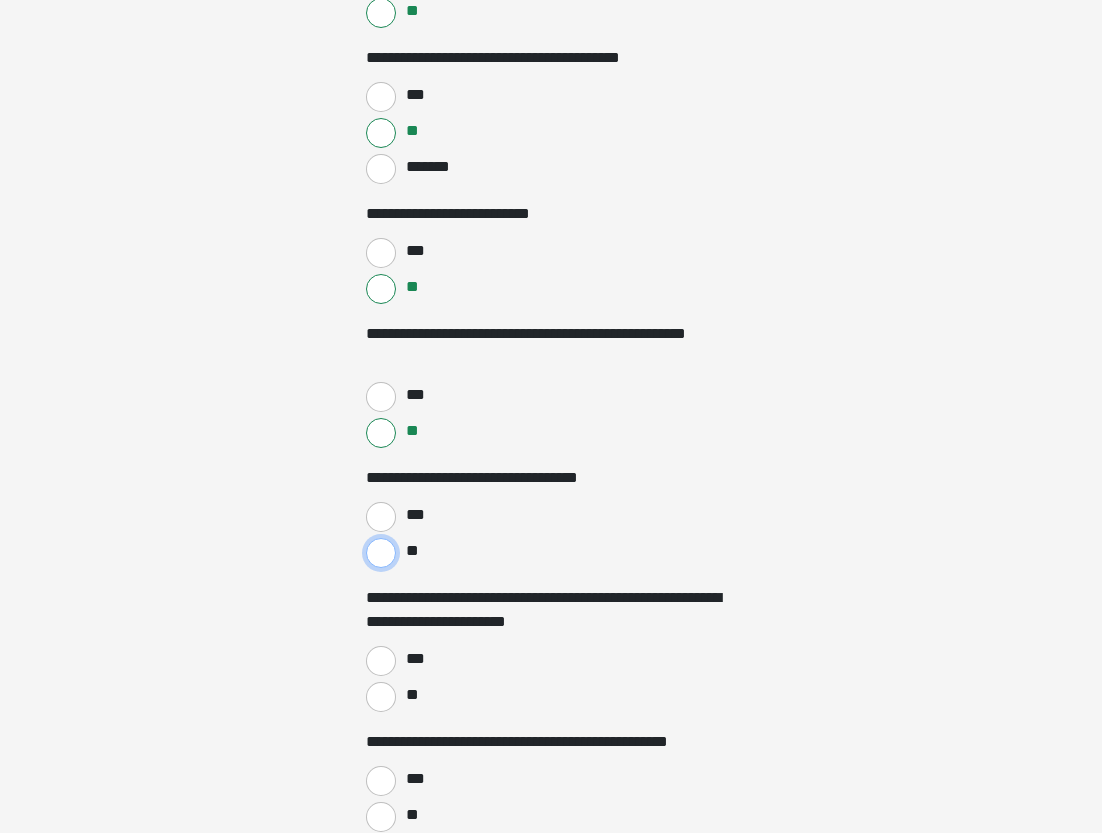 click on "**" at bounding box center (381, 553) 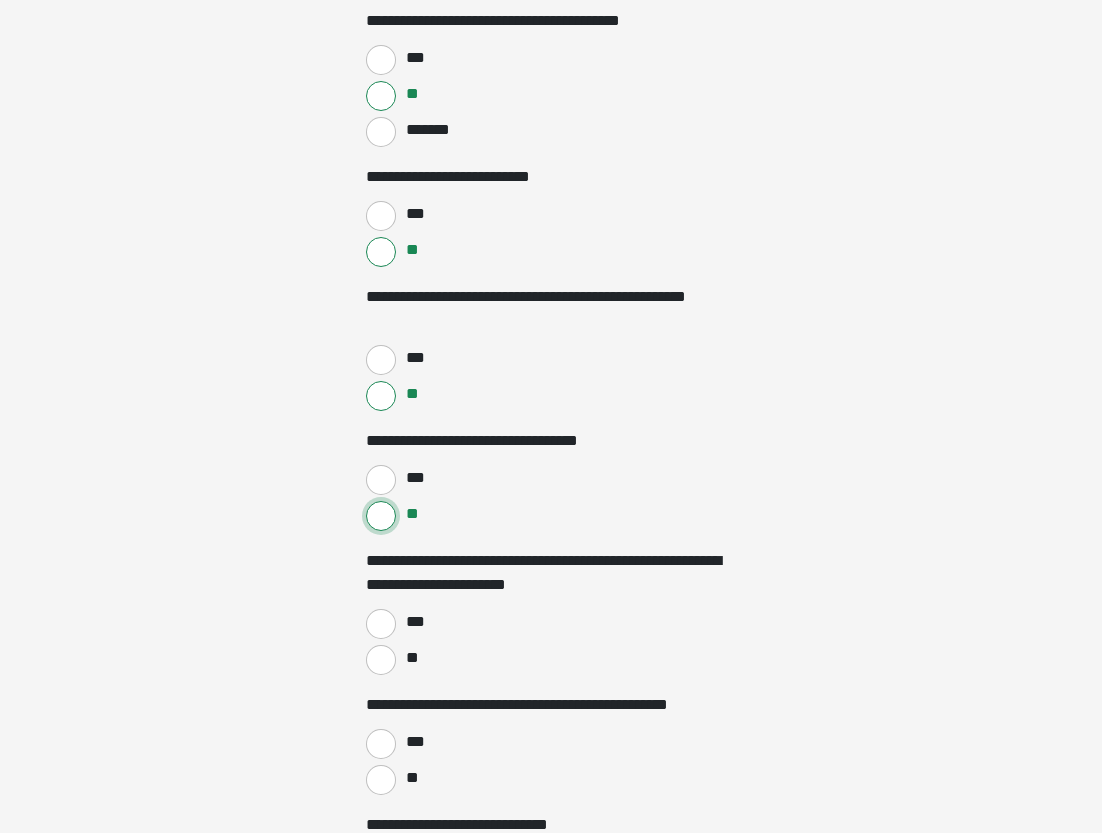 scroll, scrollTop: 2602, scrollLeft: 0, axis: vertical 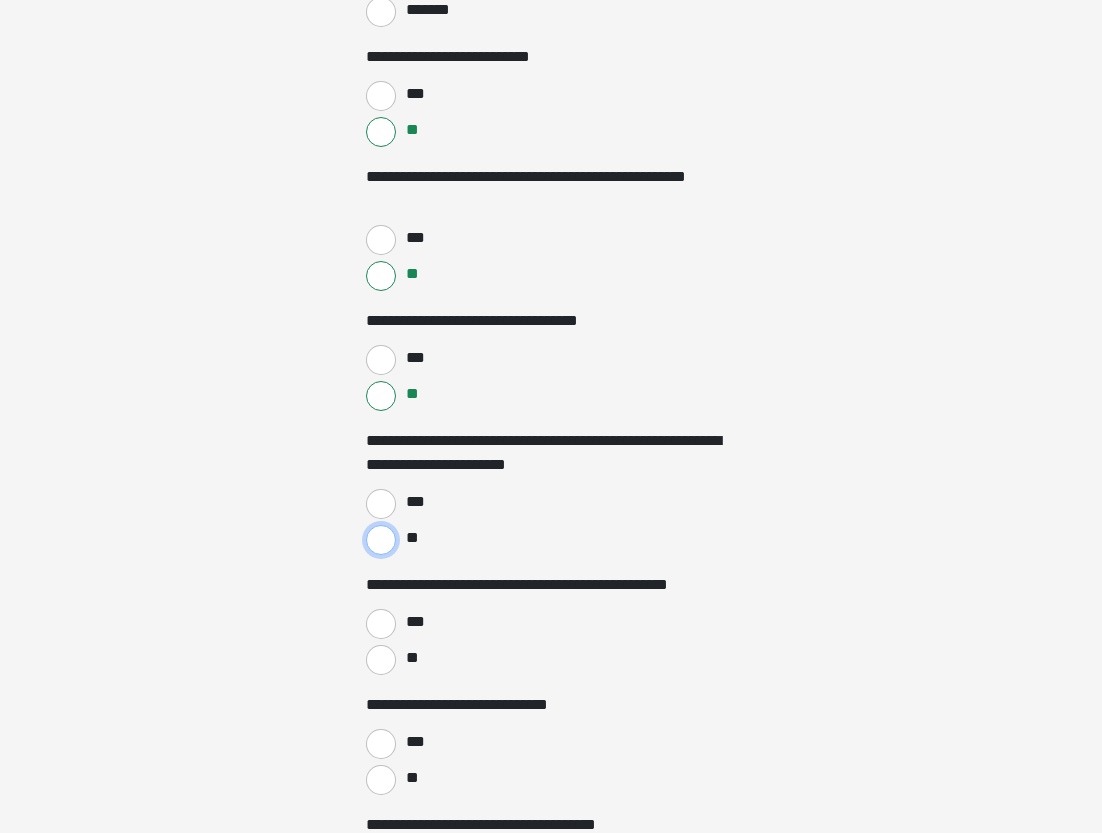 click on "**" at bounding box center [381, 540] 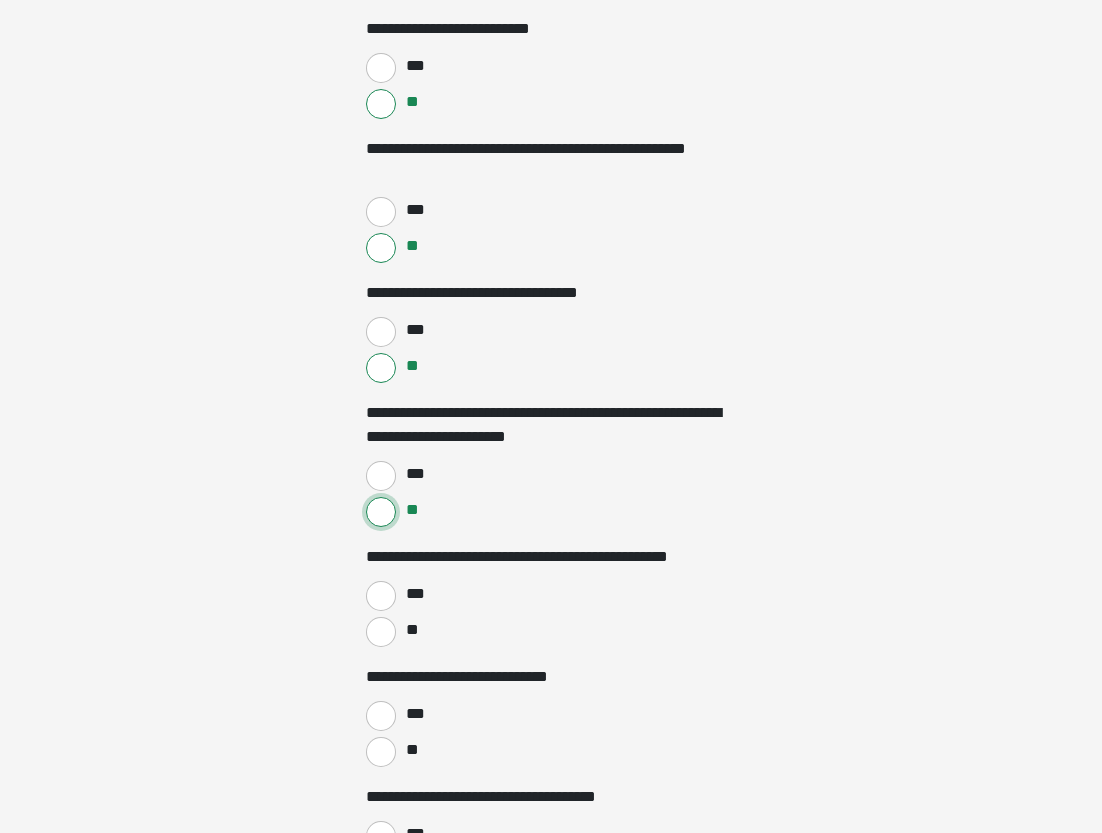 scroll, scrollTop: 2643, scrollLeft: 0, axis: vertical 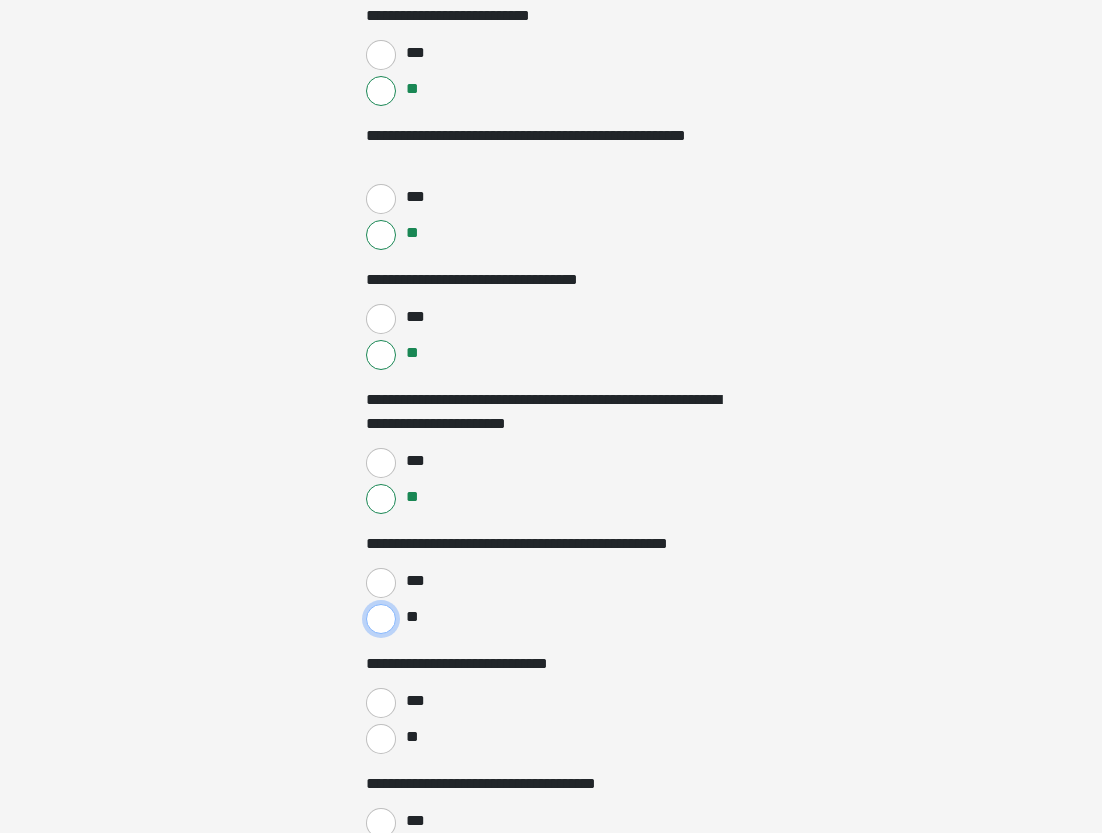 click on "**" at bounding box center [381, 619] 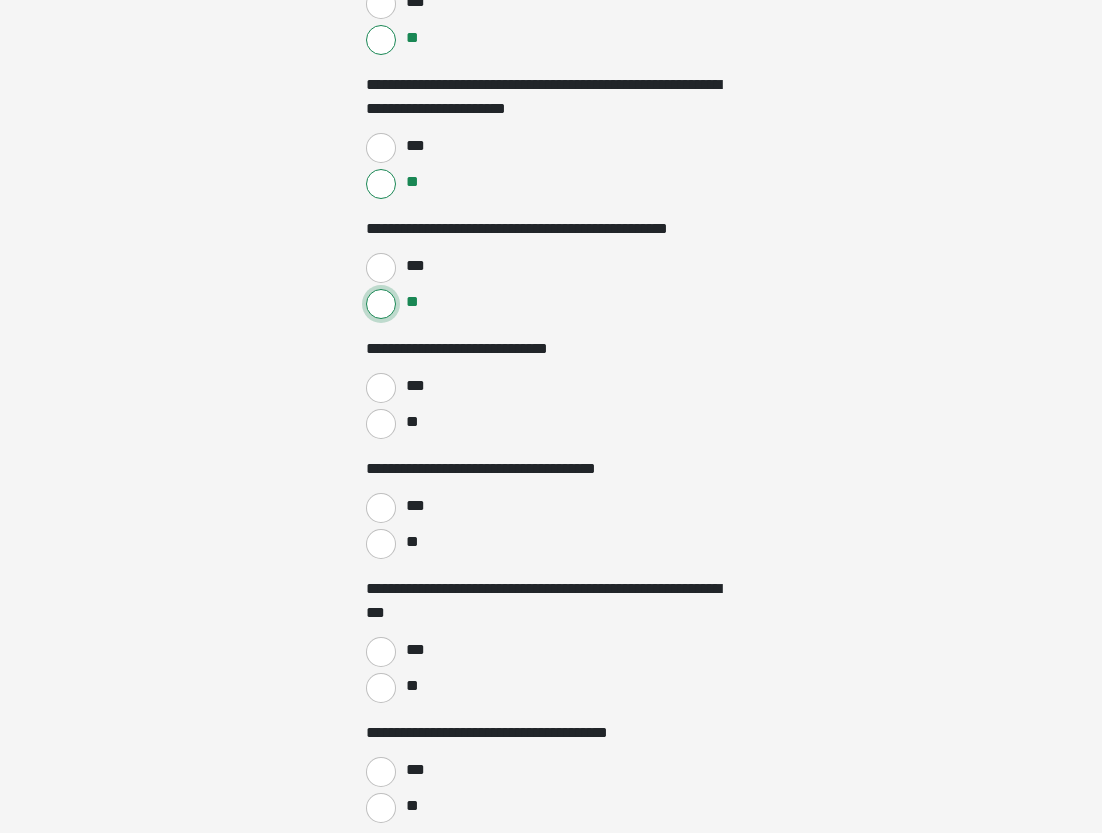 scroll, scrollTop: 2959, scrollLeft: 0, axis: vertical 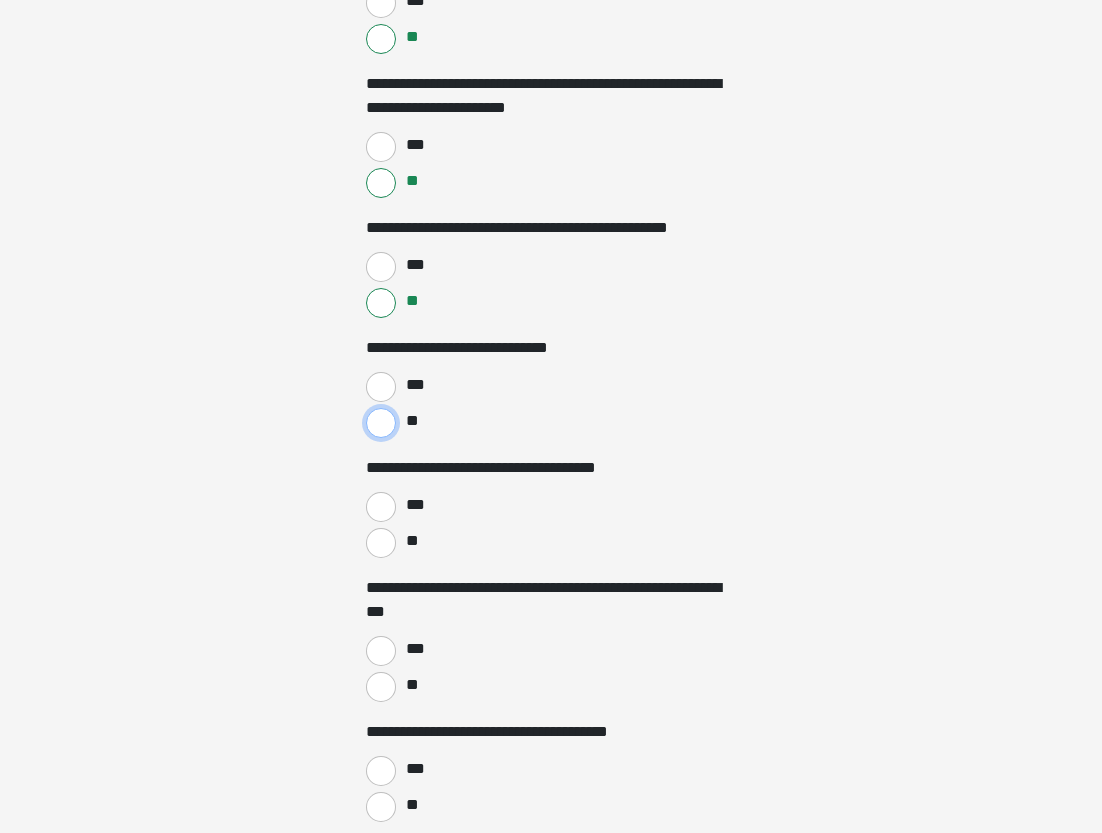 click on "**" at bounding box center (381, 423) 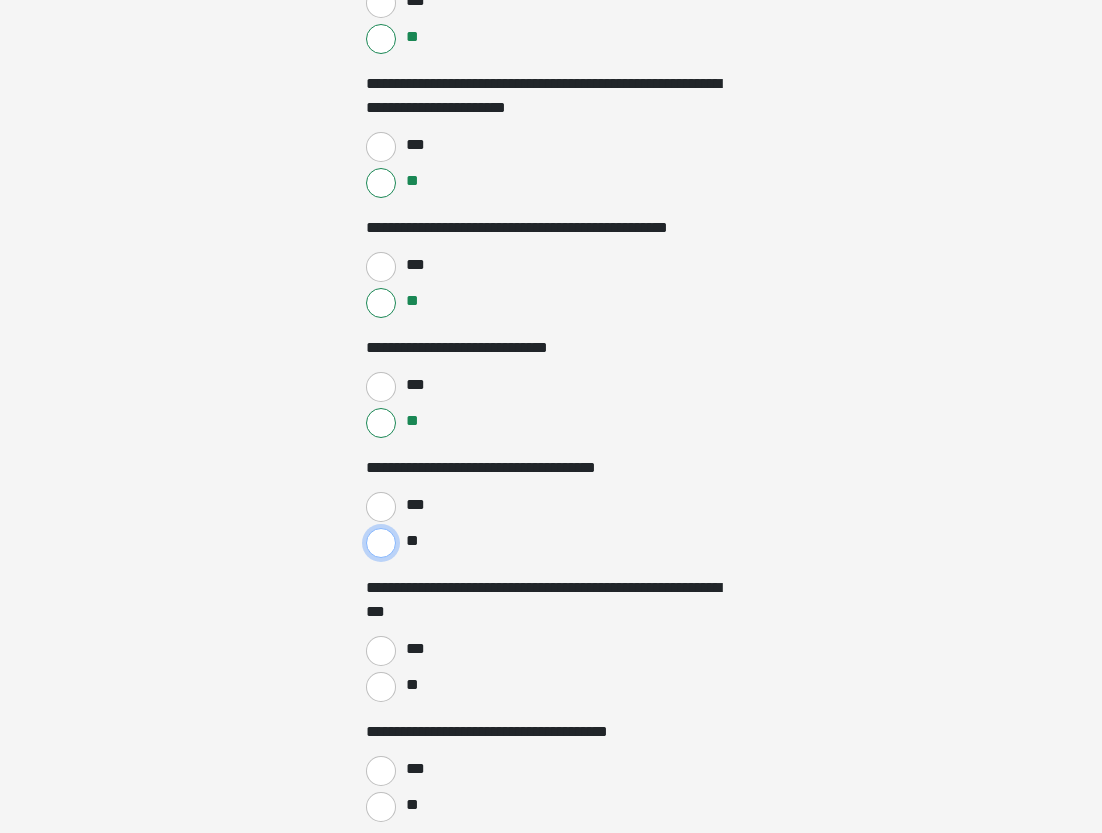 click on "**" at bounding box center [381, 543] 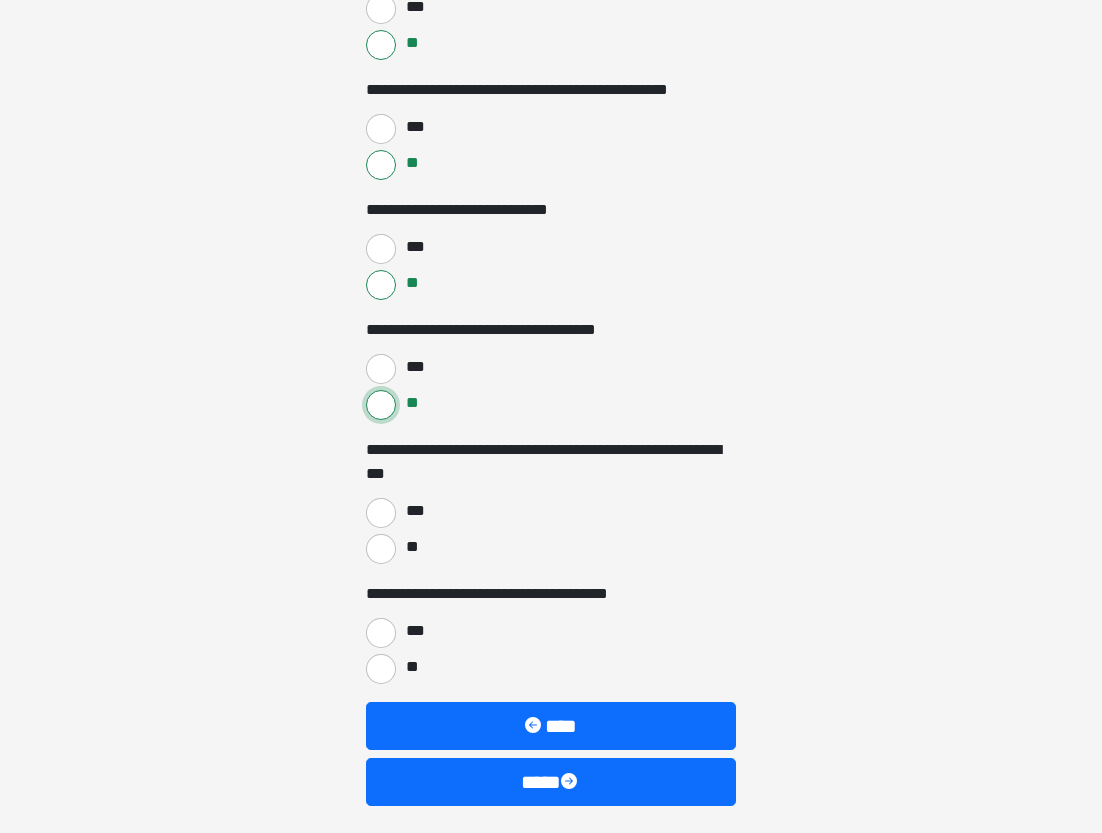 scroll, scrollTop: 3173, scrollLeft: 0, axis: vertical 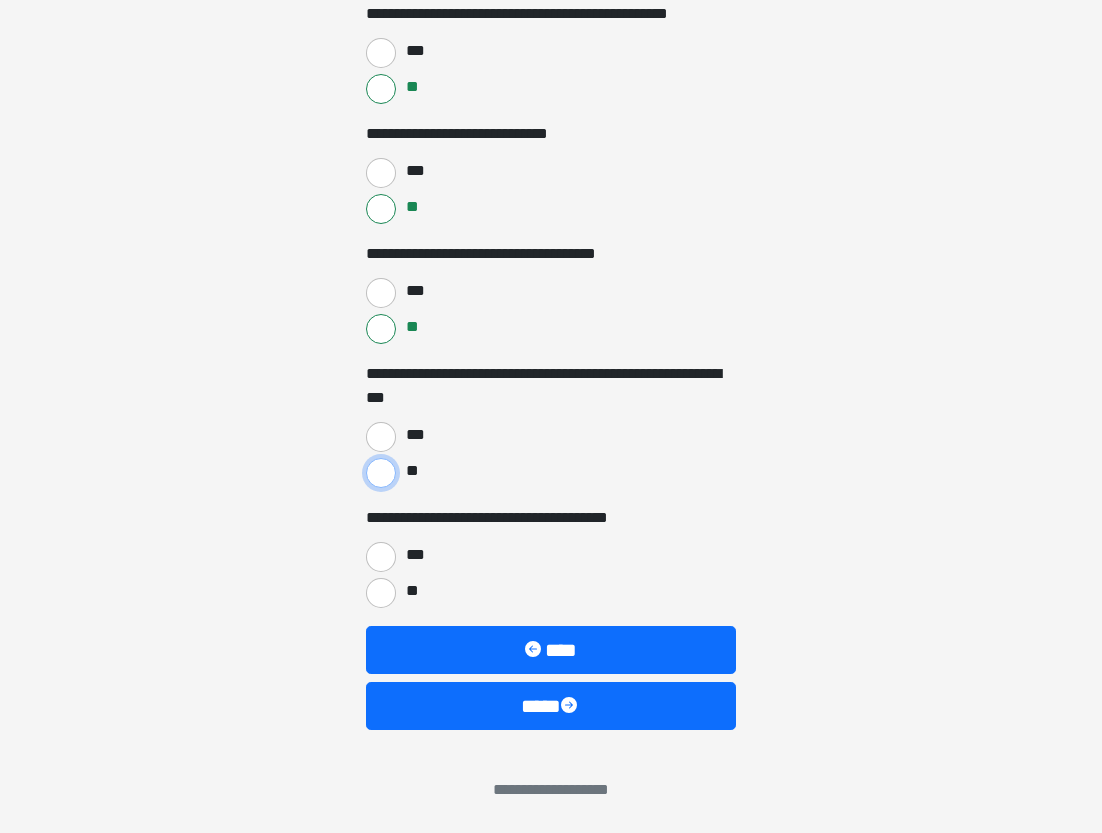 click on "**" at bounding box center [381, 473] 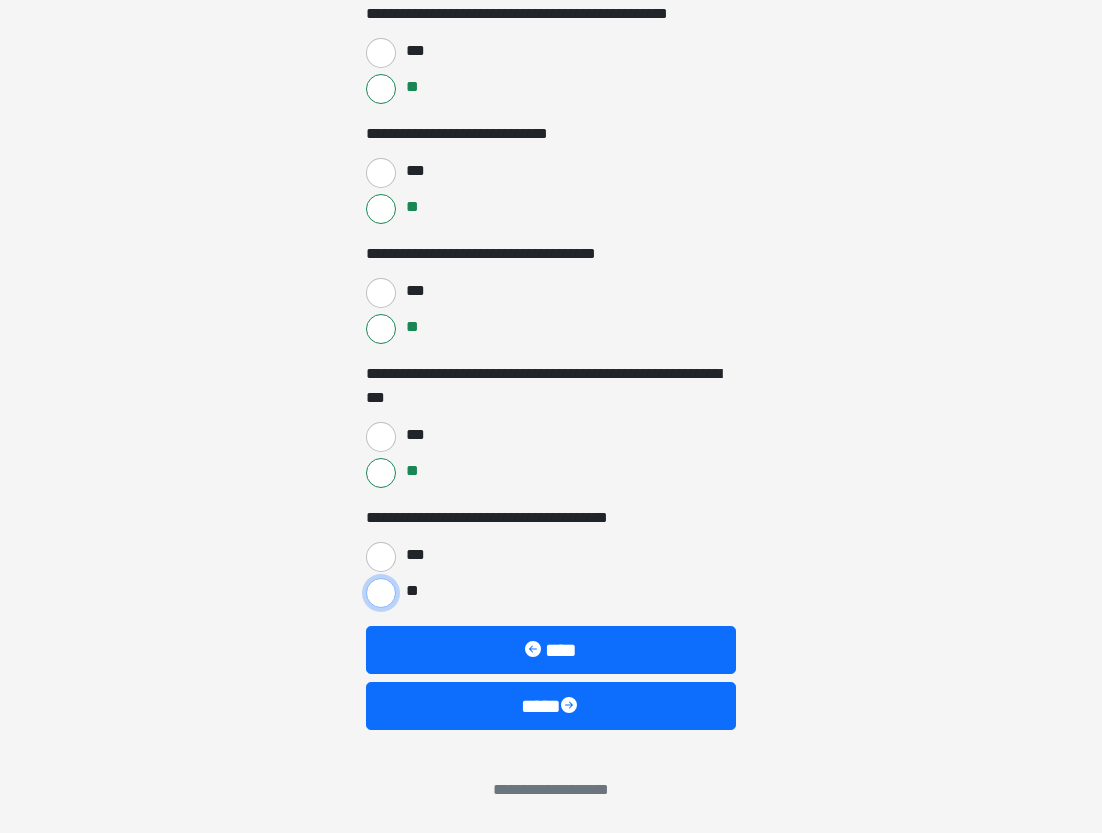 click on "**" at bounding box center [381, 593] 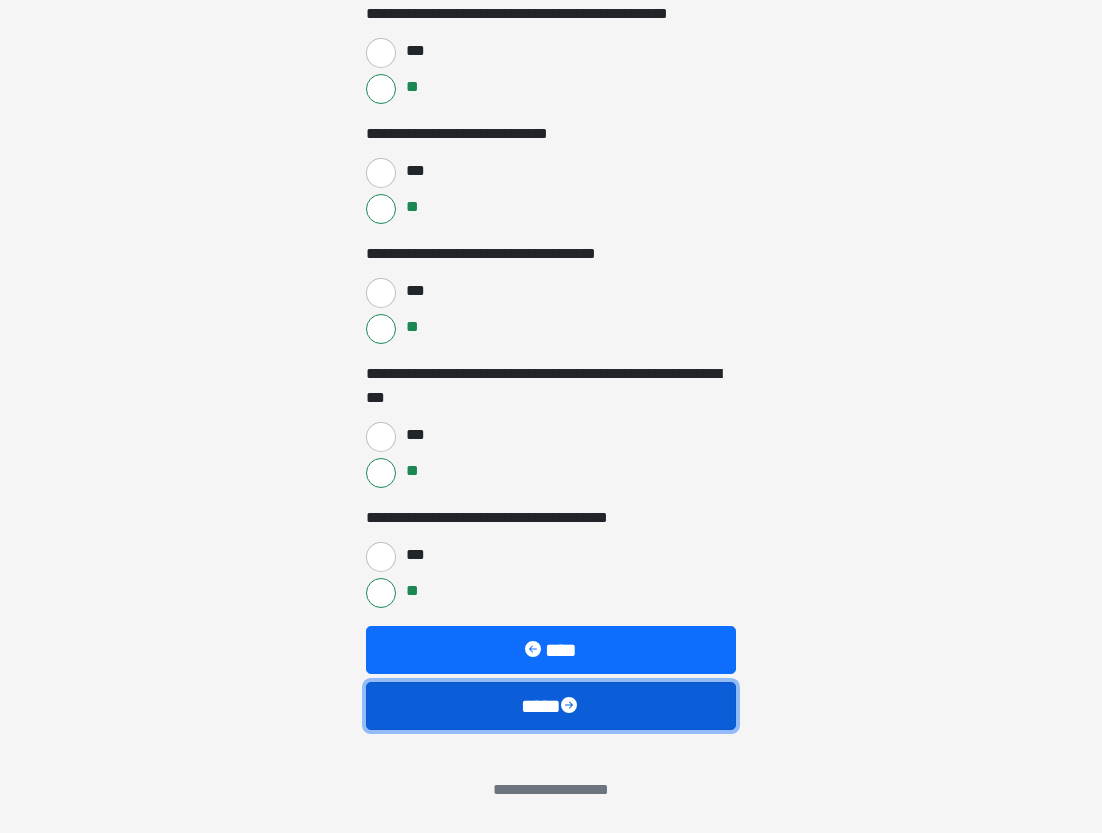 click on "****" at bounding box center [551, 706] 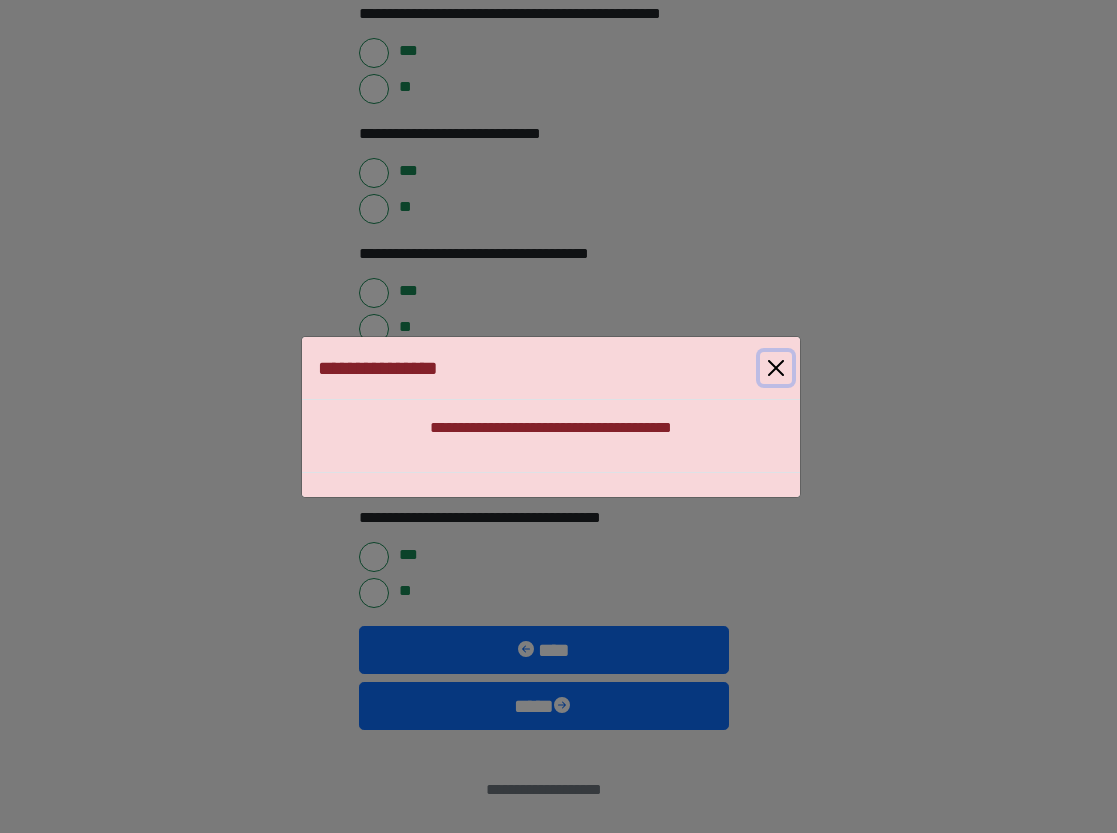 click at bounding box center (776, 368) 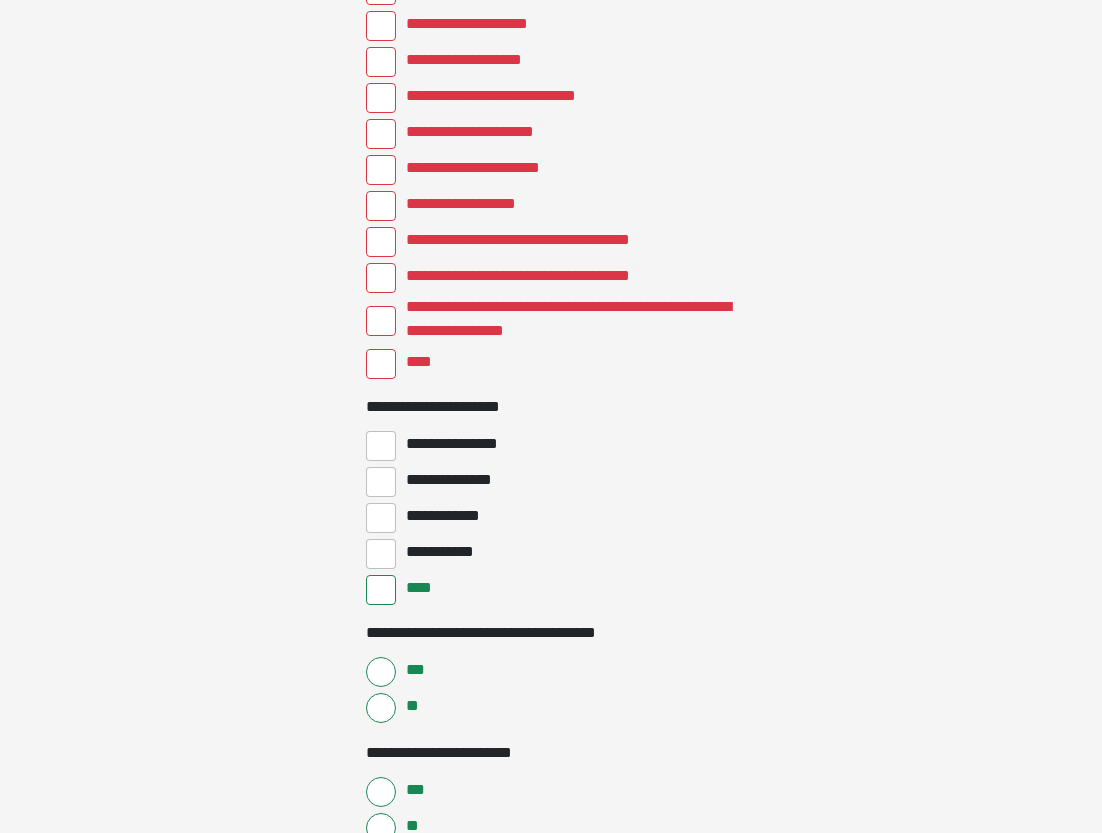scroll, scrollTop: 654, scrollLeft: 0, axis: vertical 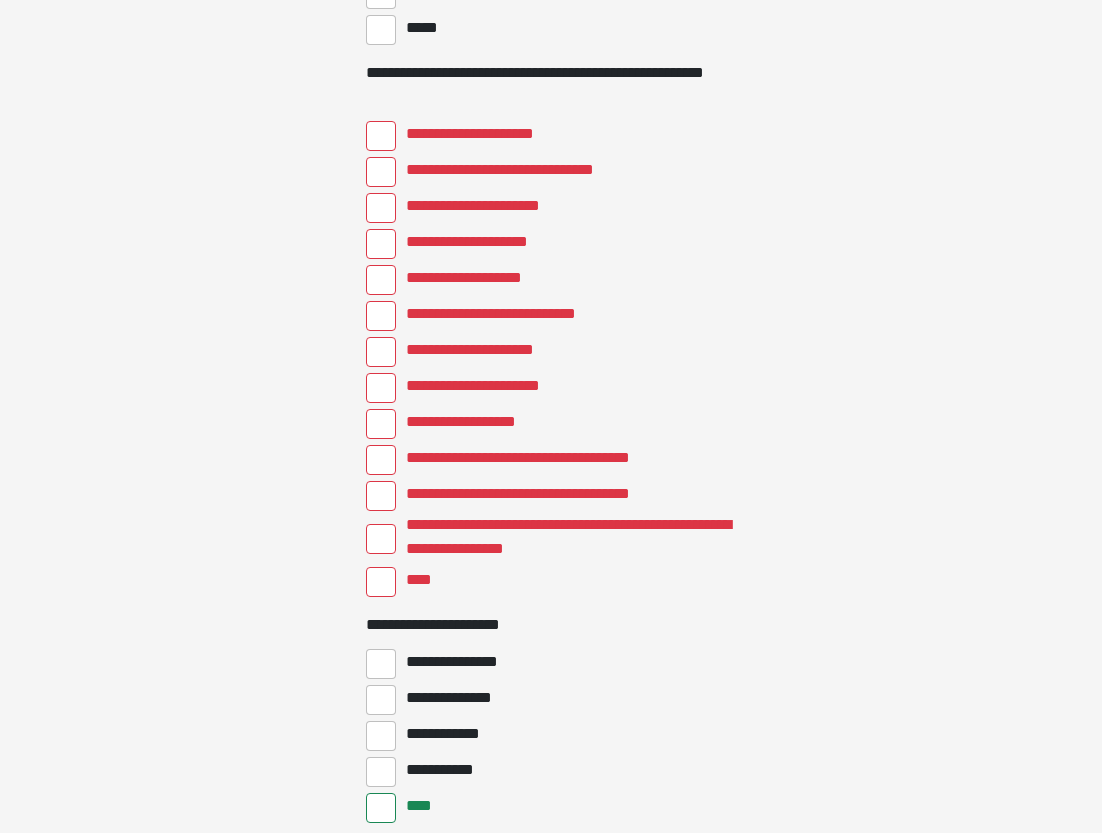 click on "**********" at bounding box center (551, 1422) 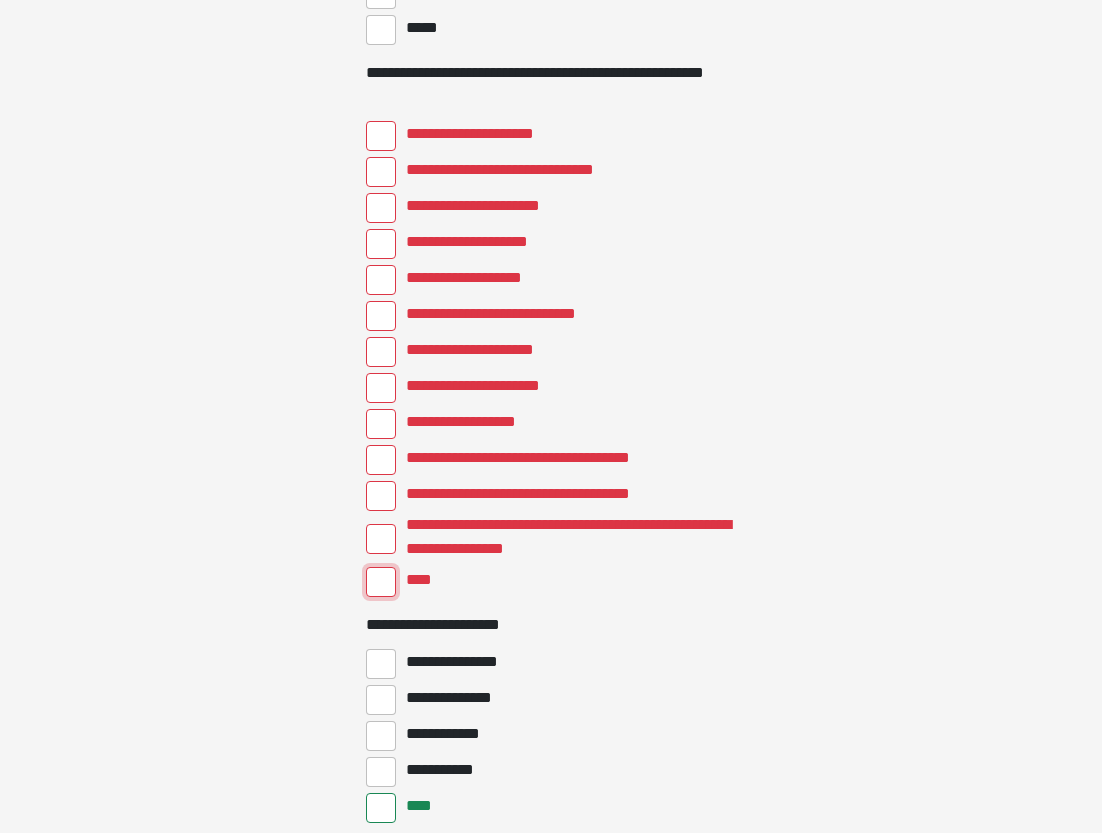 click on "****" at bounding box center [381, 582] 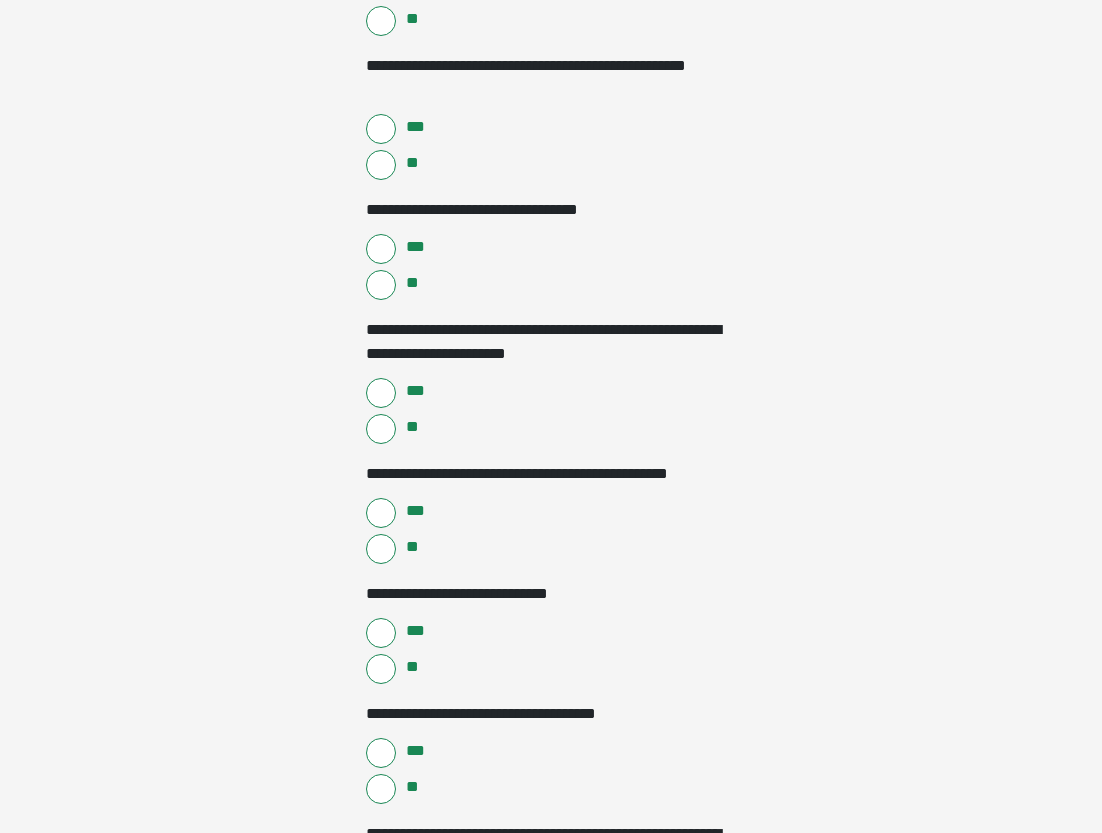 scroll, scrollTop: 3173, scrollLeft: 0, axis: vertical 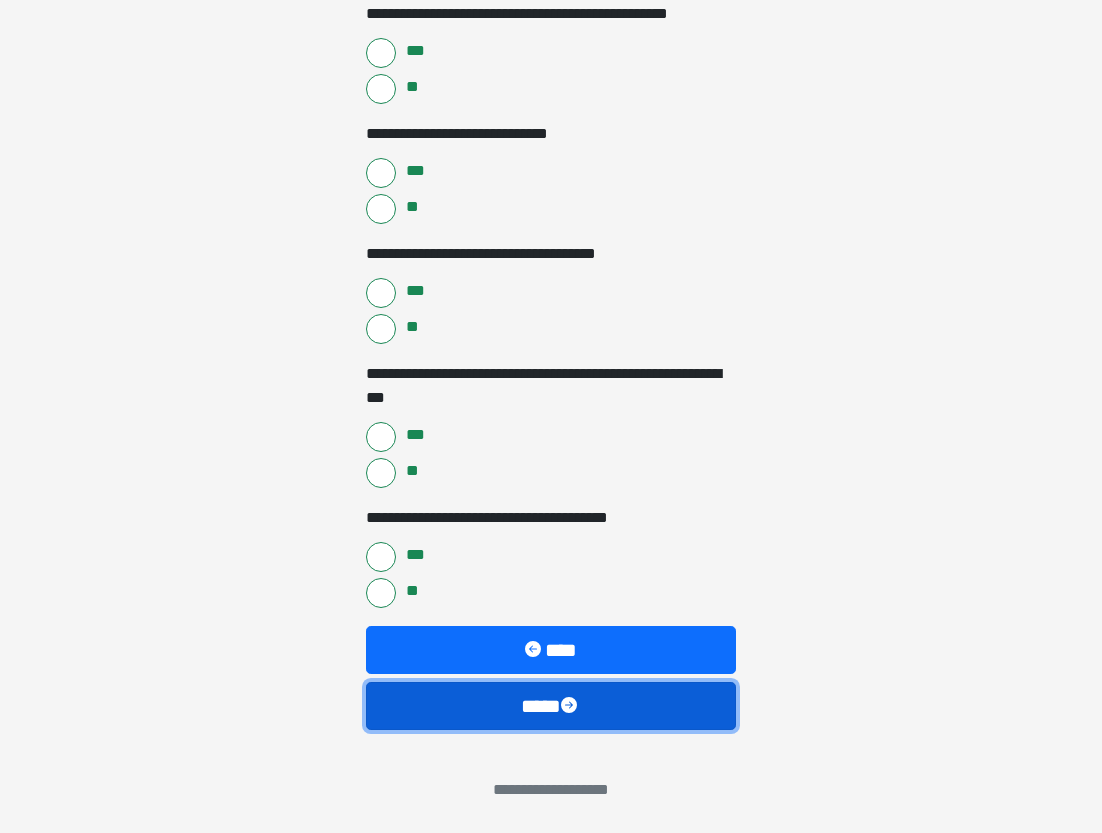 click on "****" at bounding box center [551, 706] 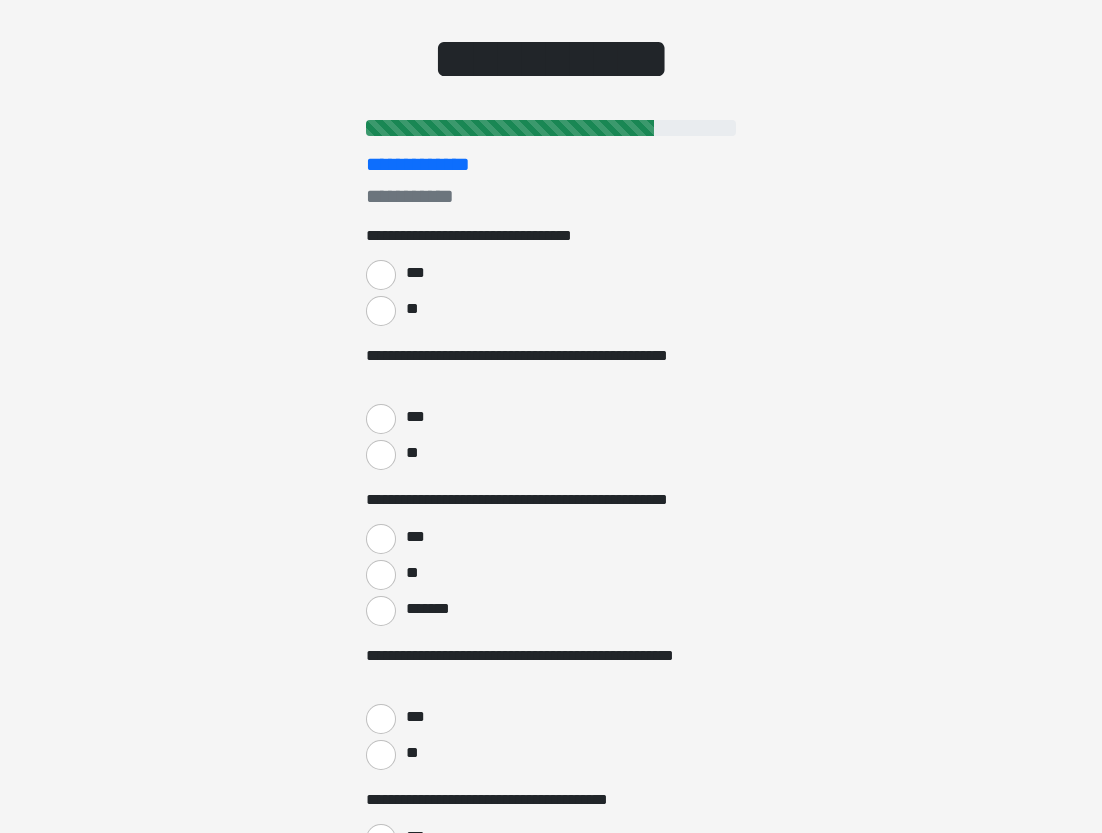 scroll, scrollTop: 0, scrollLeft: 0, axis: both 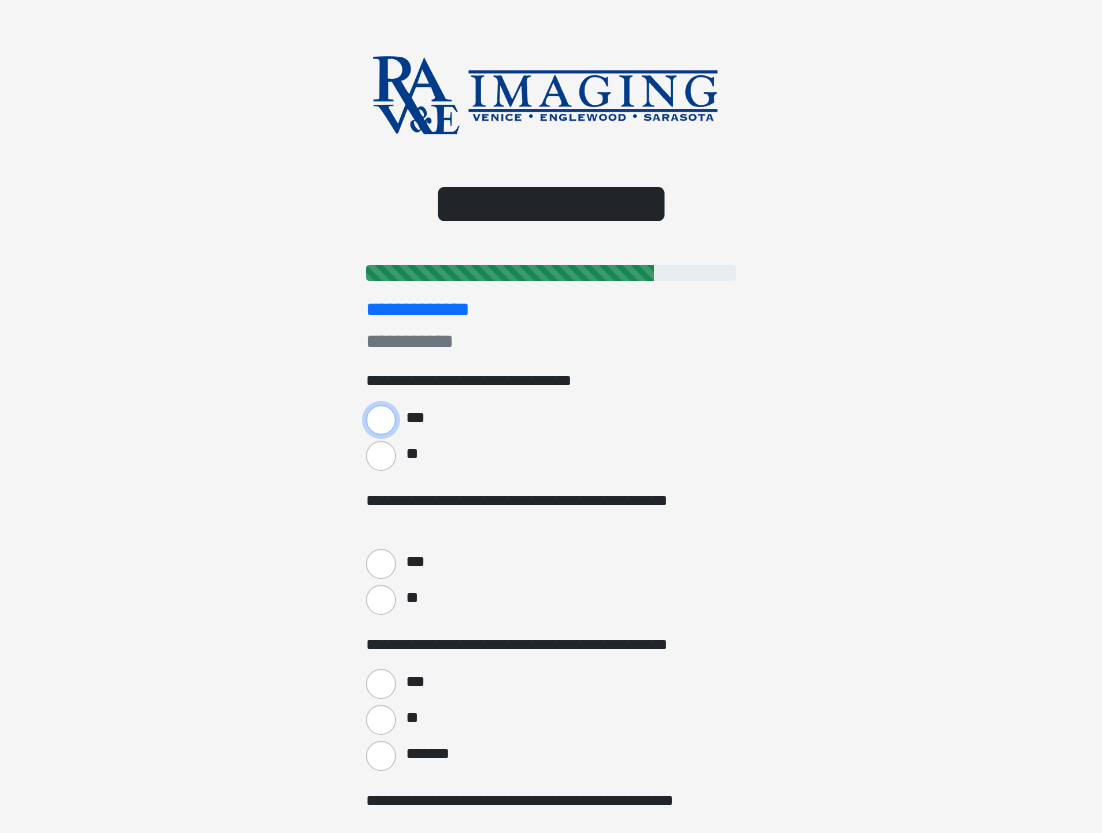 click on "***" at bounding box center [381, 420] 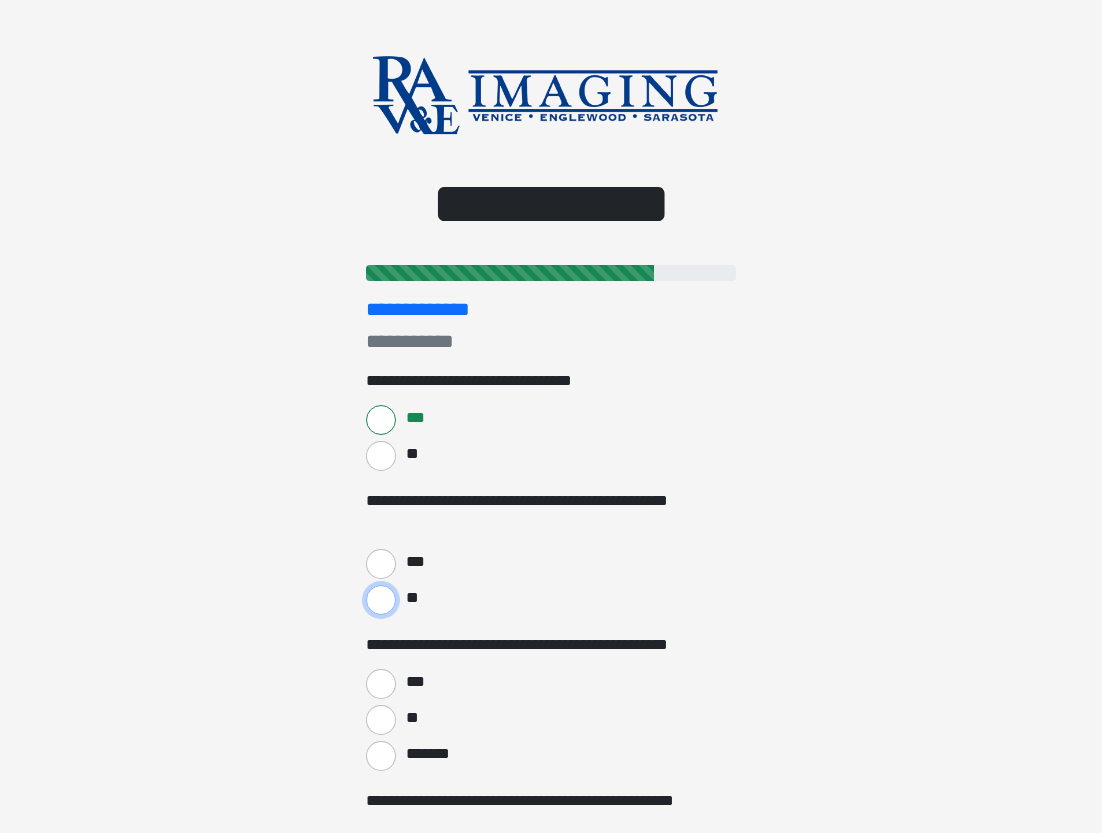 click on "**" at bounding box center (381, 600) 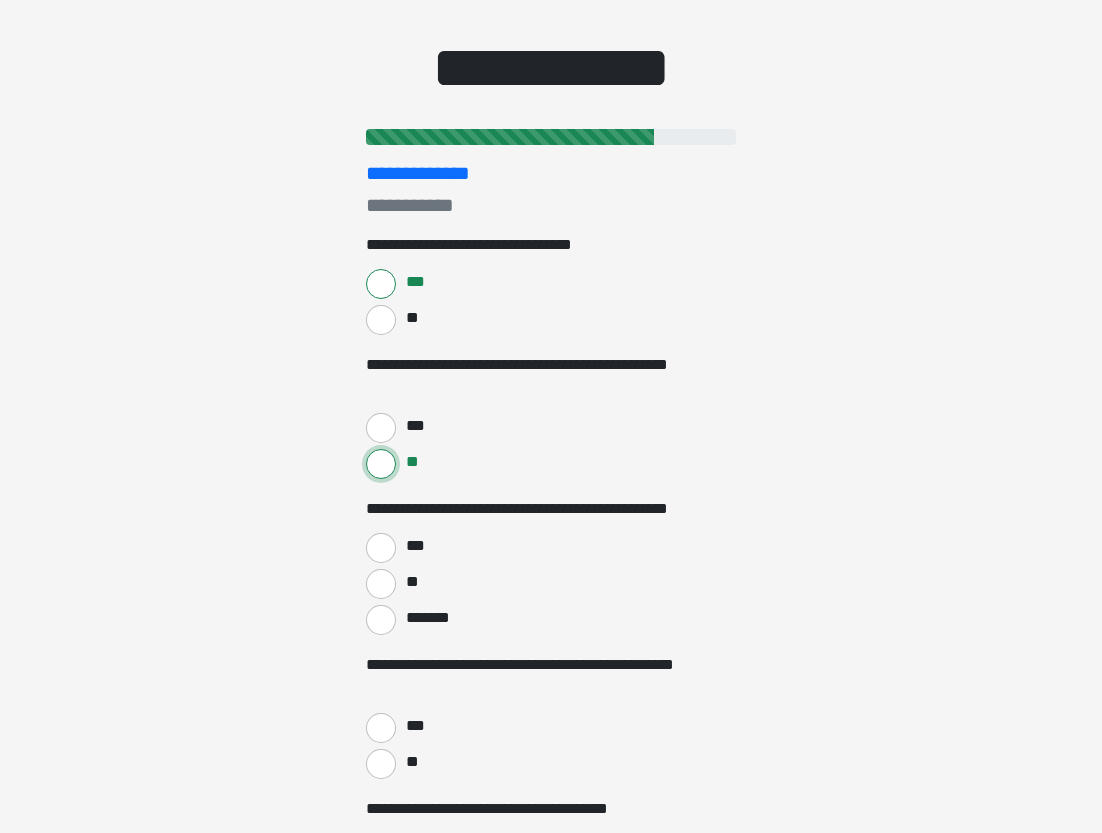 scroll, scrollTop: 162, scrollLeft: 0, axis: vertical 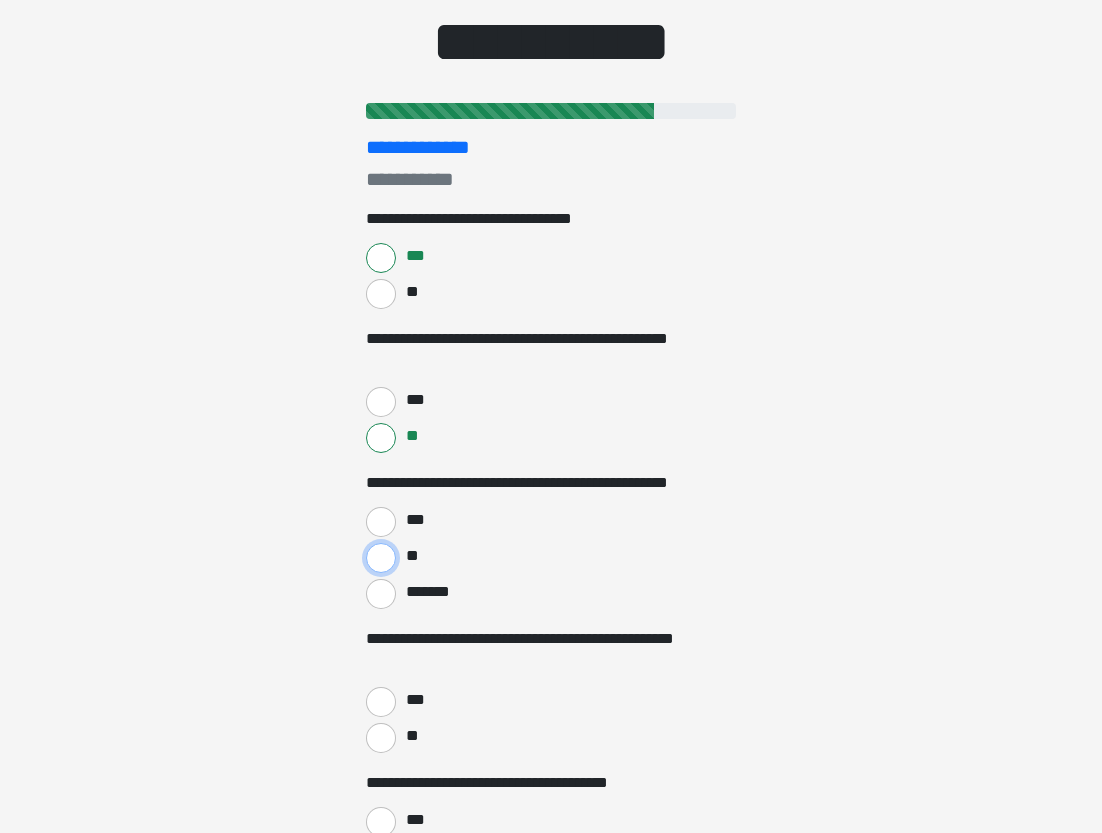 click on "**" at bounding box center [381, 558] 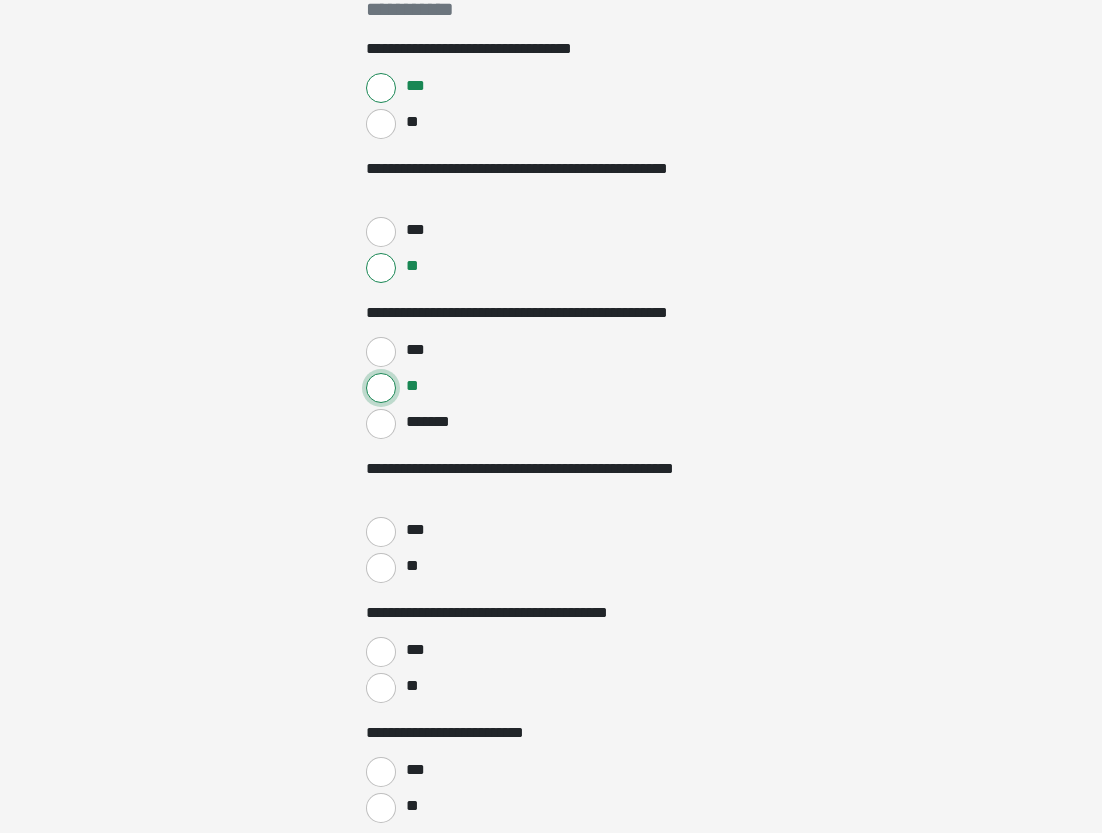 scroll, scrollTop: 400, scrollLeft: 0, axis: vertical 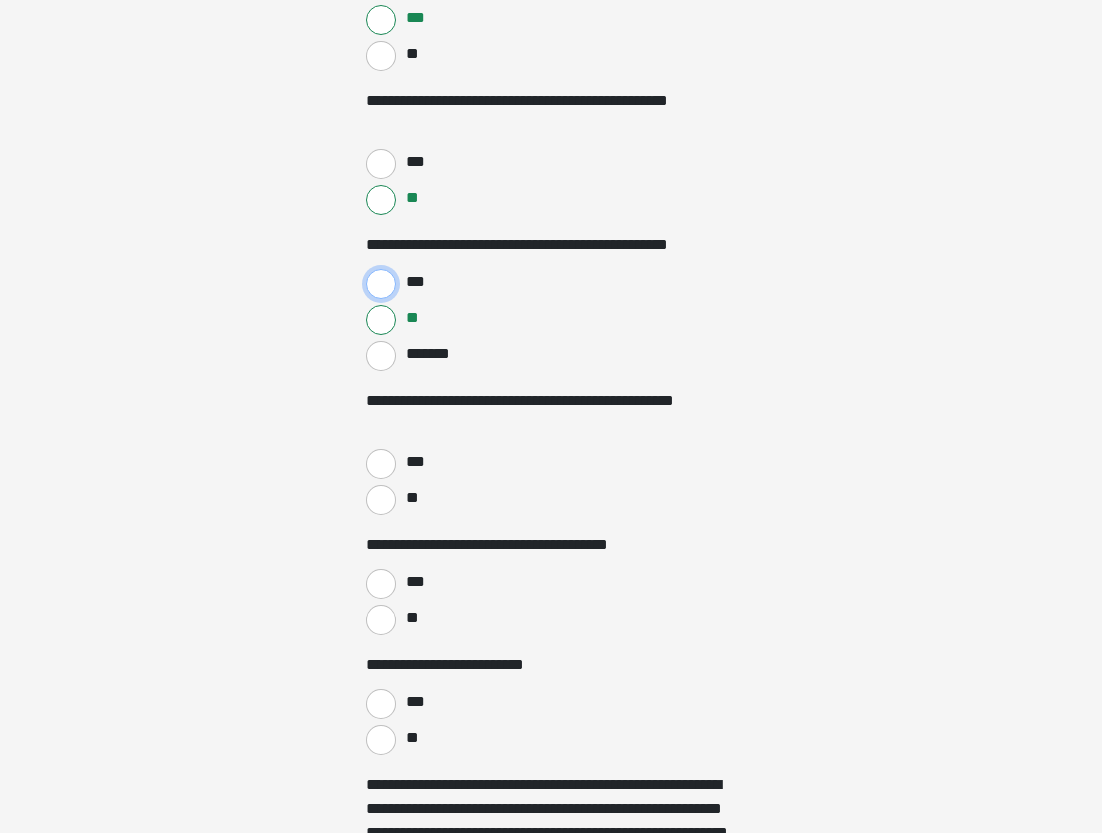 click on "***" at bounding box center (381, 284) 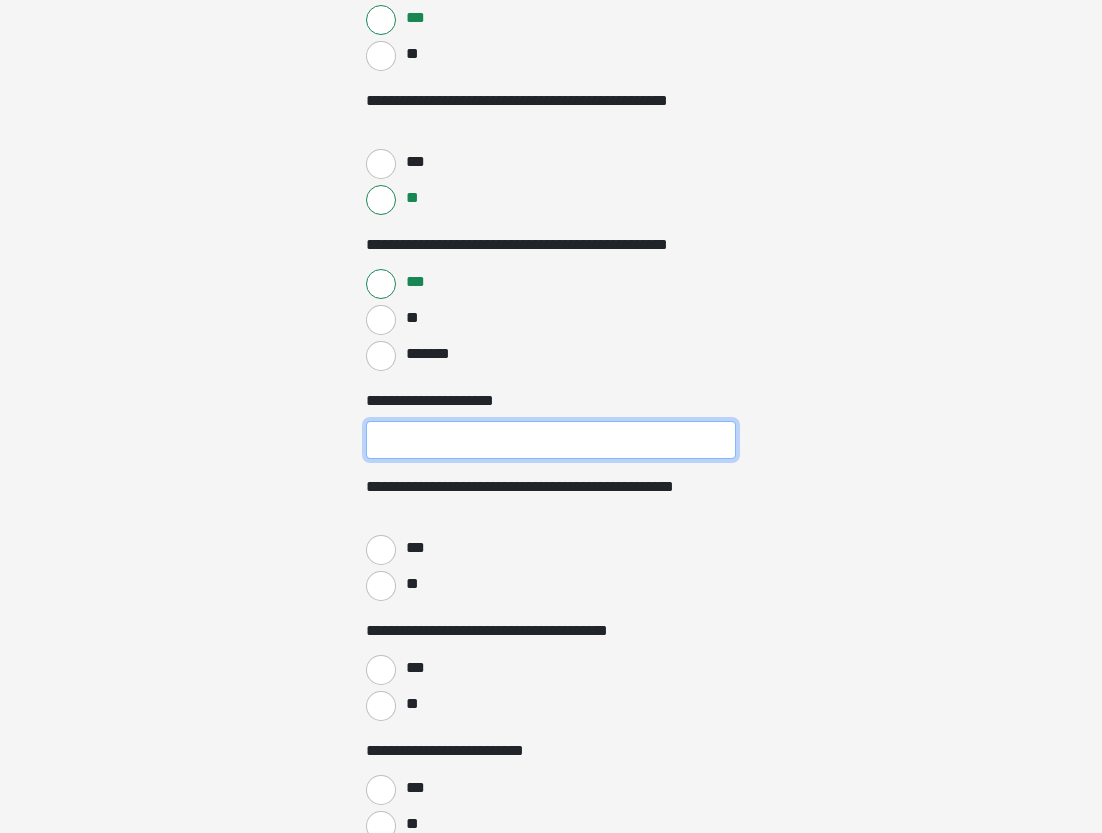 click on "**********" at bounding box center [551, 440] 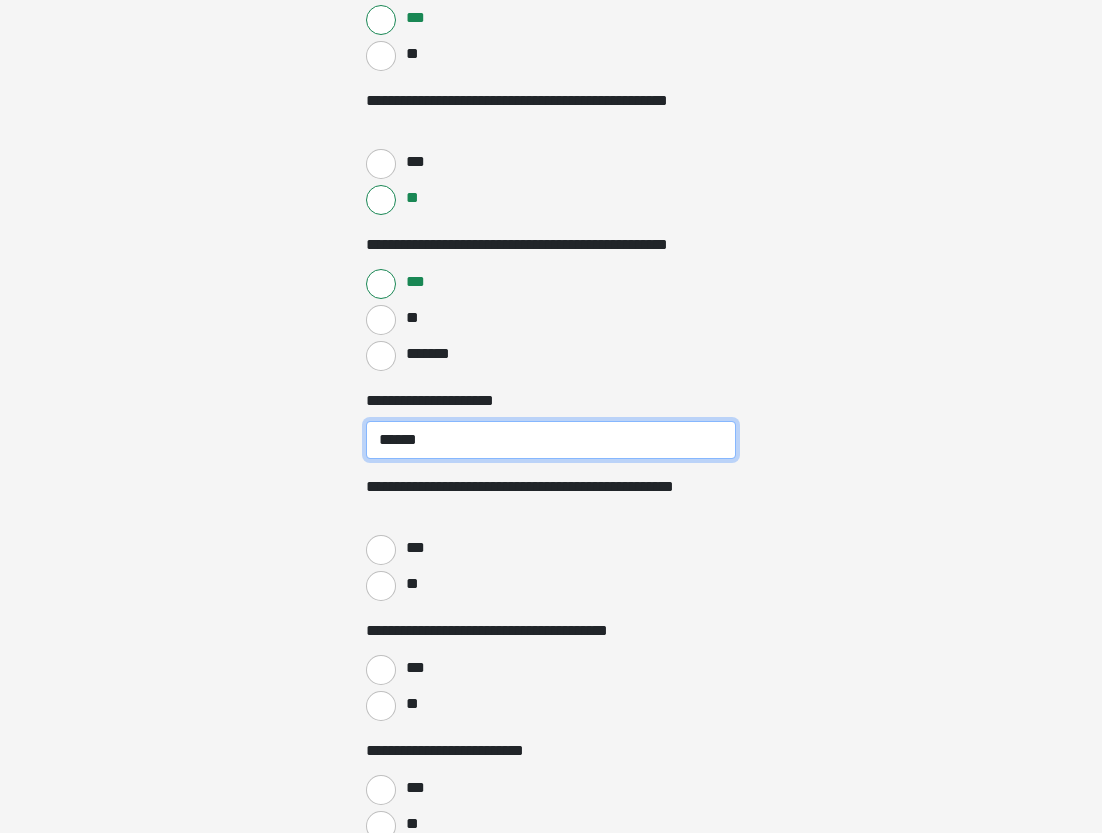 type on "******" 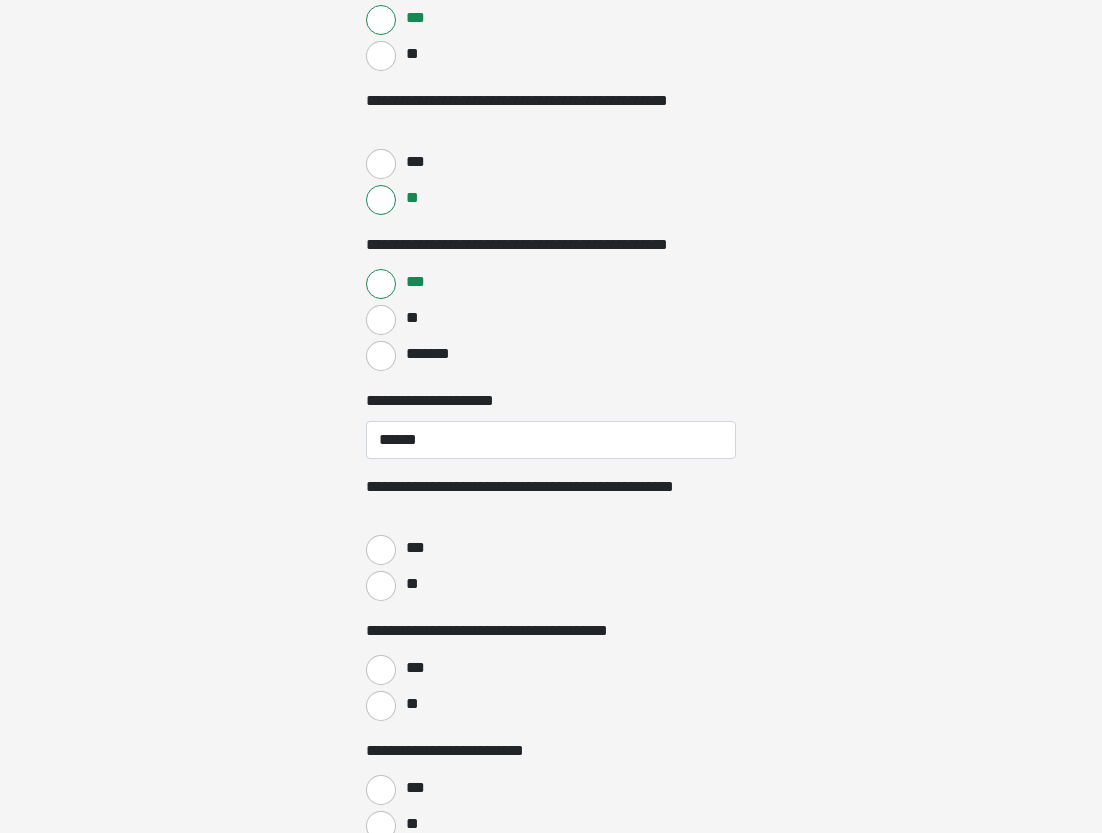 click on "*******" at bounding box center [551, 354] 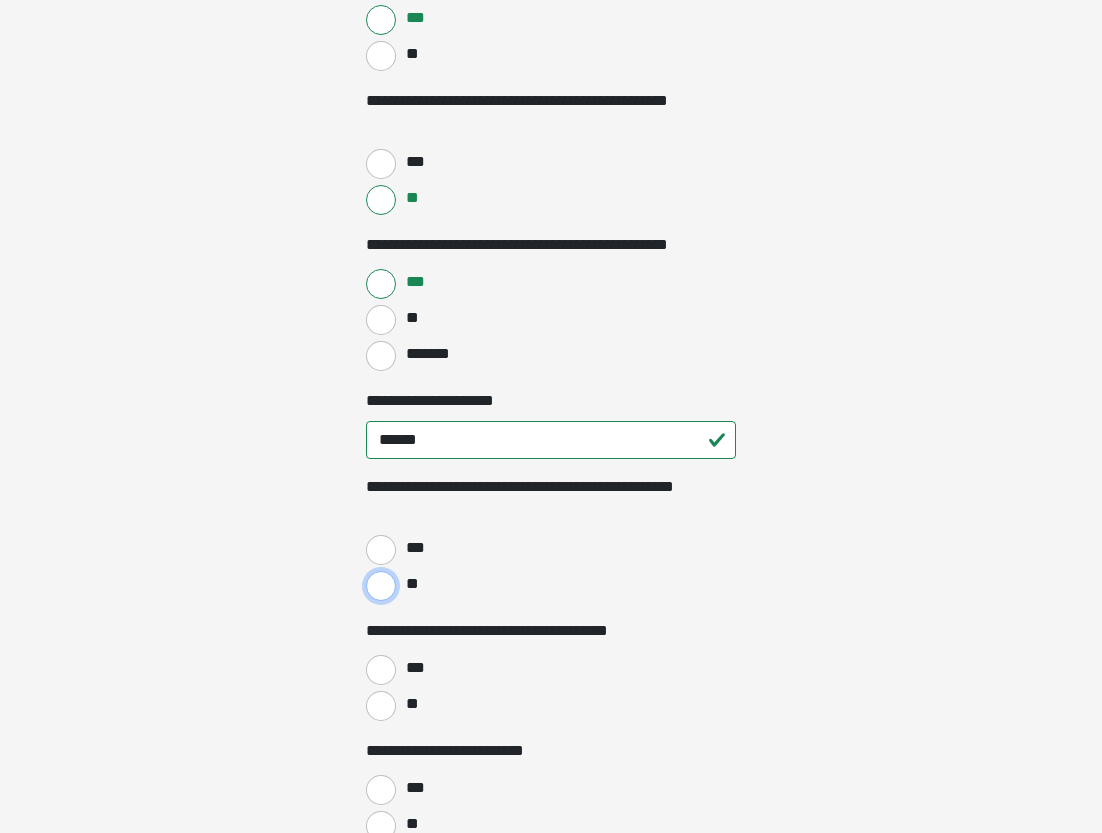 click on "**" at bounding box center [381, 586] 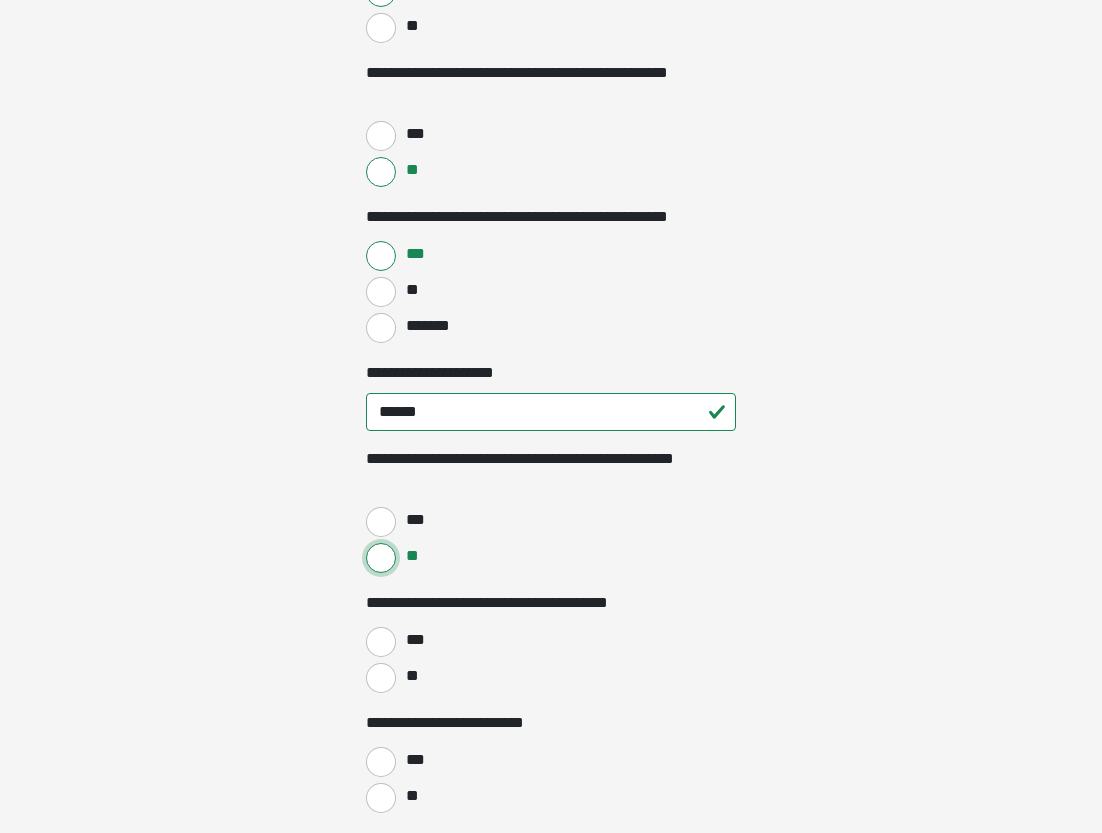 scroll, scrollTop: 478, scrollLeft: 0, axis: vertical 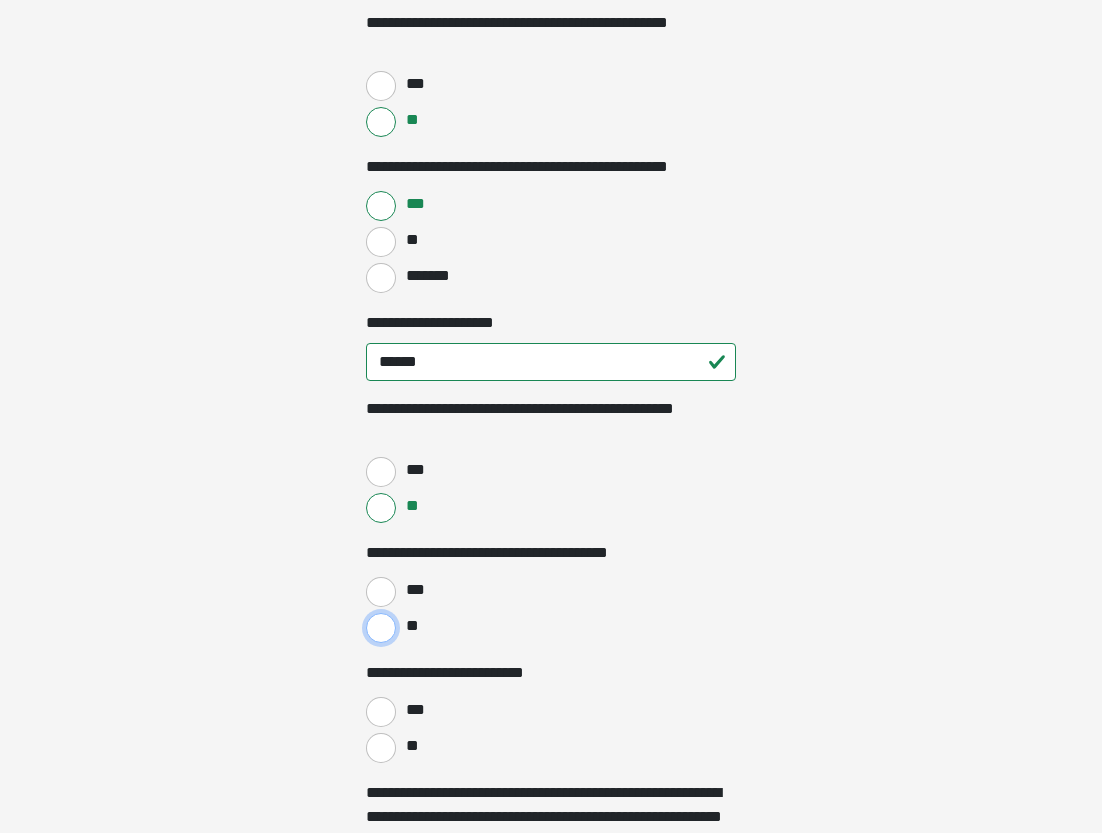 click on "**" at bounding box center [381, 628] 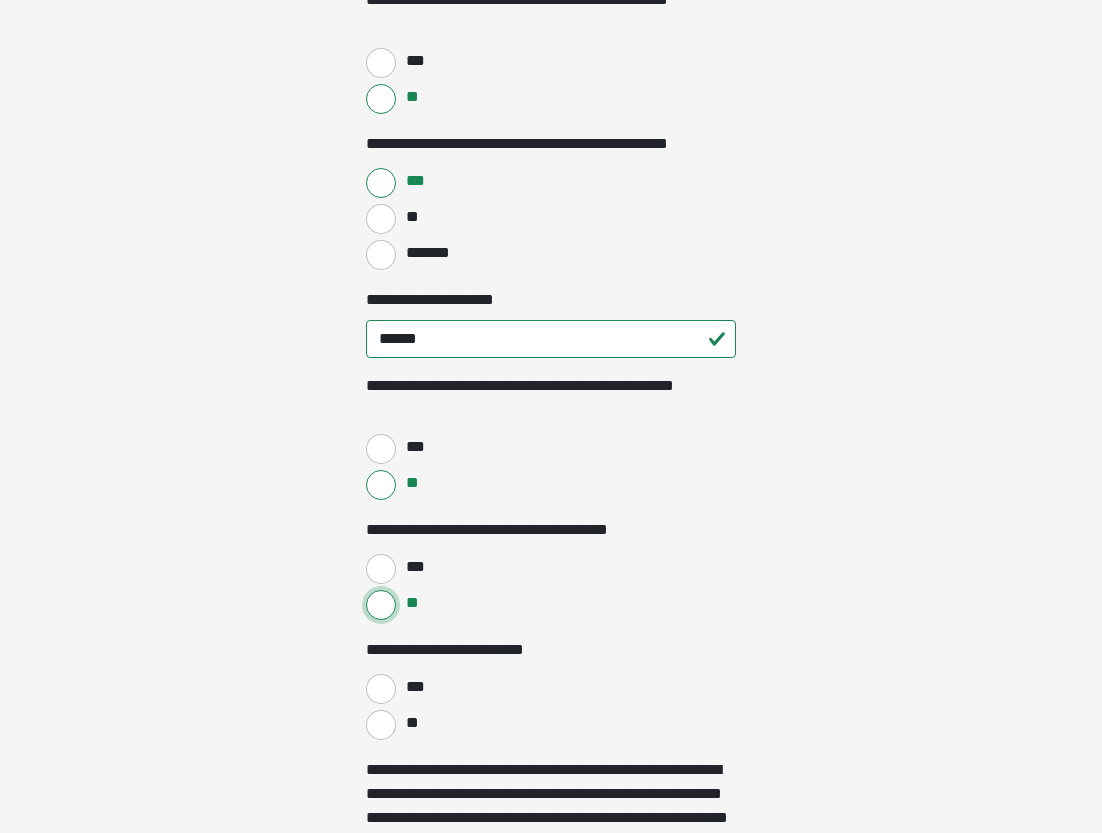 scroll, scrollTop: 633, scrollLeft: 0, axis: vertical 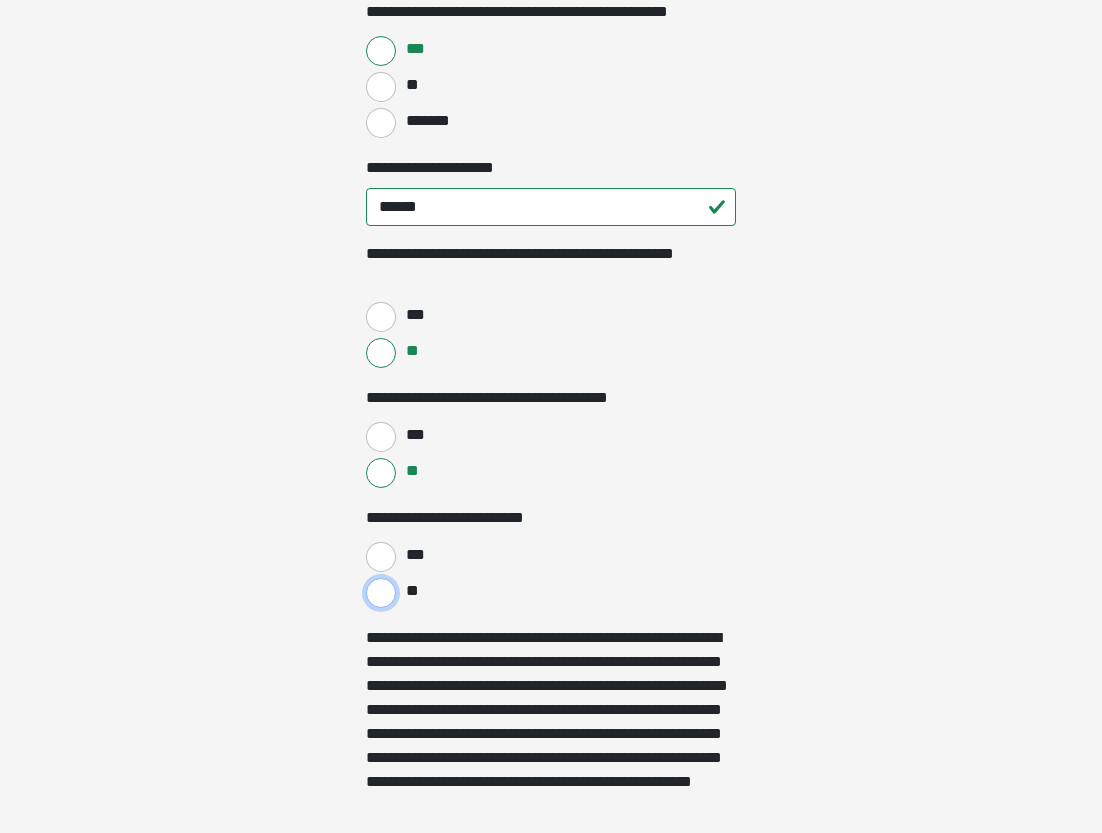 click on "**" at bounding box center [381, 593] 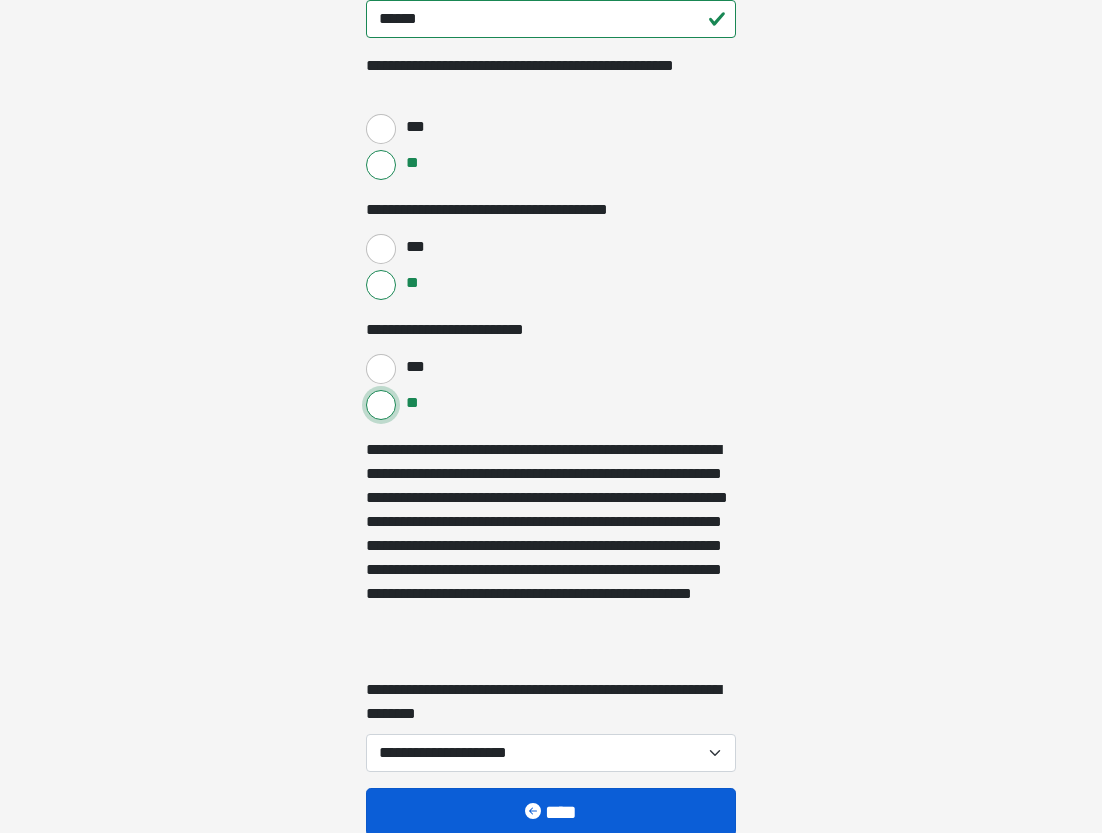 scroll, scrollTop: 983, scrollLeft: 0, axis: vertical 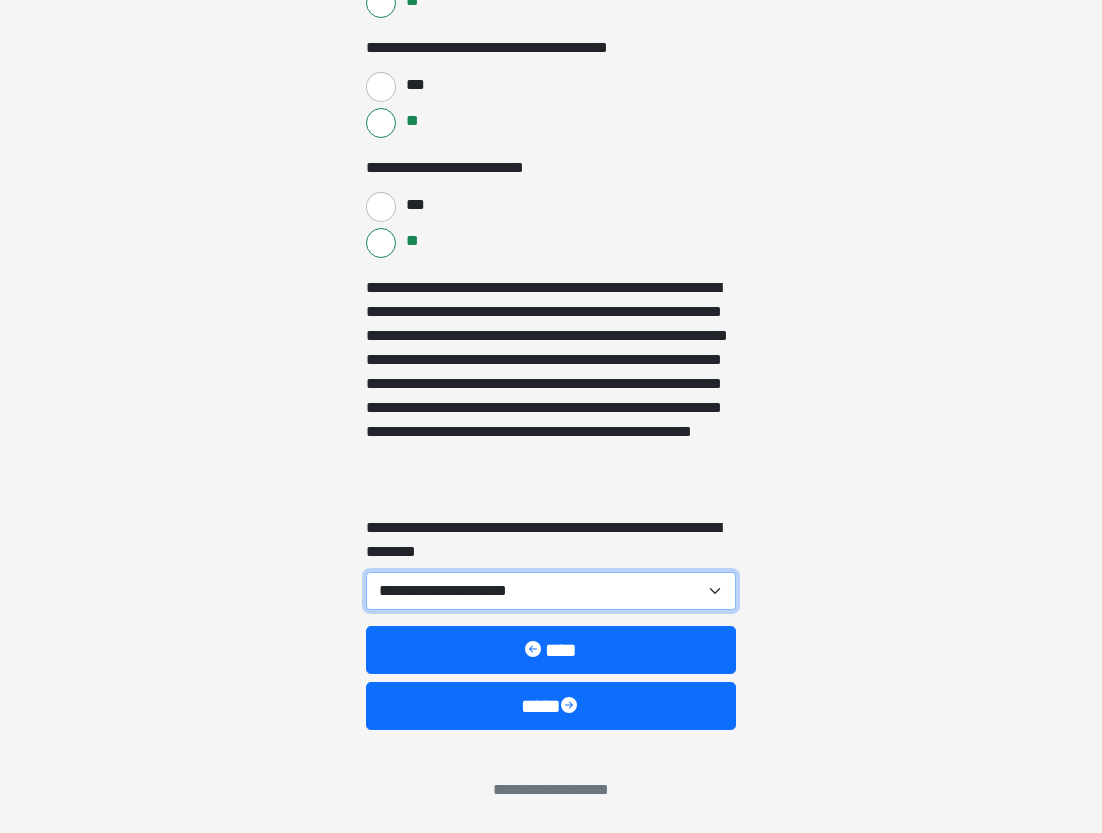 click on "**********" at bounding box center (551, 591) 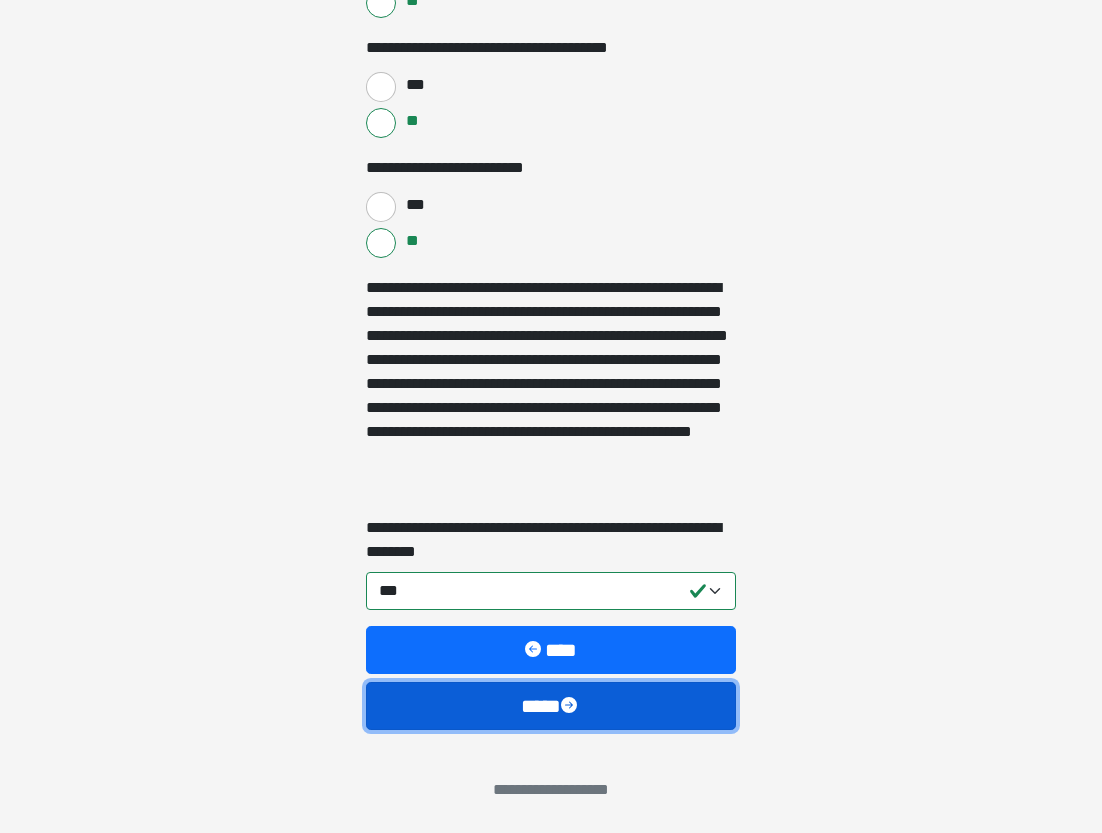 click on "****" at bounding box center [551, 706] 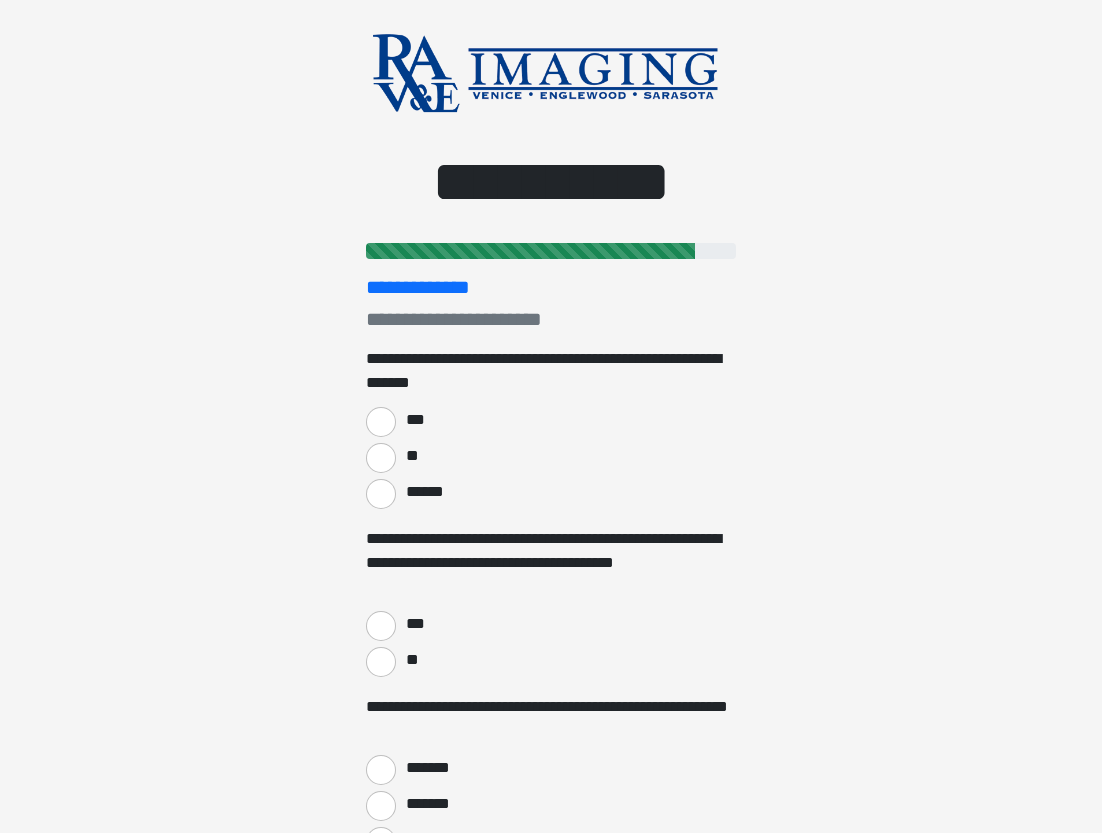 scroll, scrollTop: 0, scrollLeft: 0, axis: both 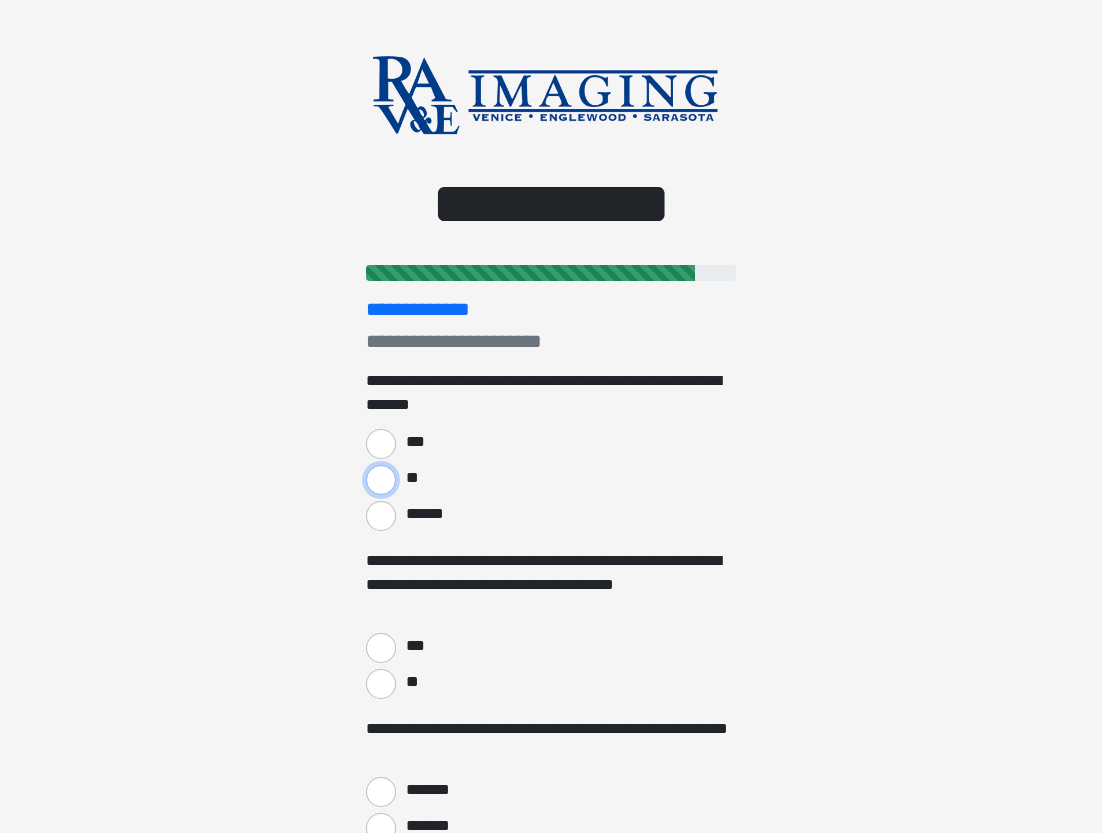 drag, startPoint x: 384, startPoint y: 490, endPoint x: 384, endPoint y: 501, distance: 11 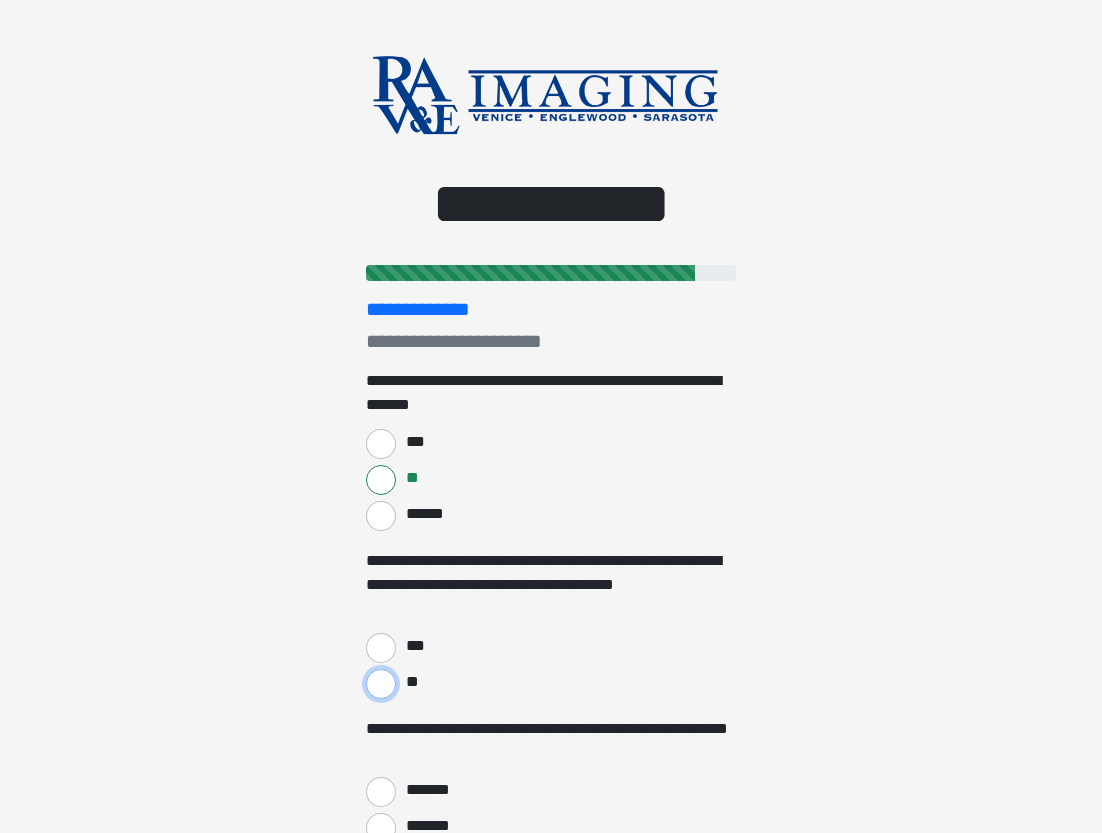 click on "**" at bounding box center (381, 684) 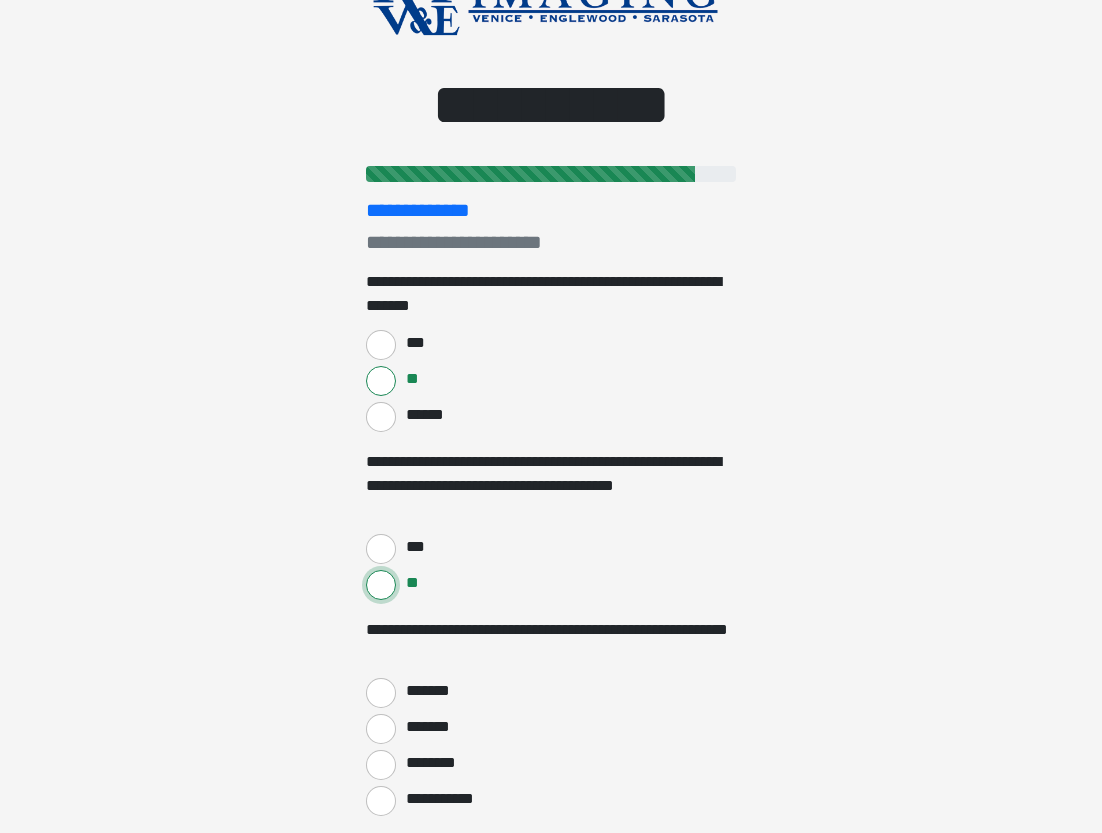 scroll, scrollTop: 361, scrollLeft: 0, axis: vertical 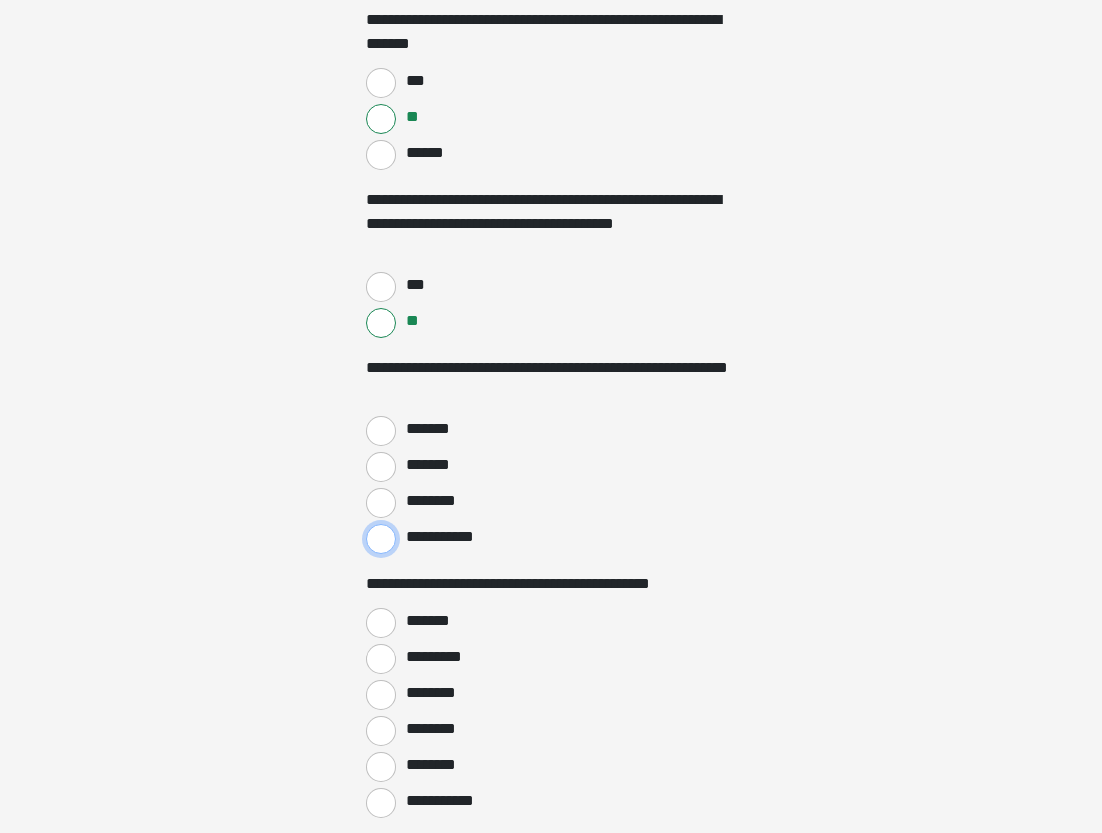click on "**********" at bounding box center [381, 539] 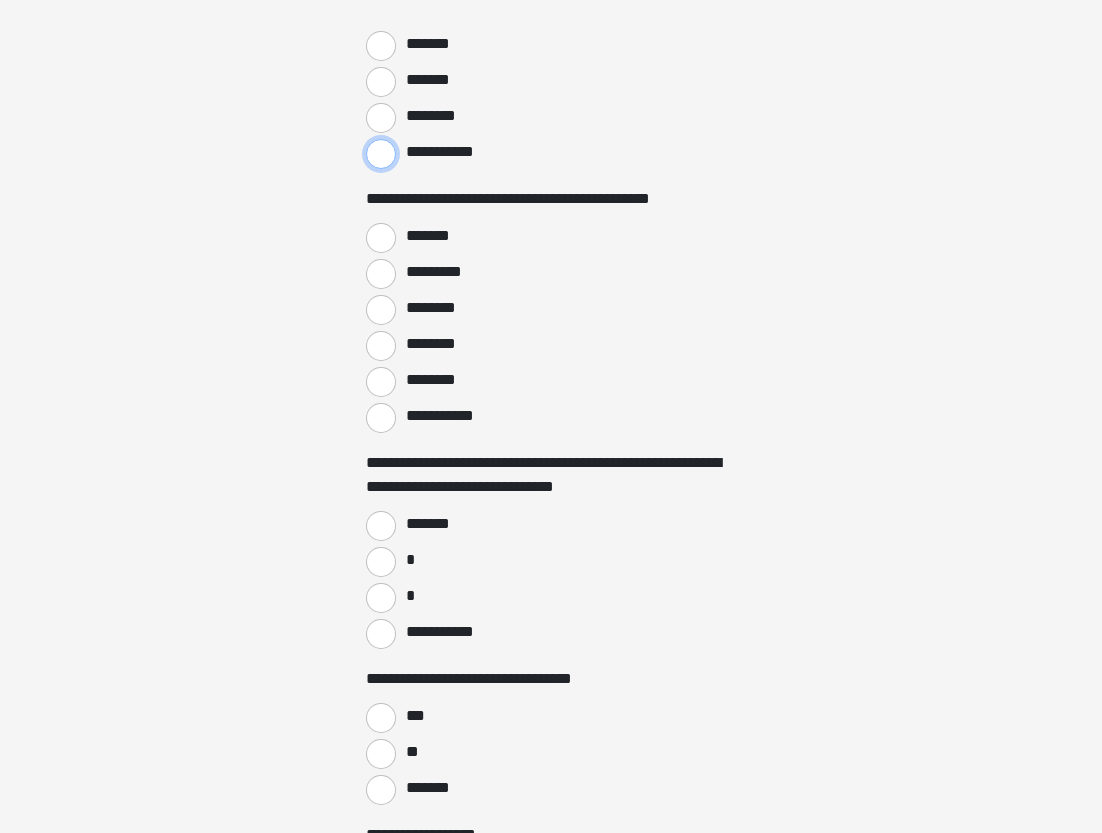 scroll, scrollTop: 742, scrollLeft: 0, axis: vertical 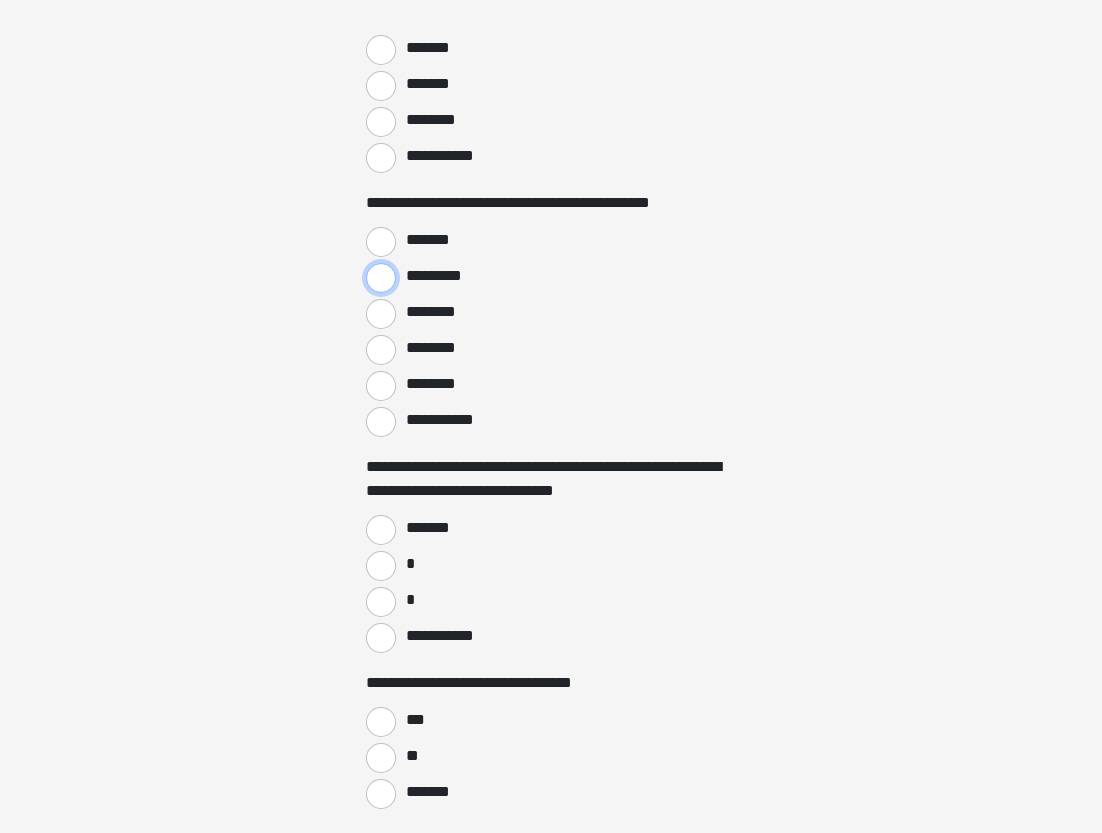 click on "*********" at bounding box center (381, 278) 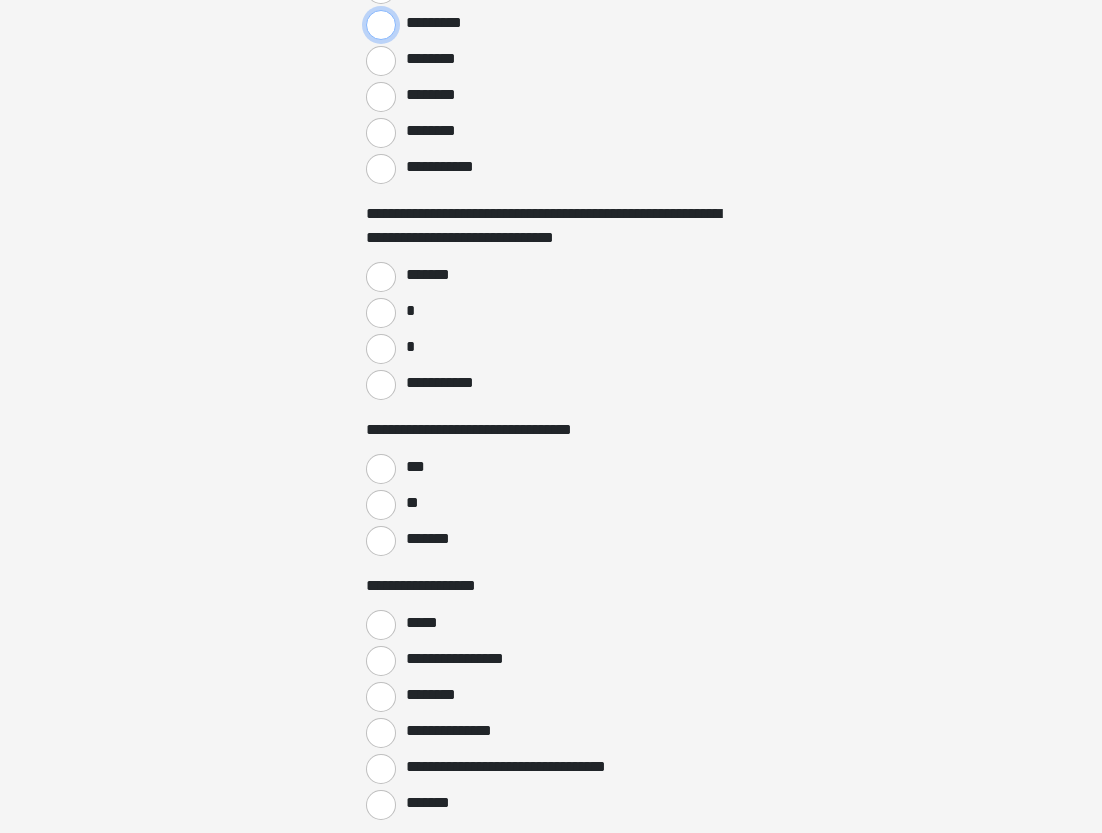 scroll, scrollTop: 991, scrollLeft: 0, axis: vertical 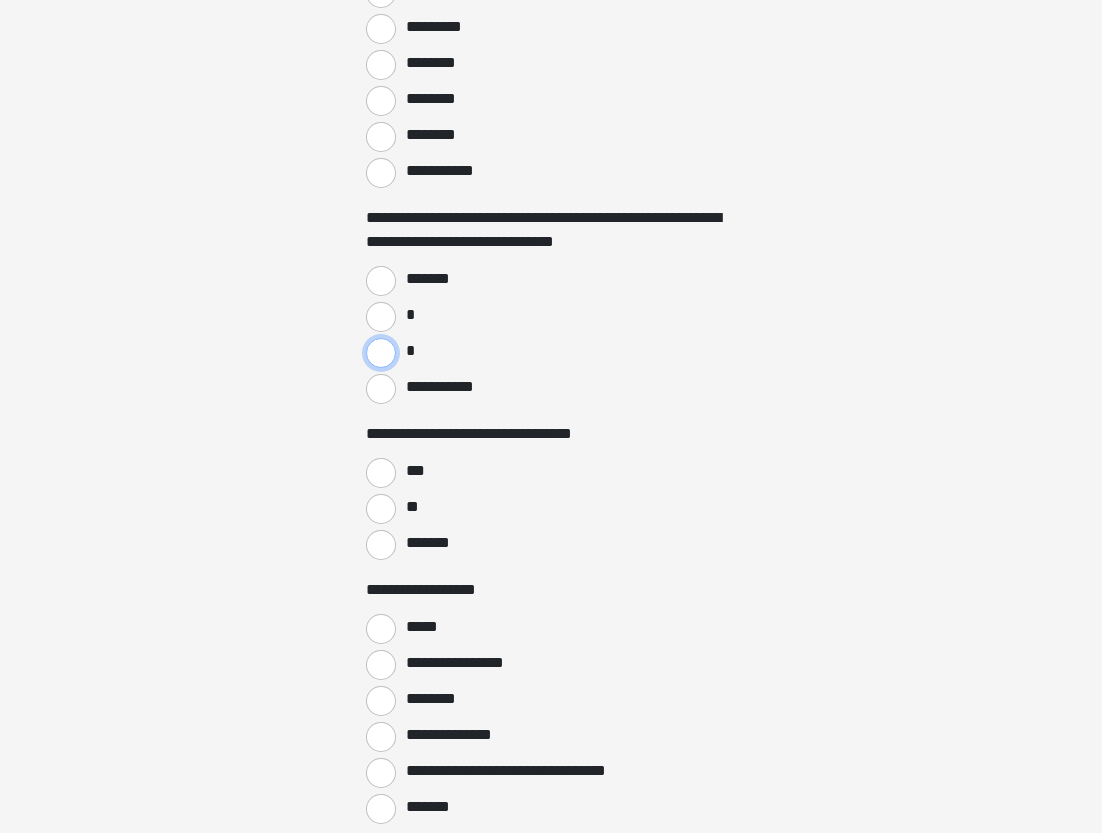 click on "*" at bounding box center [381, 353] 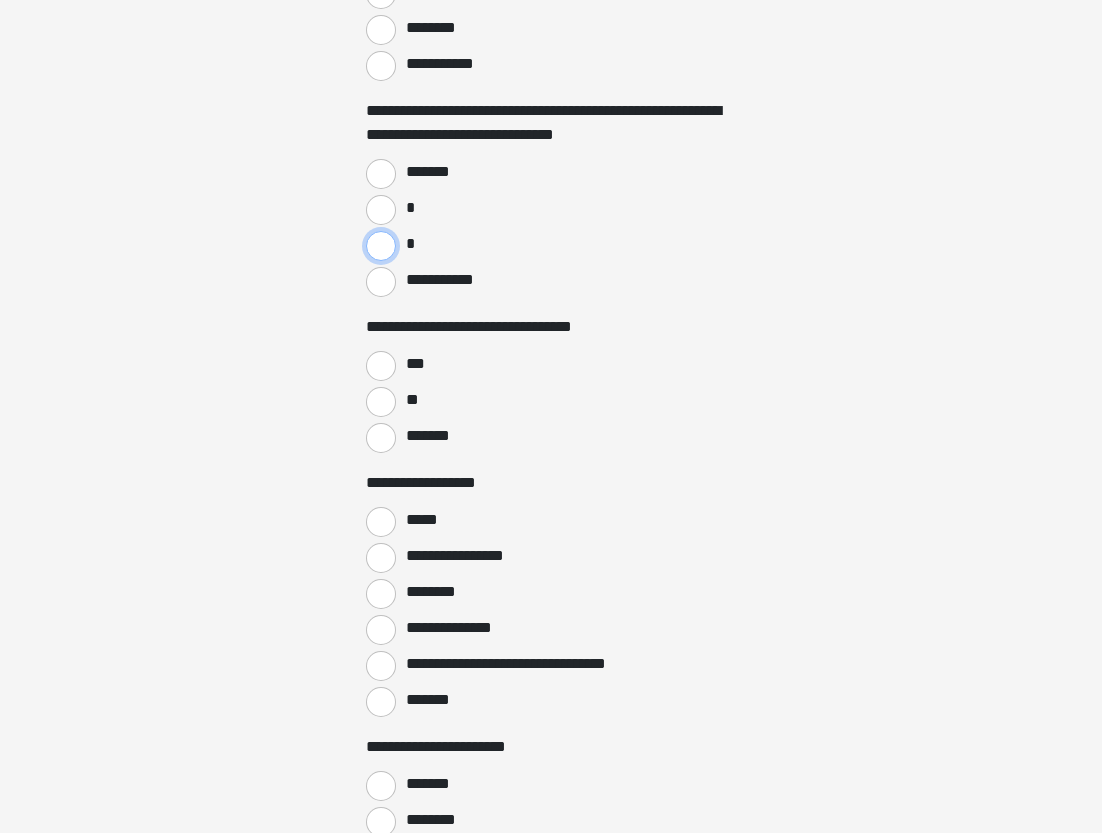 scroll, scrollTop: 1099, scrollLeft: 0, axis: vertical 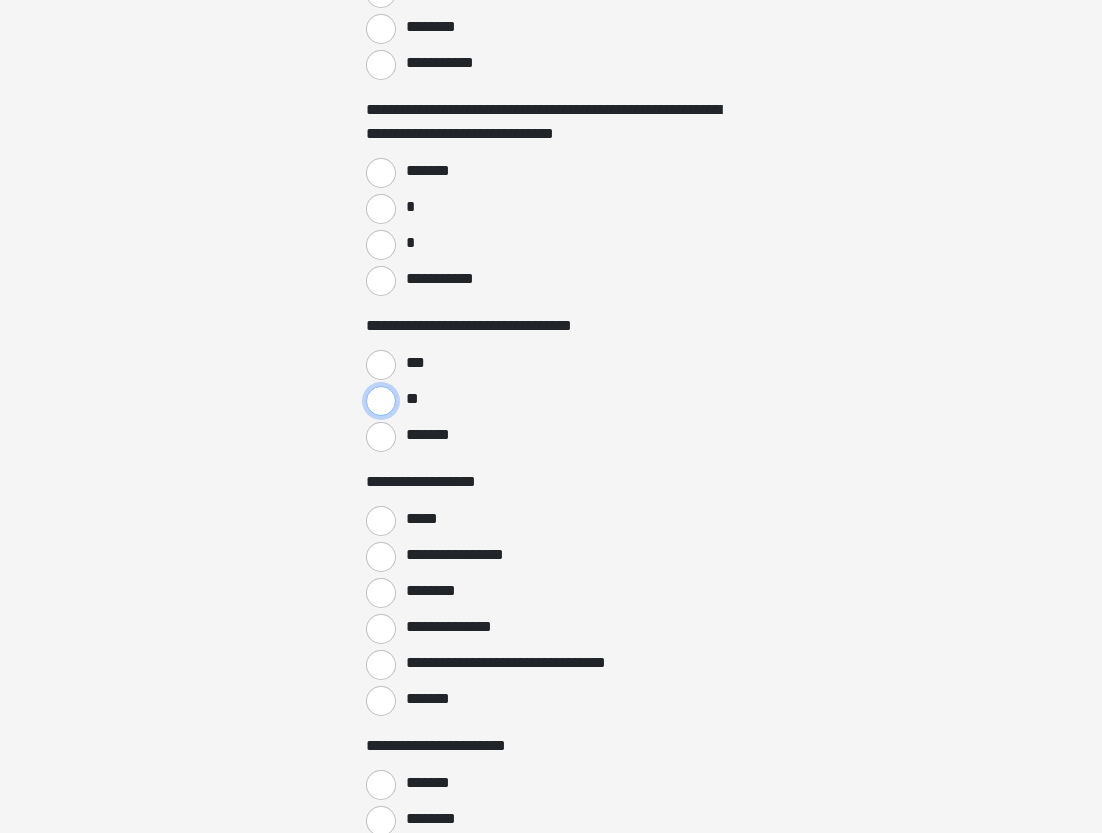click on "**" at bounding box center (381, 401) 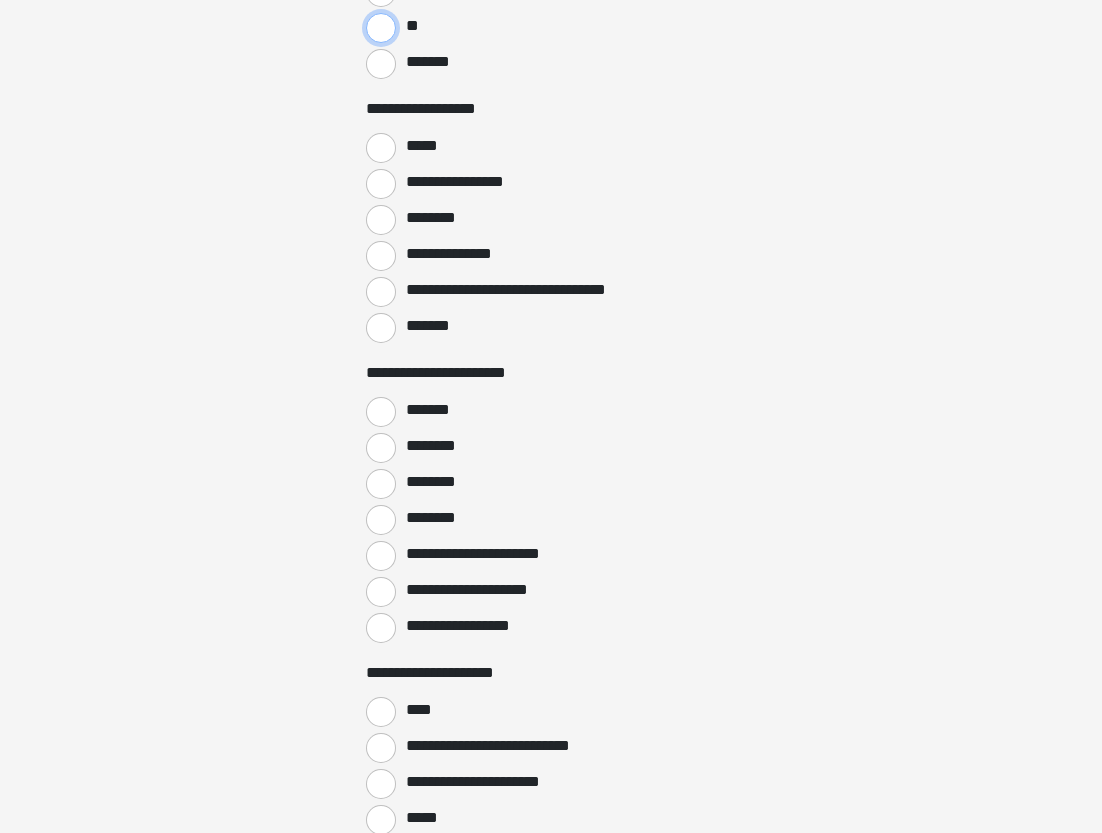 scroll, scrollTop: 1471, scrollLeft: 0, axis: vertical 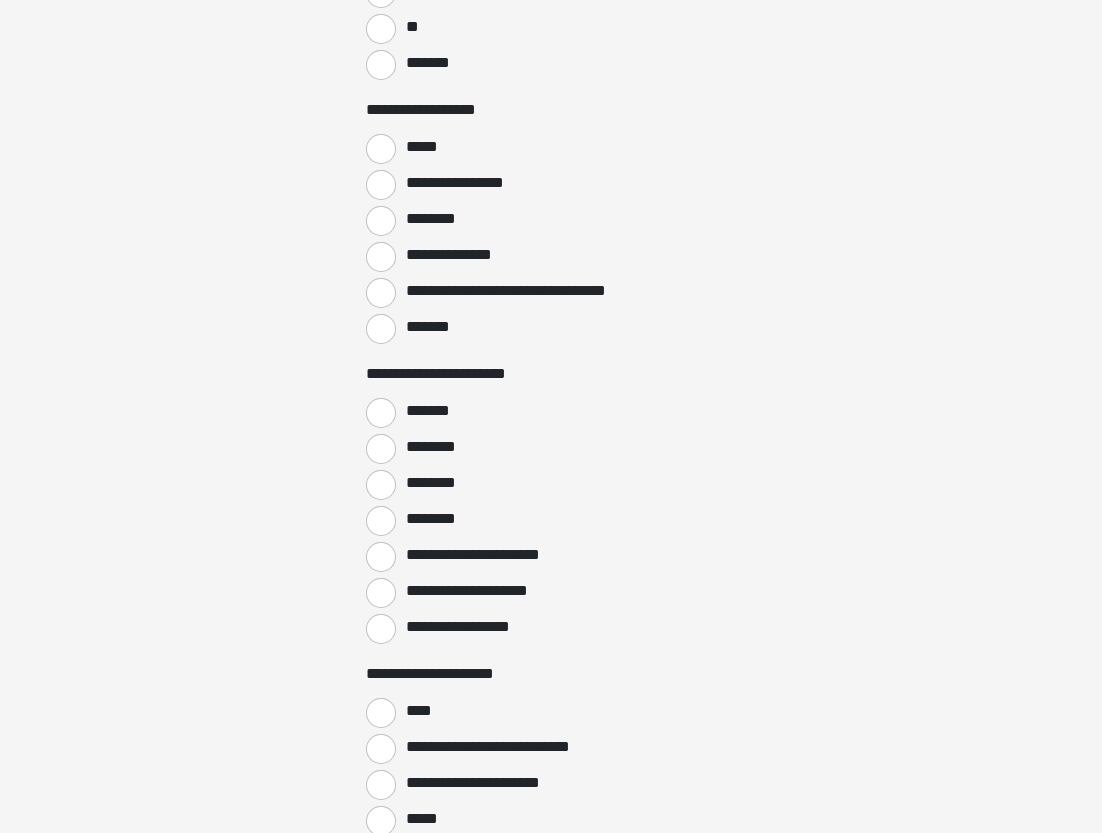 drag, startPoint x: 375, startPoint y: 128, endPoint x: 381, endPoint y: 137, distance: 10.816654 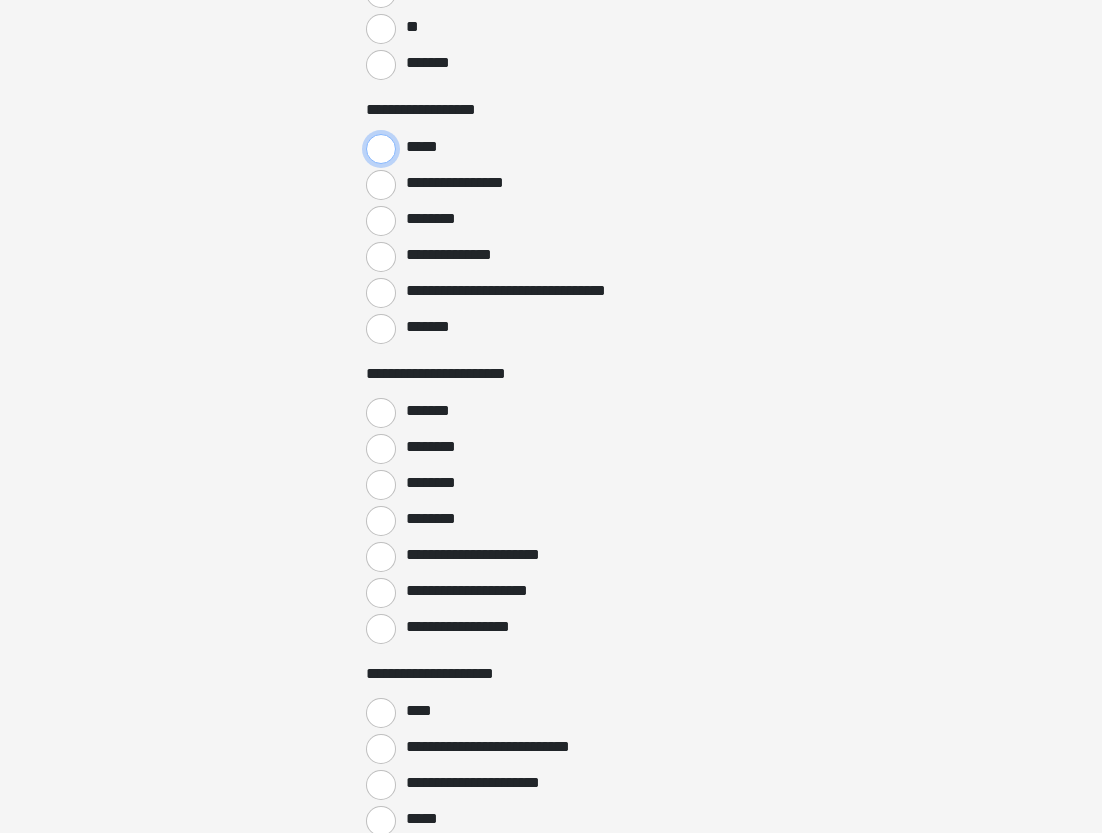click on "*****" at bounding box center (381, 149) 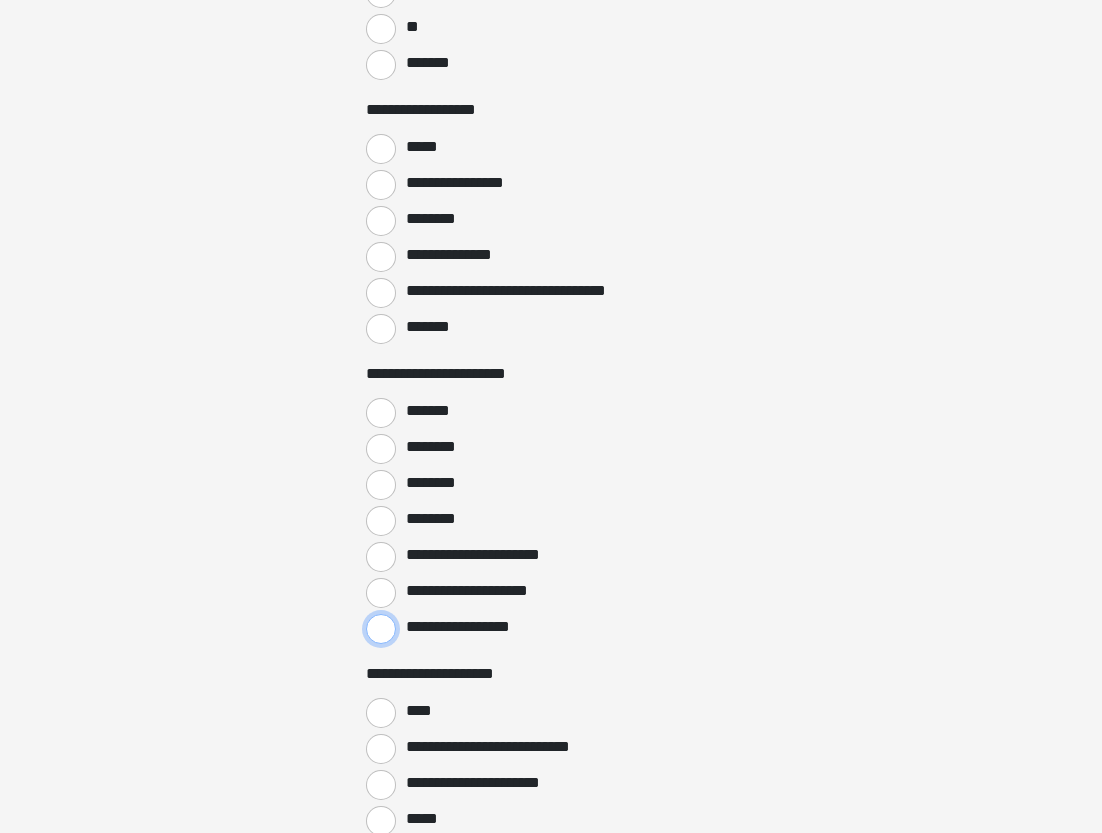 click on "**********" at bounding box center [381, 629] 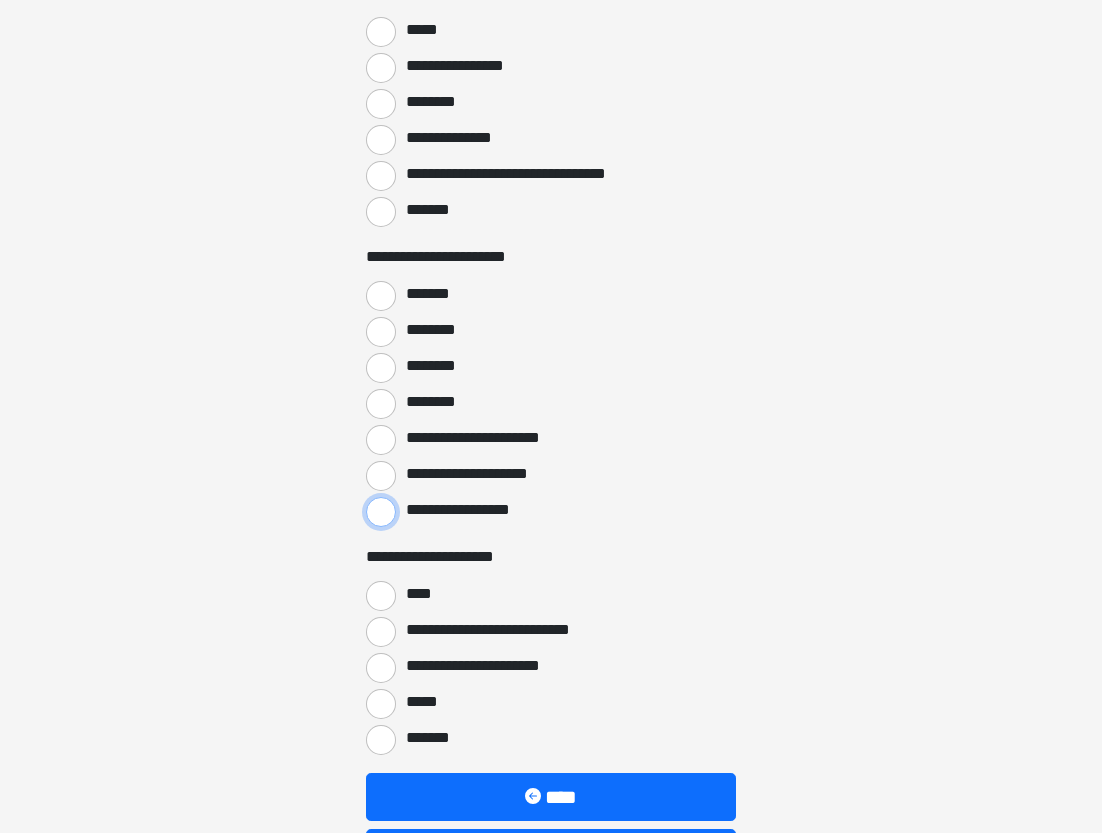 scroll, scrollTop: 1604, scrollLeft: 0, axis: vertical 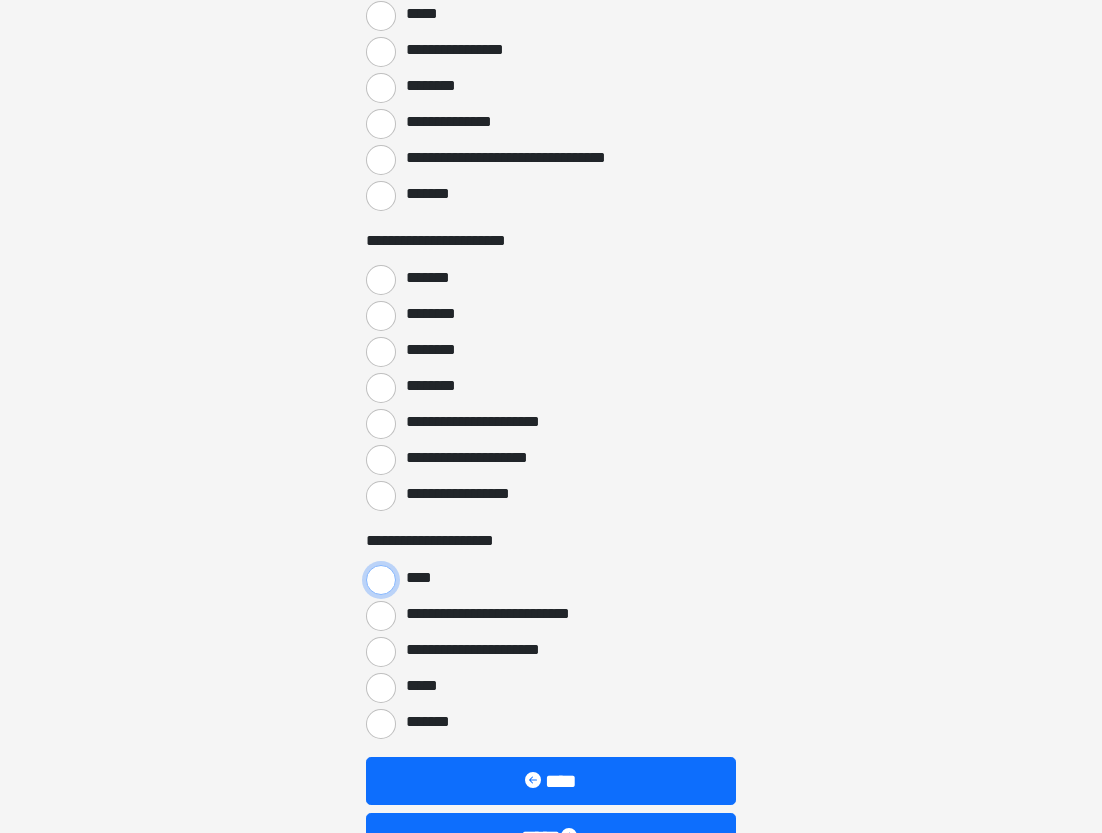 click on "****" at bounding box center [381, 580] 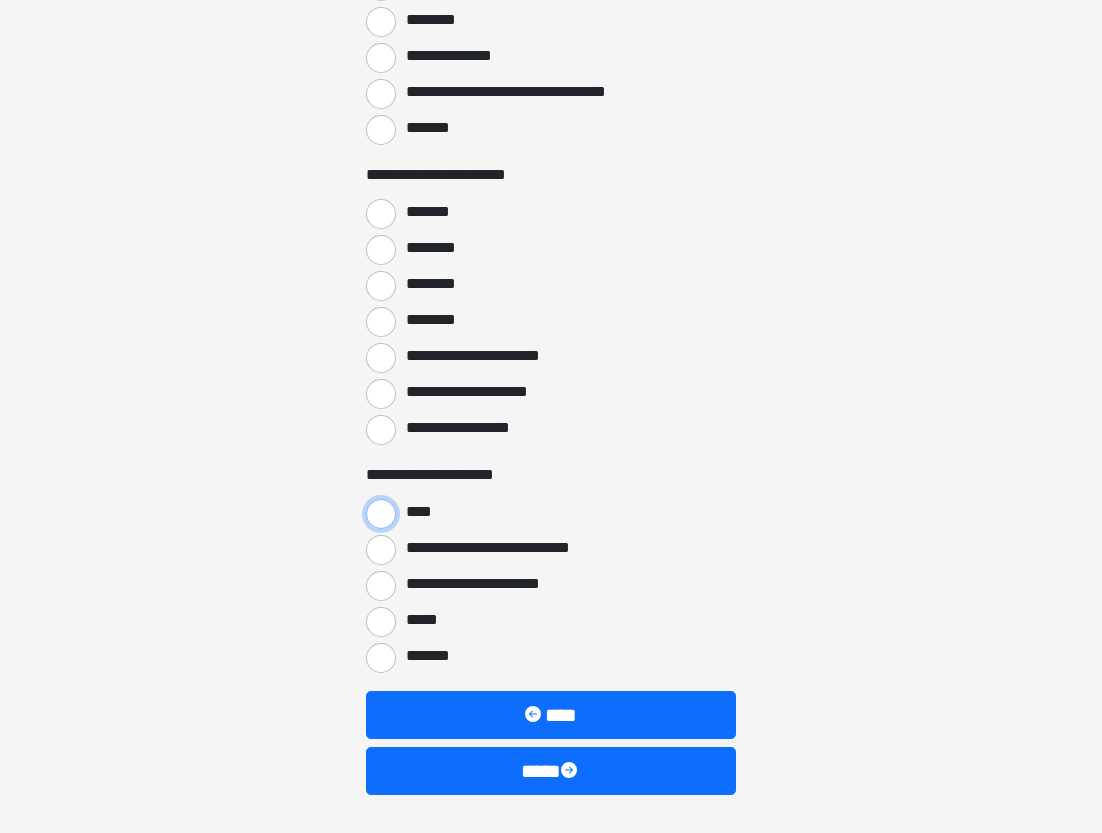 scroll, scrollTop: 1735, scrollLeft: 0, axis: vertical 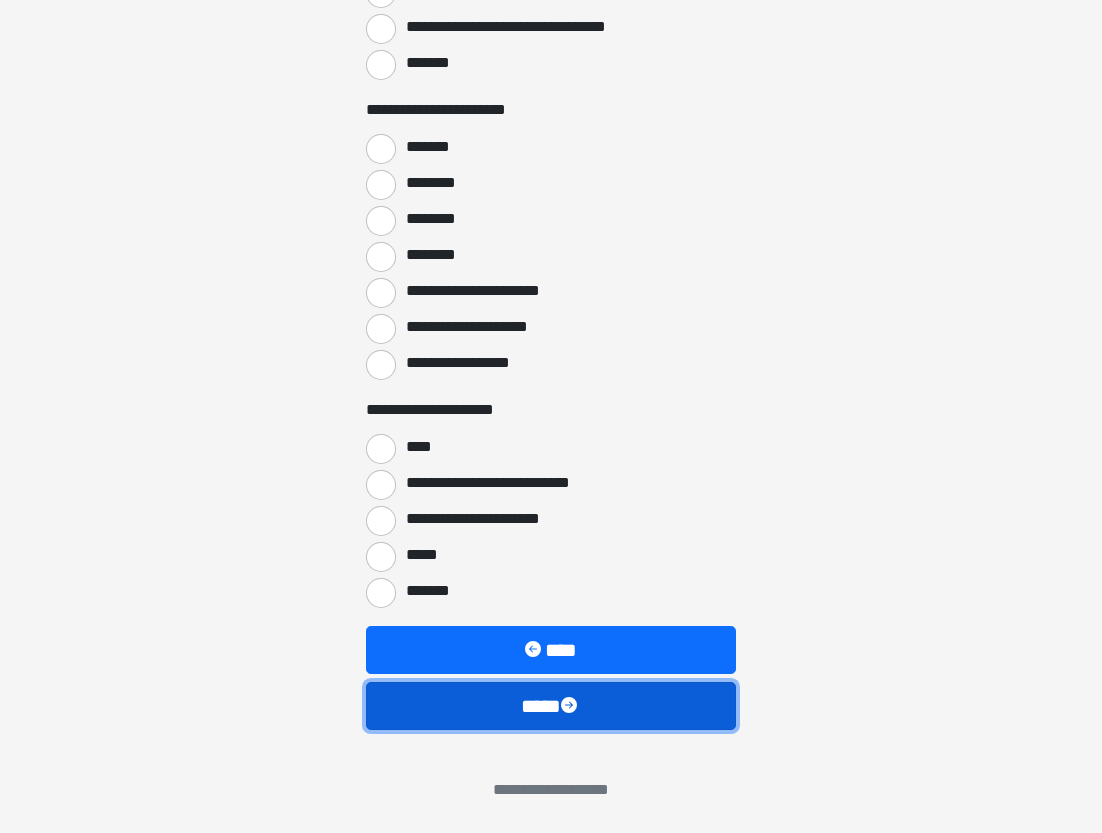 drag, startPoint x: 568, startPoint y: 704, endPoint x: 543, endPoint y: 679, distance: 35.35534 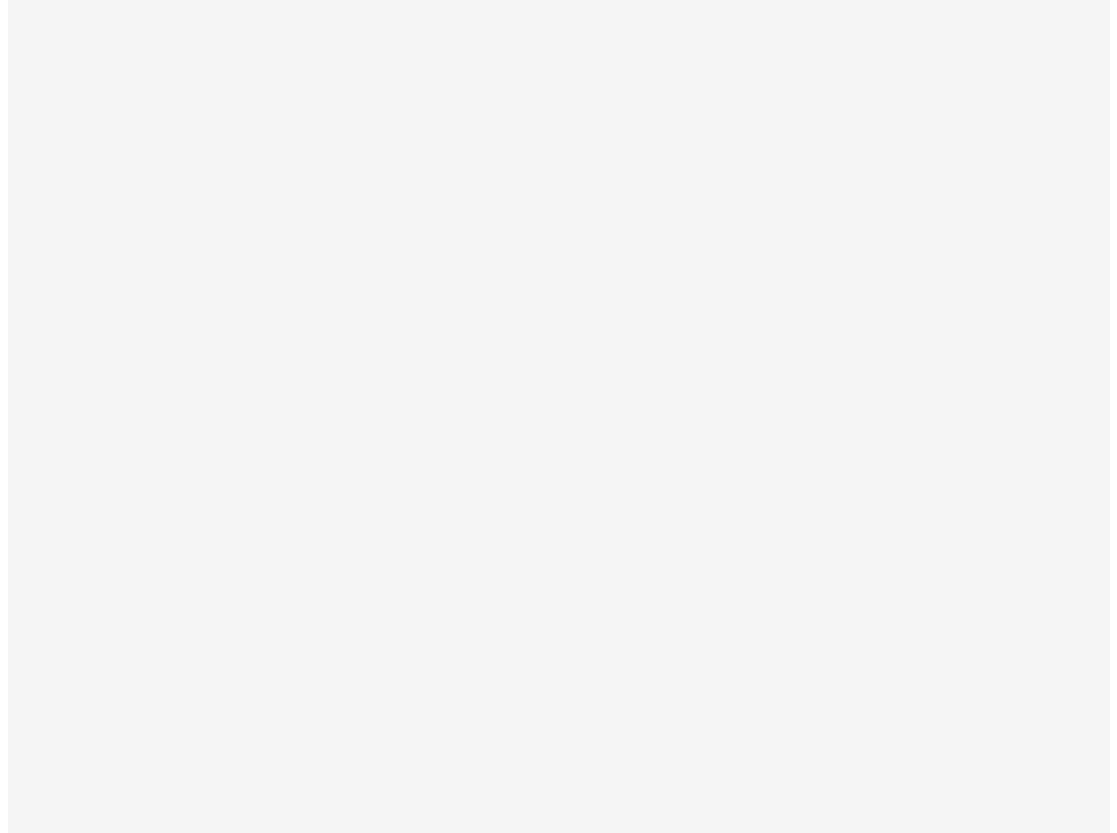 scroll, scrollTop: 0, scrollLeft: 0, axis: both 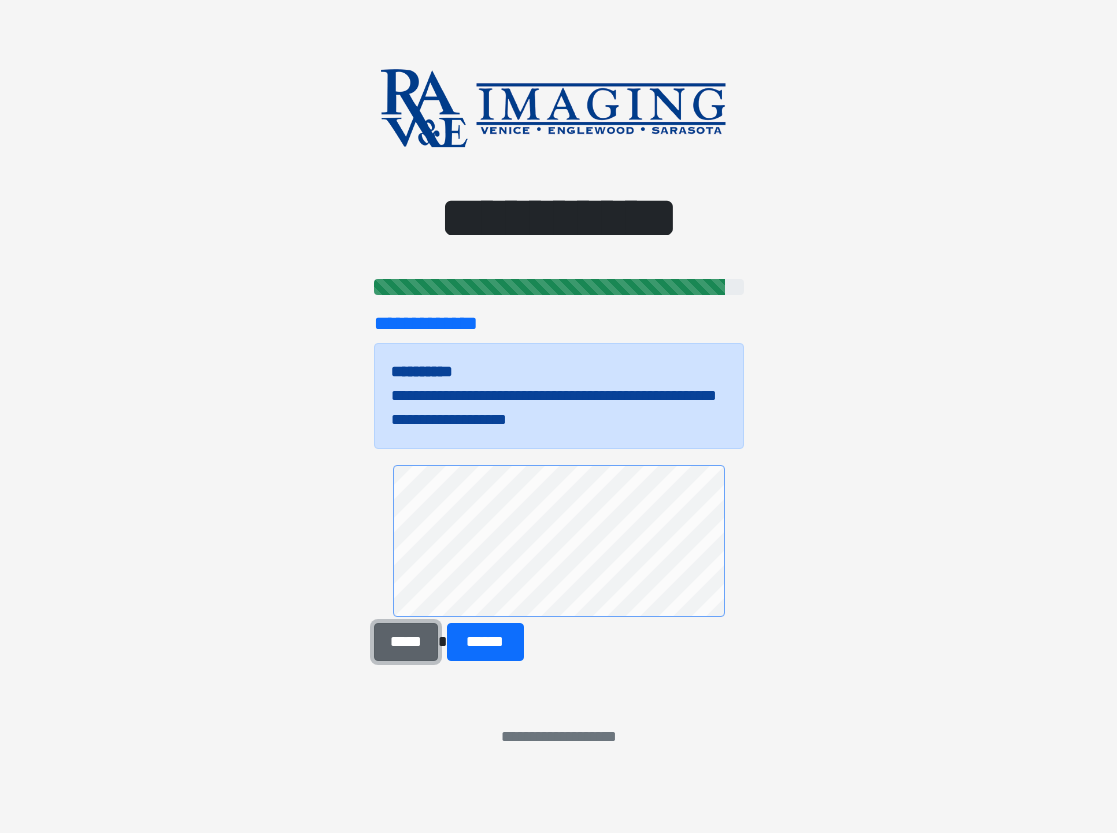 click on "*****" at bounding box center [406, 642] 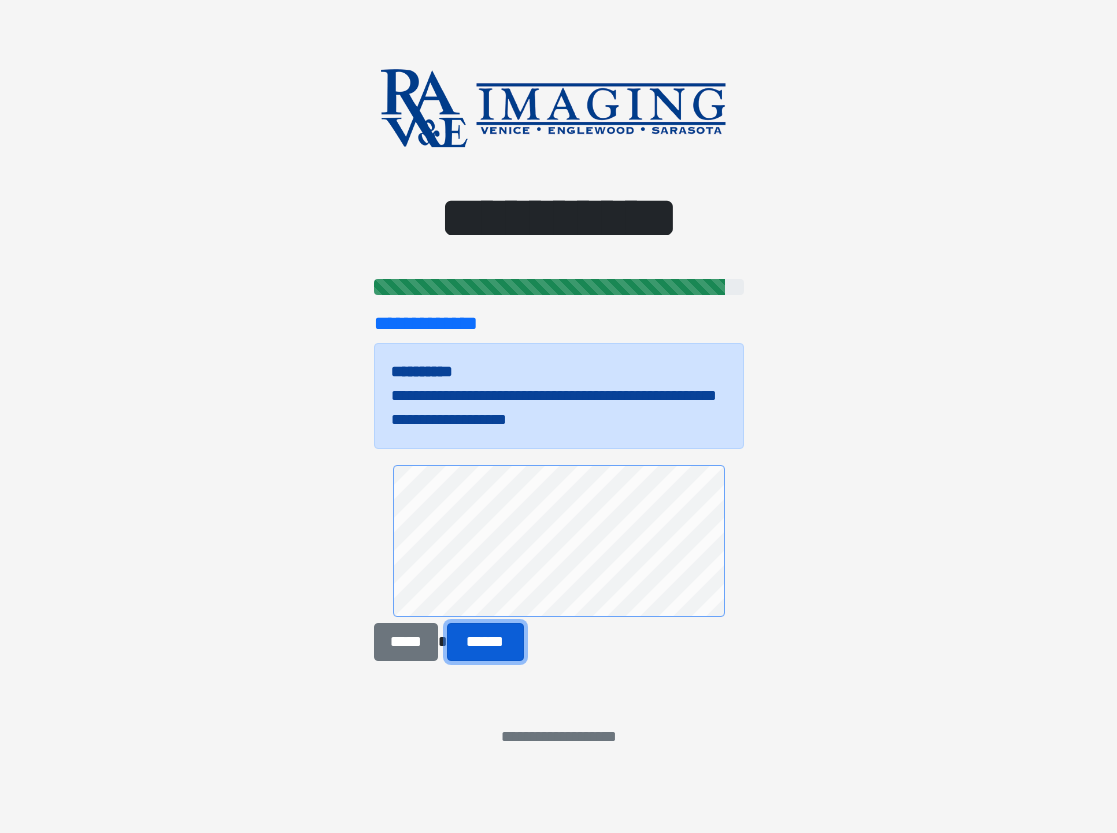 click on "******" at bounding box center (485, 642) 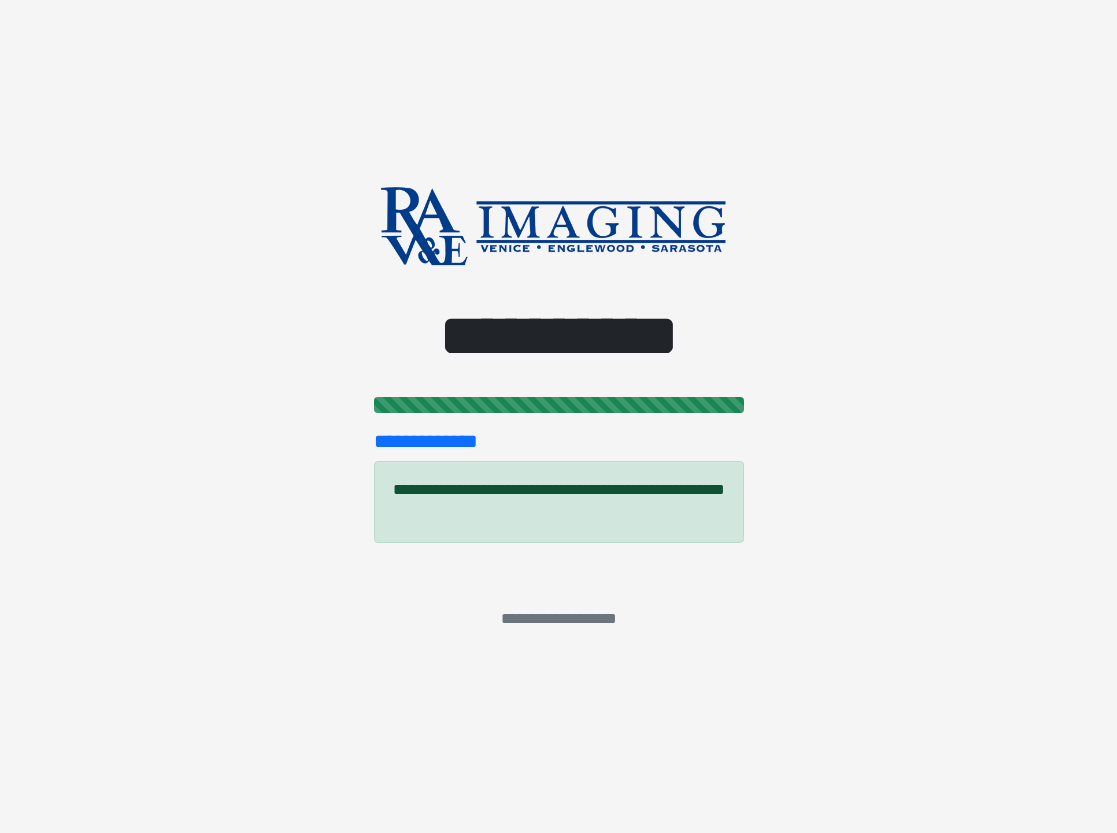 click on "**********" at bounding box center [559, 502] 